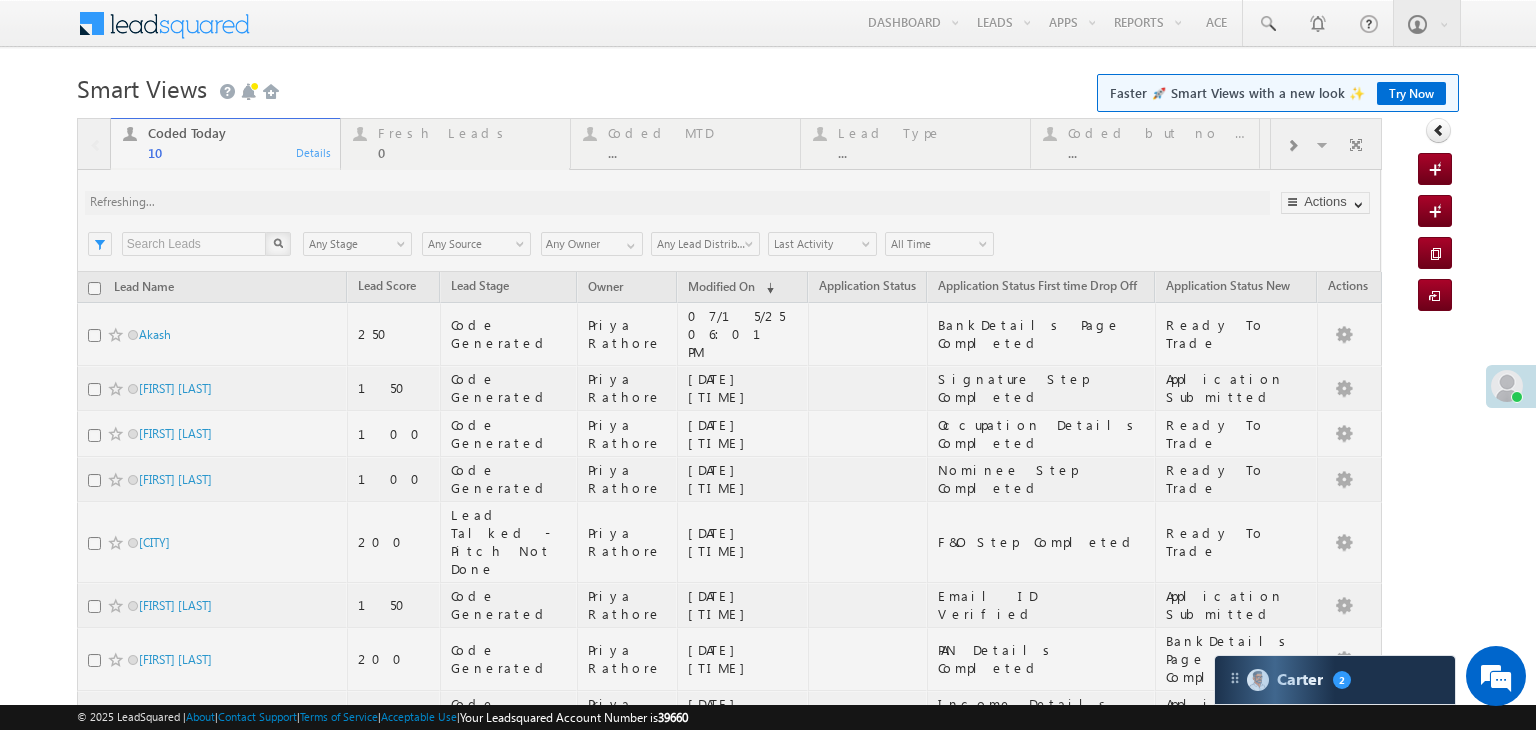 scroll, scrollTop: 0, scrollLeft: 0, axis: both 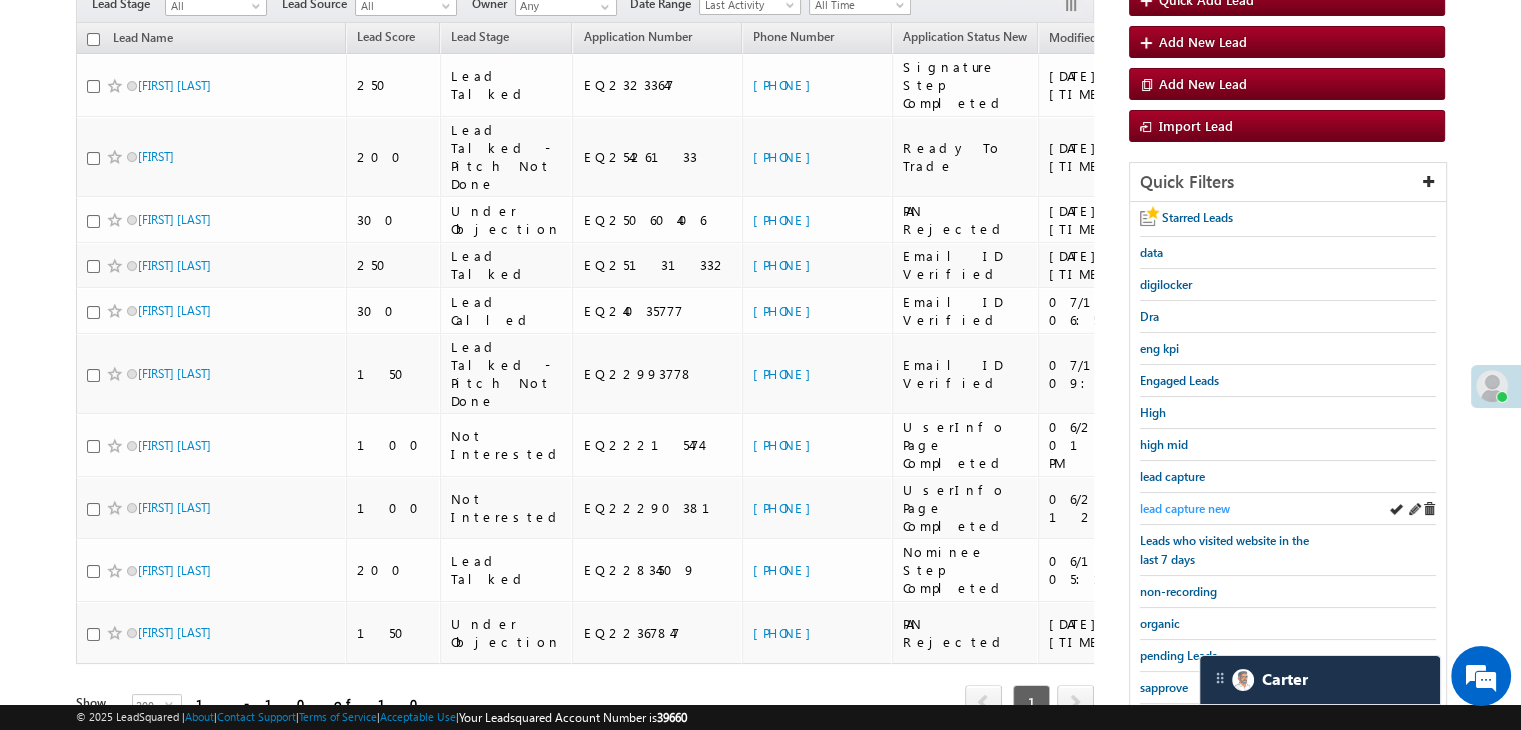 click on "lead capture new" at bounding box center [1185, 508] 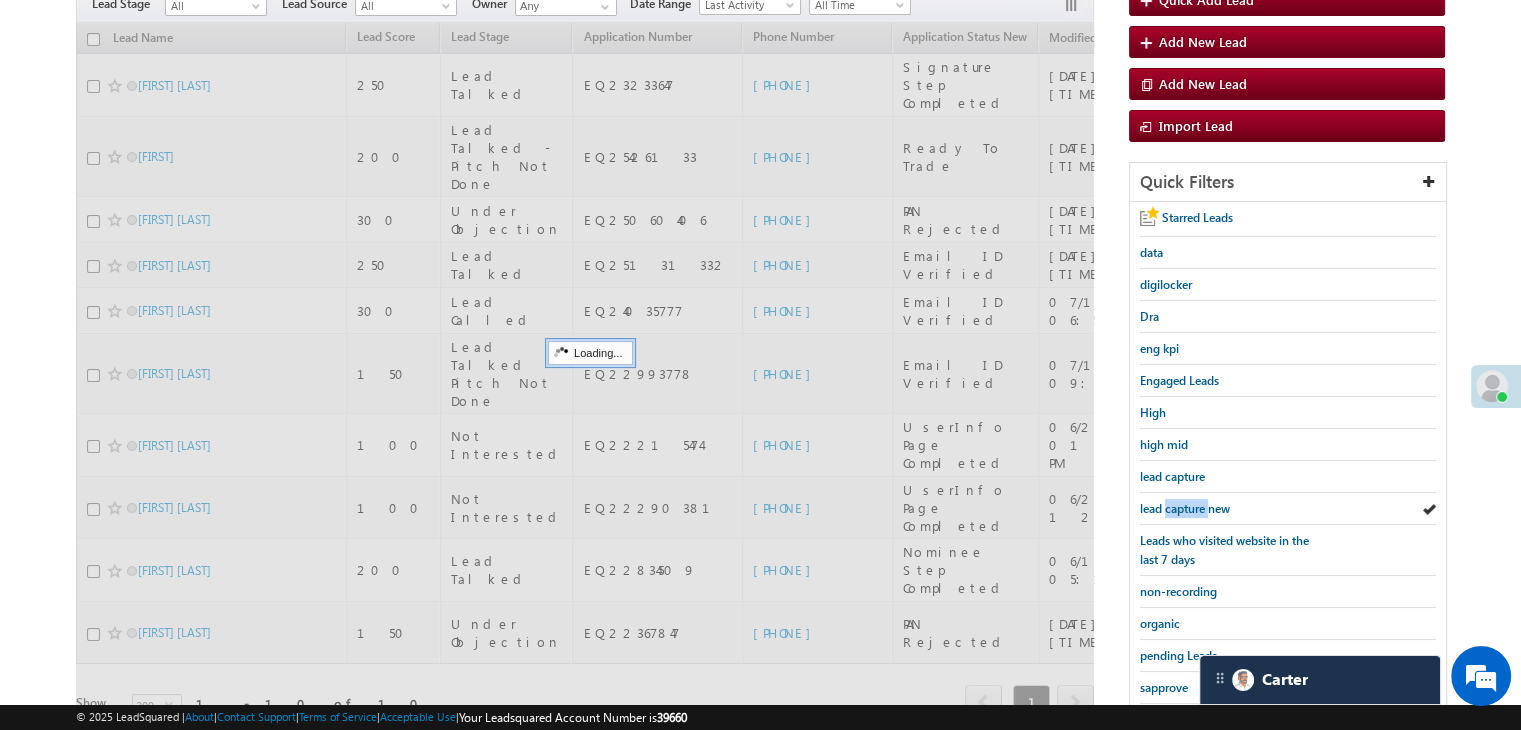 click on "lead capture new" at bounding box center [1185, 508] 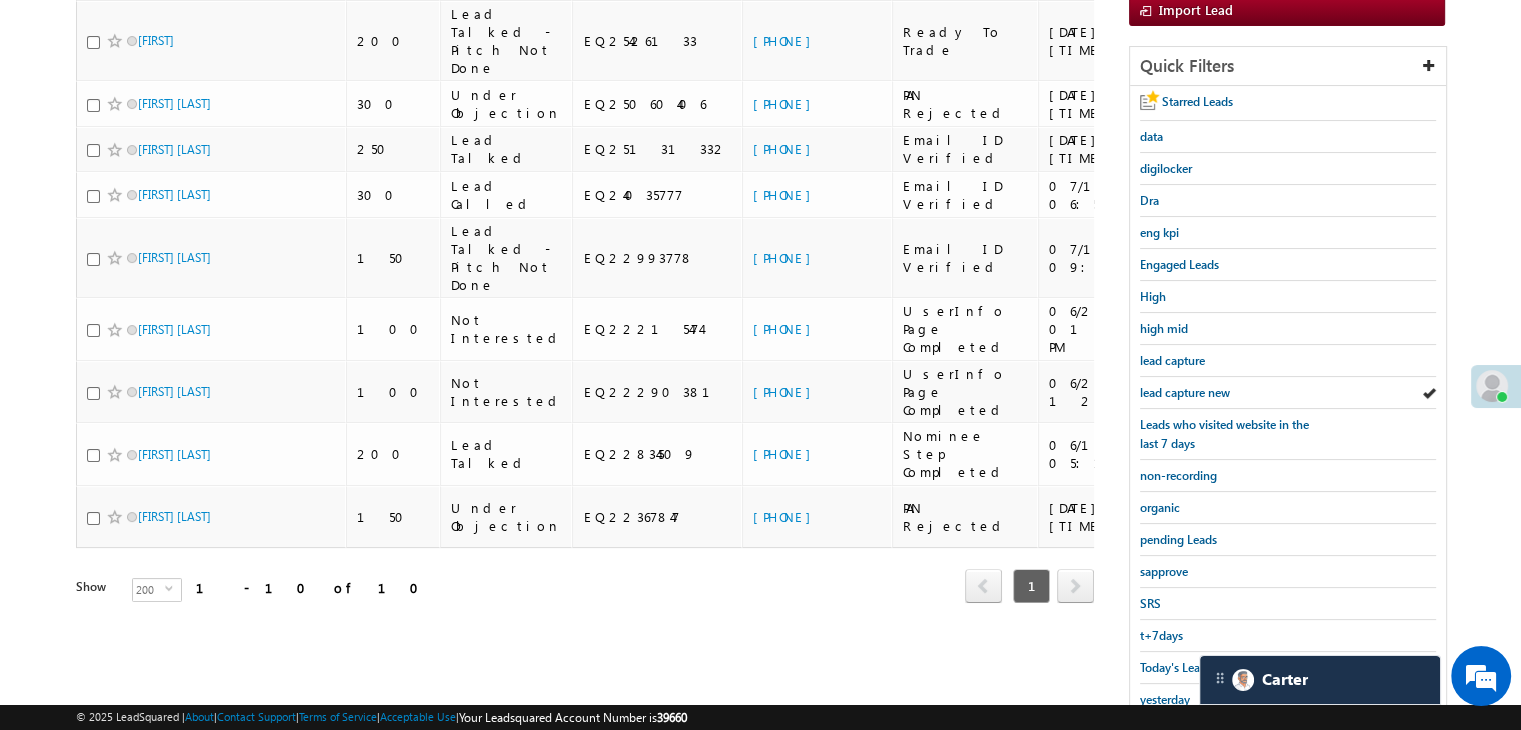 scroll, scrollTop: 363, scrollLeft: 0, axis: vertical 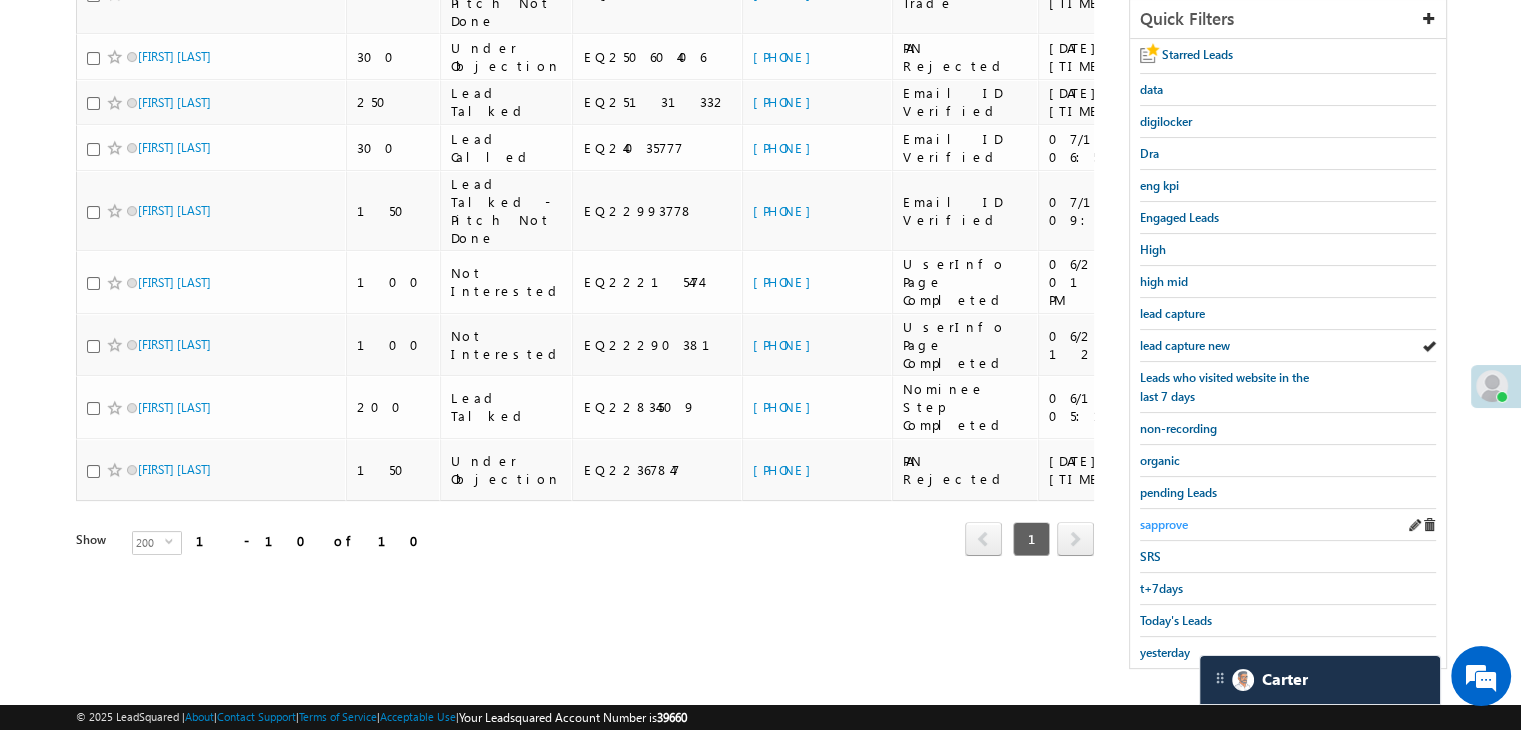 click on "sapprove" at bounding box center (1164, 524) 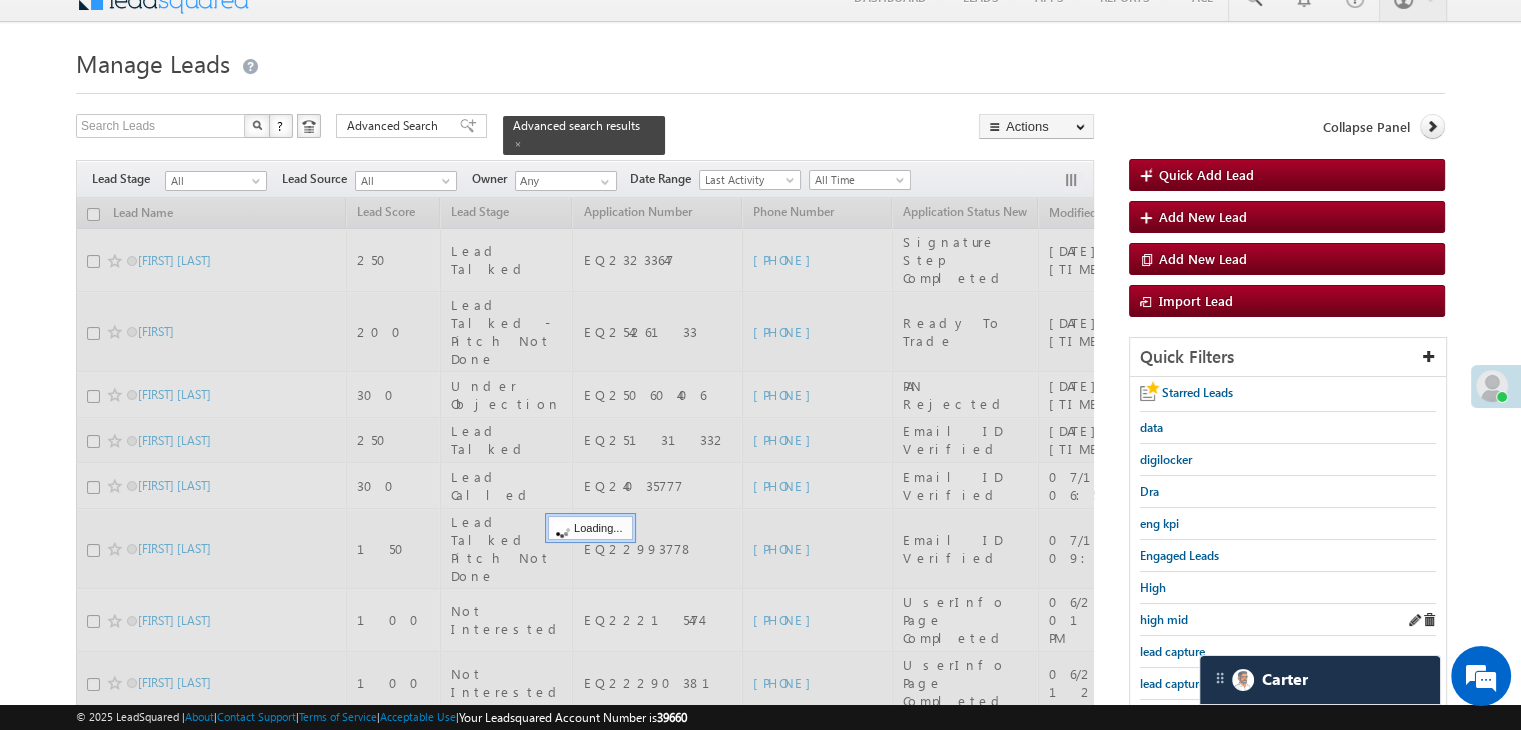 scroll, scrollTop: 0, scrollLeft: 0, axis: both 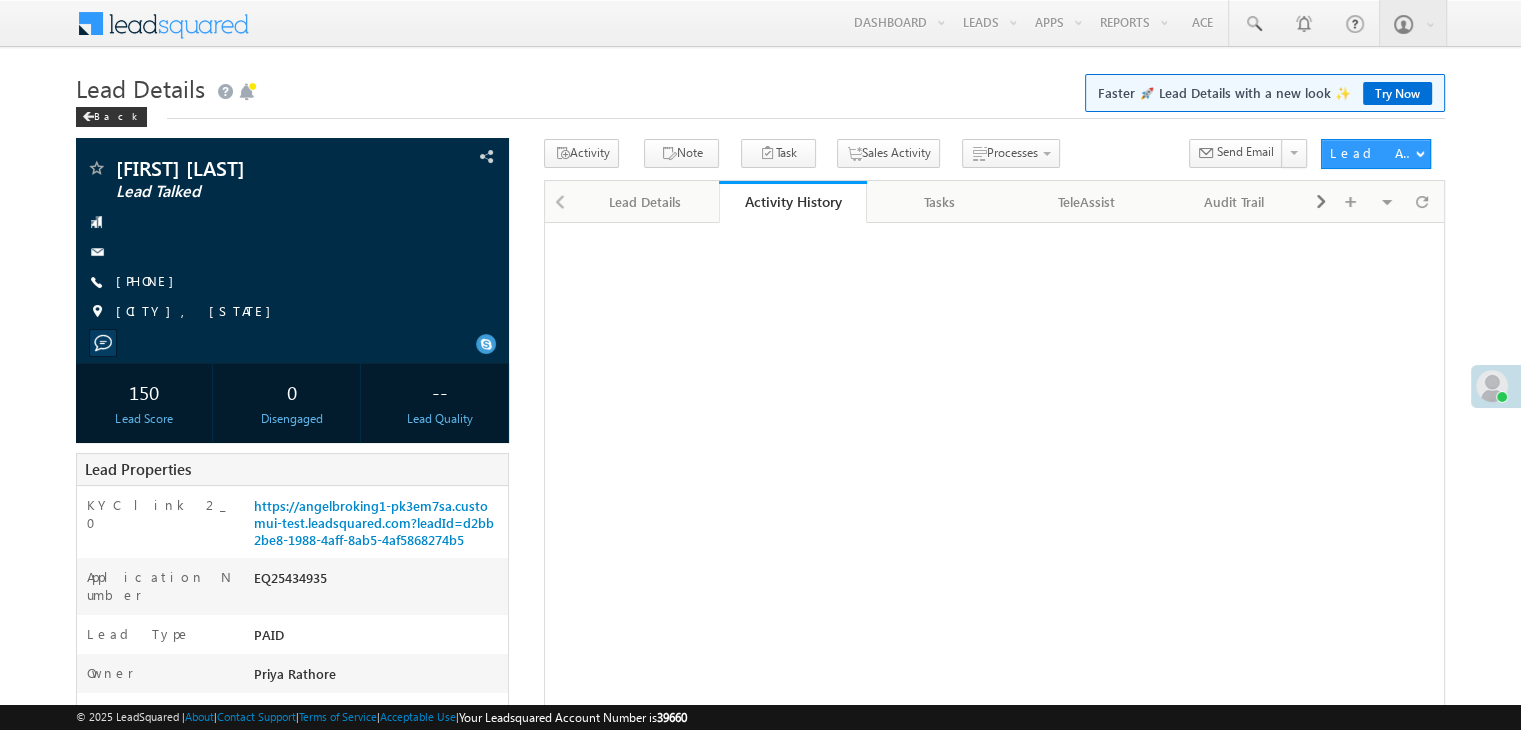 click on "https://angelbroking1-pk3em7sa.customui-test.leadsquared.com?leadId=d2bb2be8-1988-4aff-8ab5-4af5868274b5" at bounding box center (374, 522) 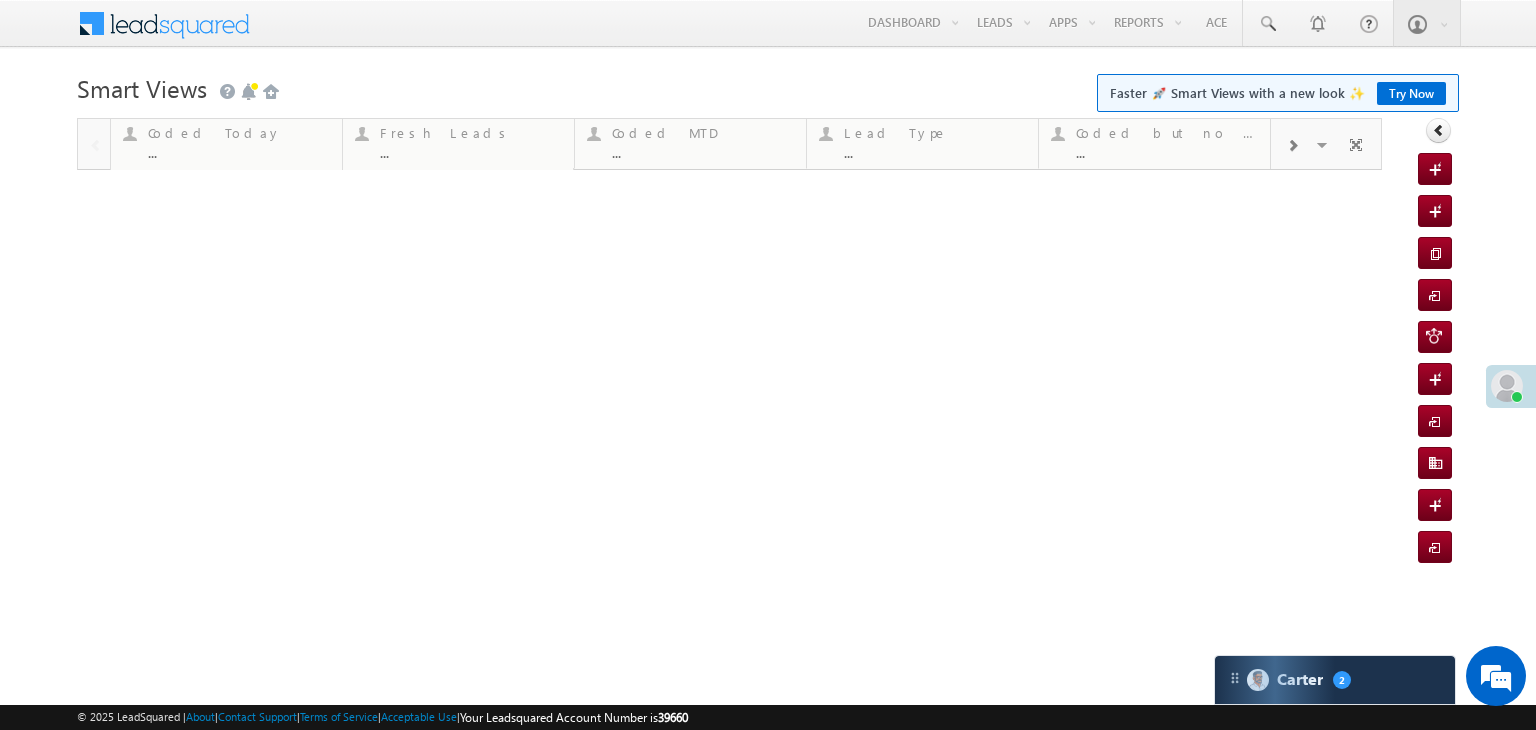 scroll, scrollTop: 0, scrollLeft: 0, axis: both 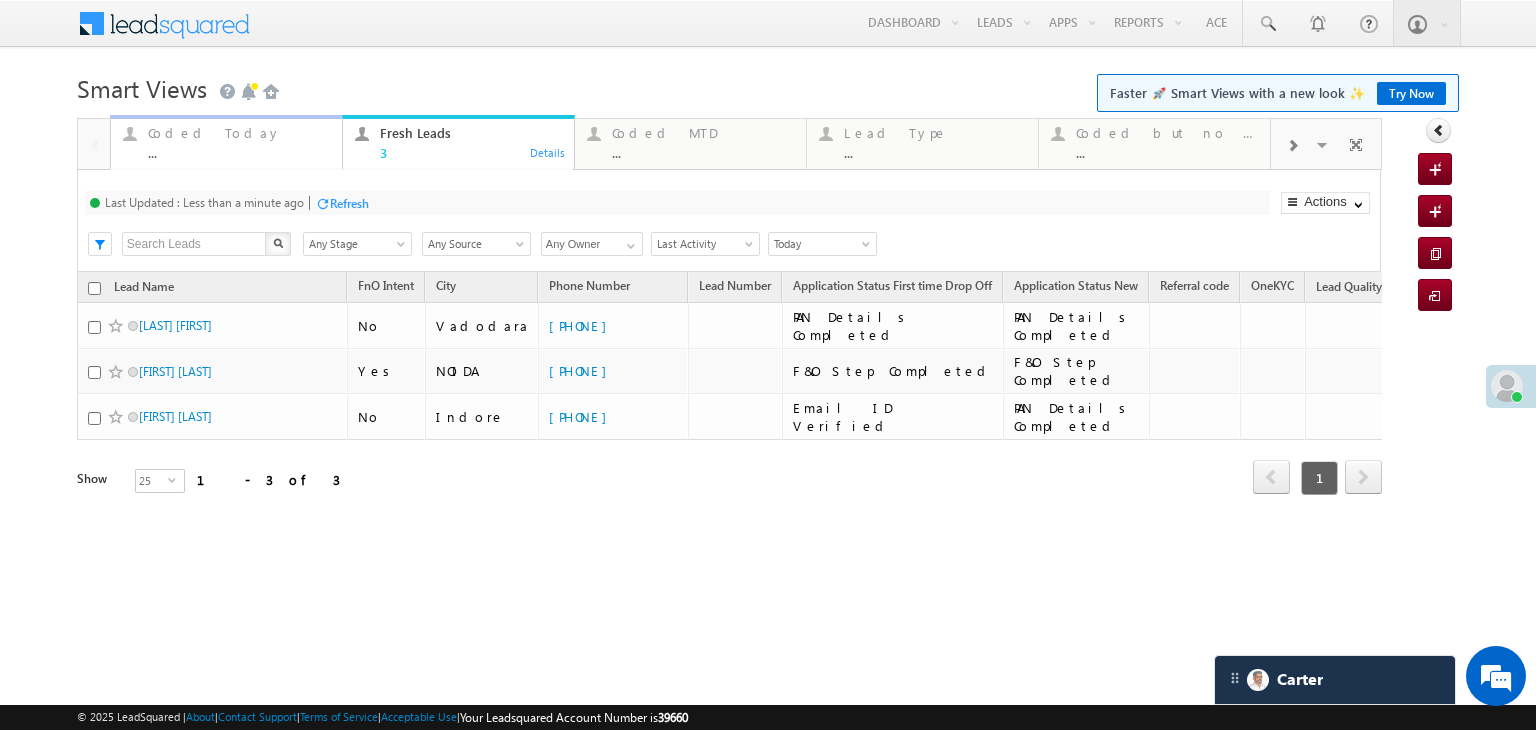click on "..." at bounding box center [239, 152] 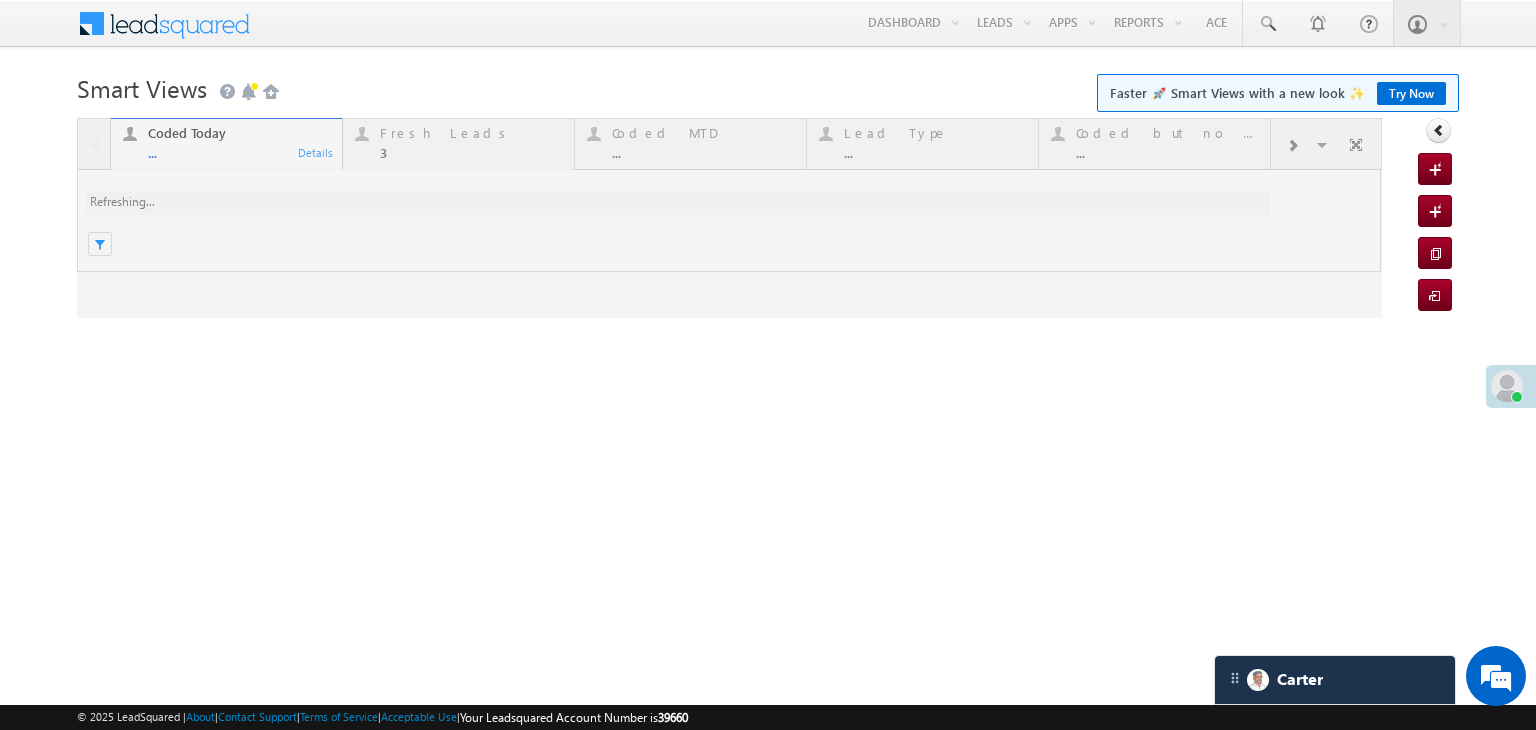 scroll, scrollTop: 0, scrollLeft: 0, axis: both 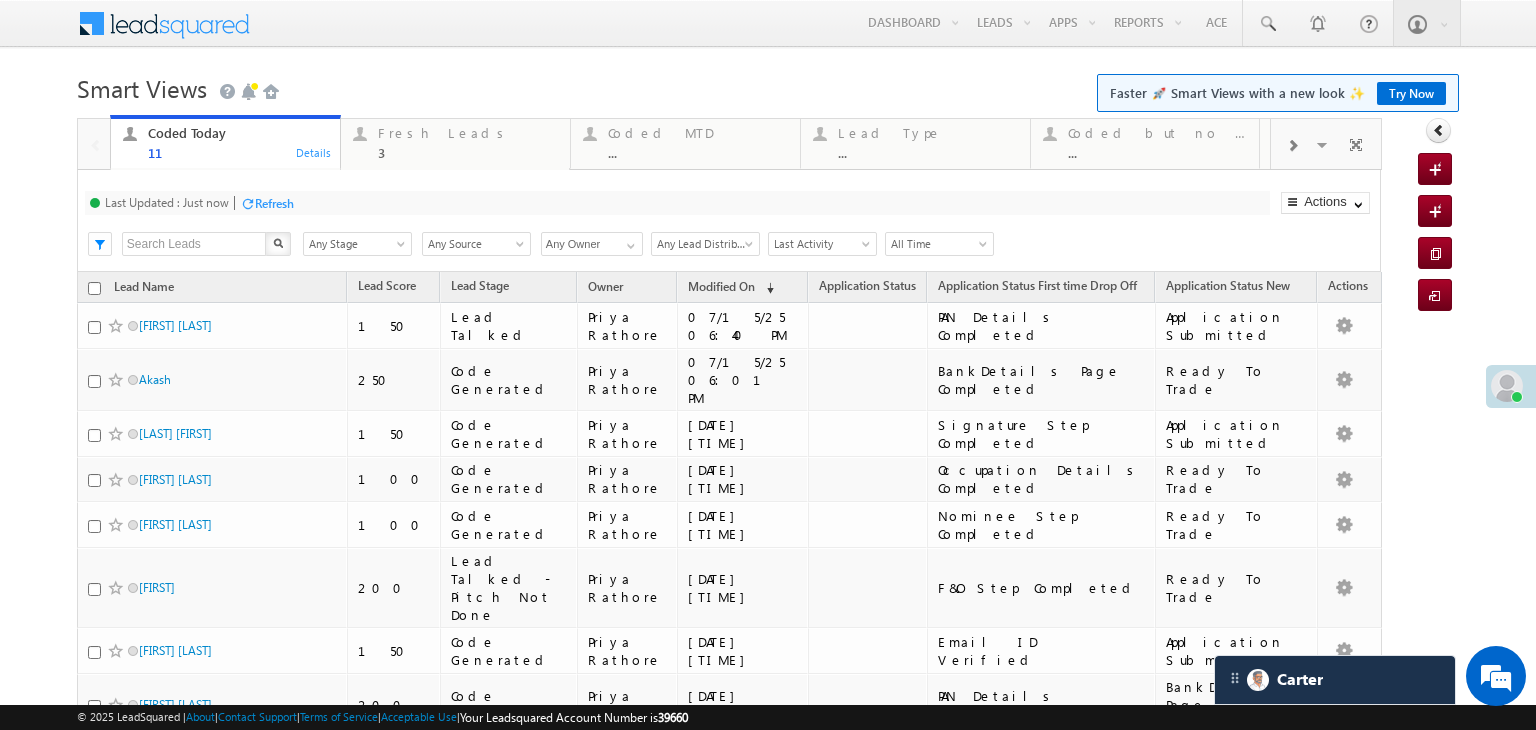 click on "Refresh" at bounding box center [274, 203] 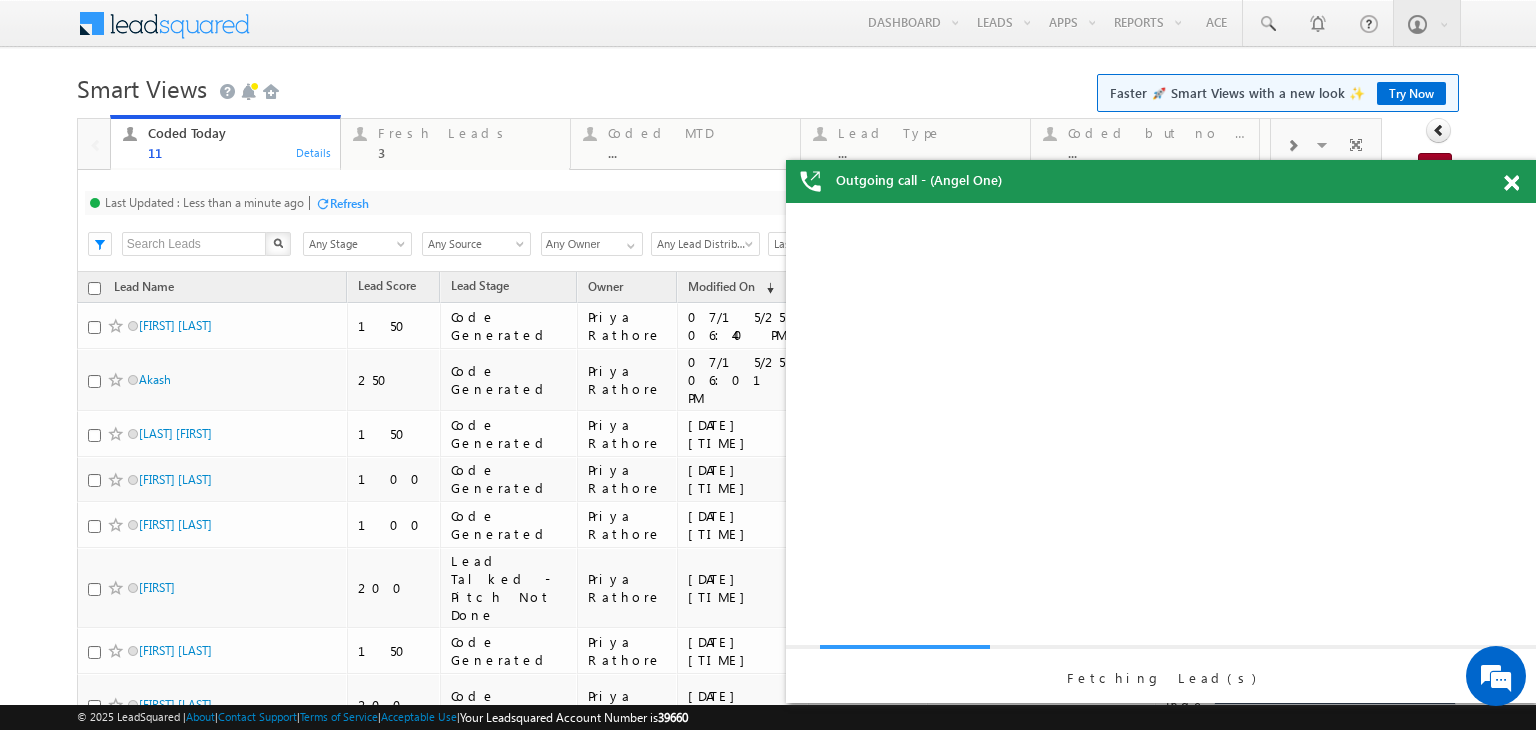 scroll, scrollTop: 0, scrollLeft: 0, axis: both 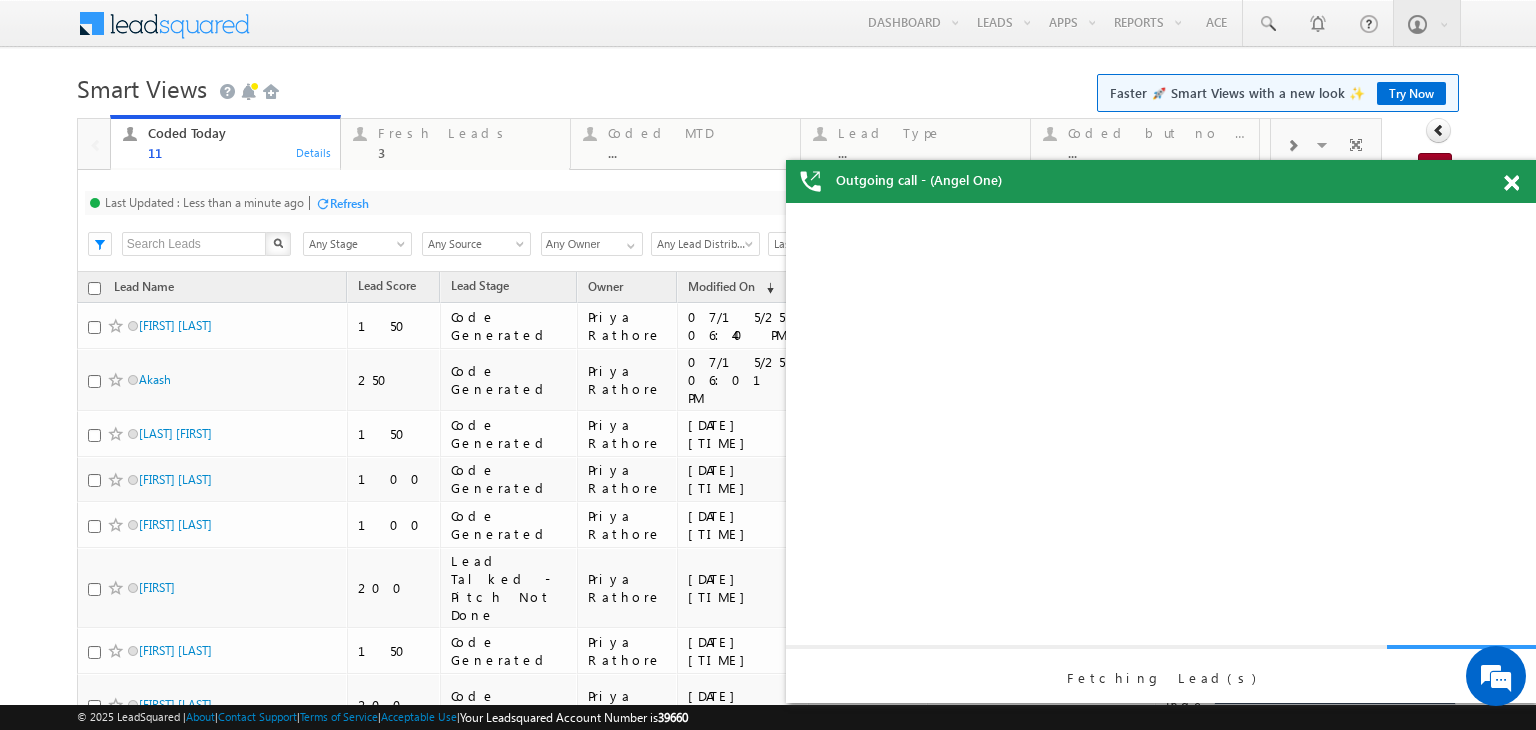 click on "Refresh" at bounding box center (342, 202) 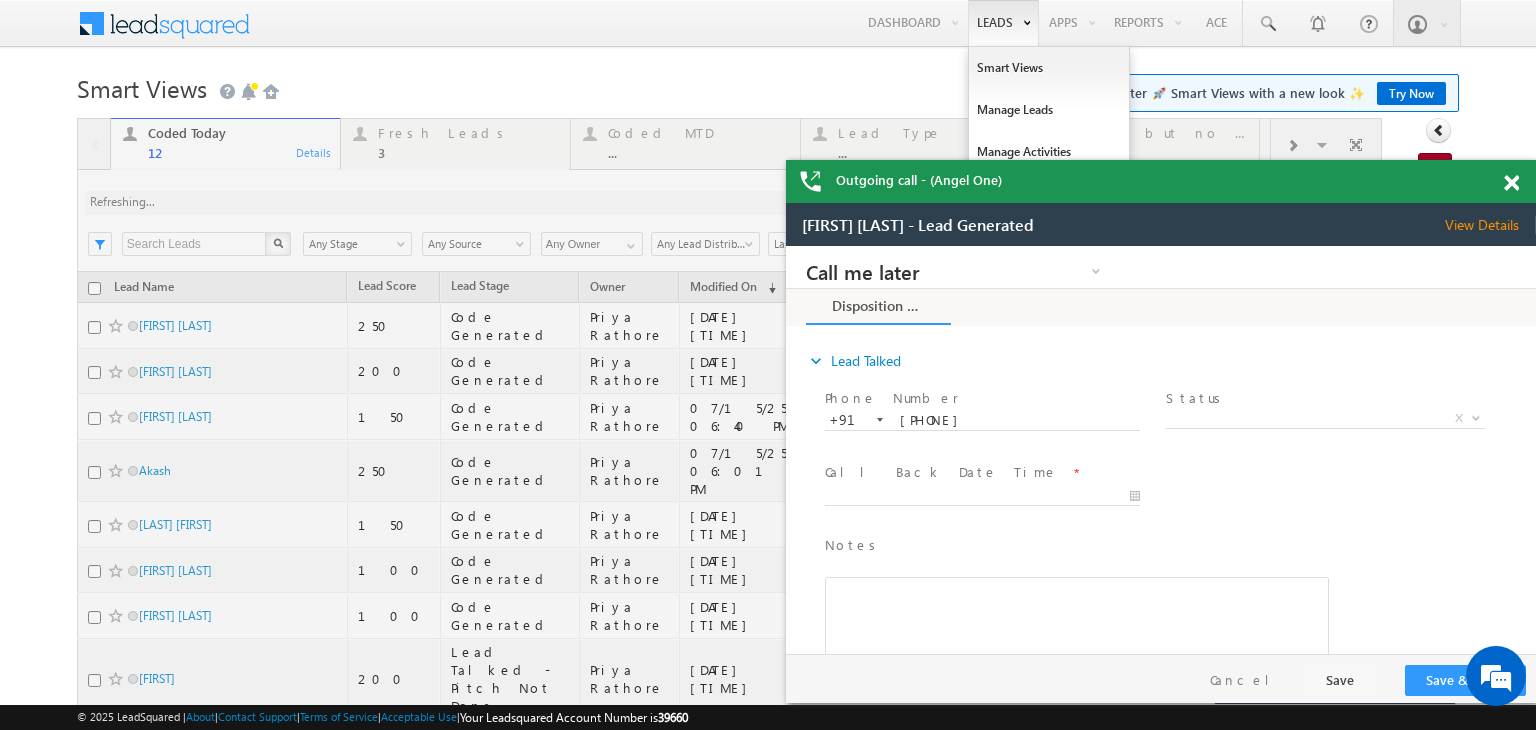 scroll, scrollTop: 0, scrollLeft: 0, axis: both 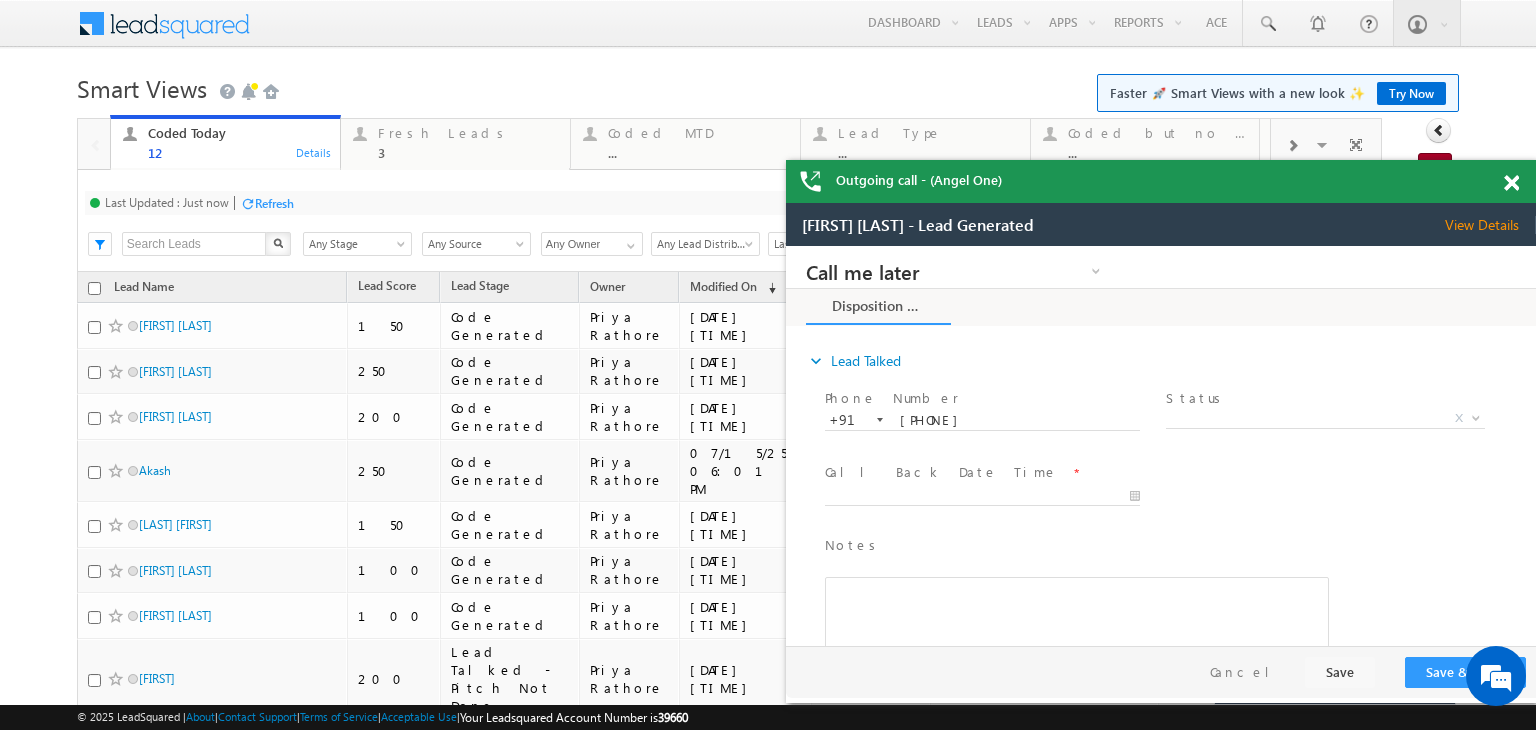 click on "Fresh Leads 3" at bounding box center (468, 140) 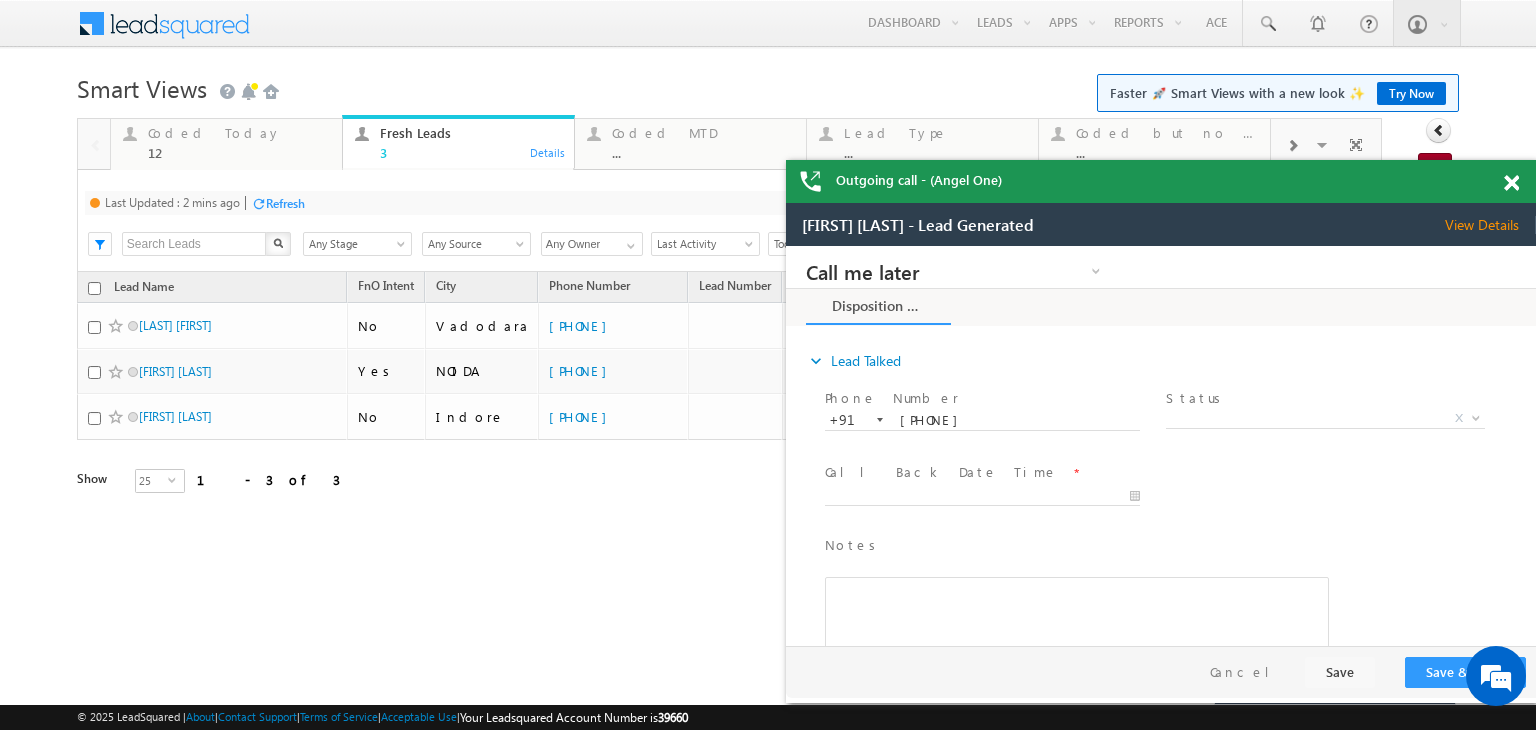 click on "Last Updated : 2 mins ago Refresh Refreshing..." at bounding box center [677, 203] 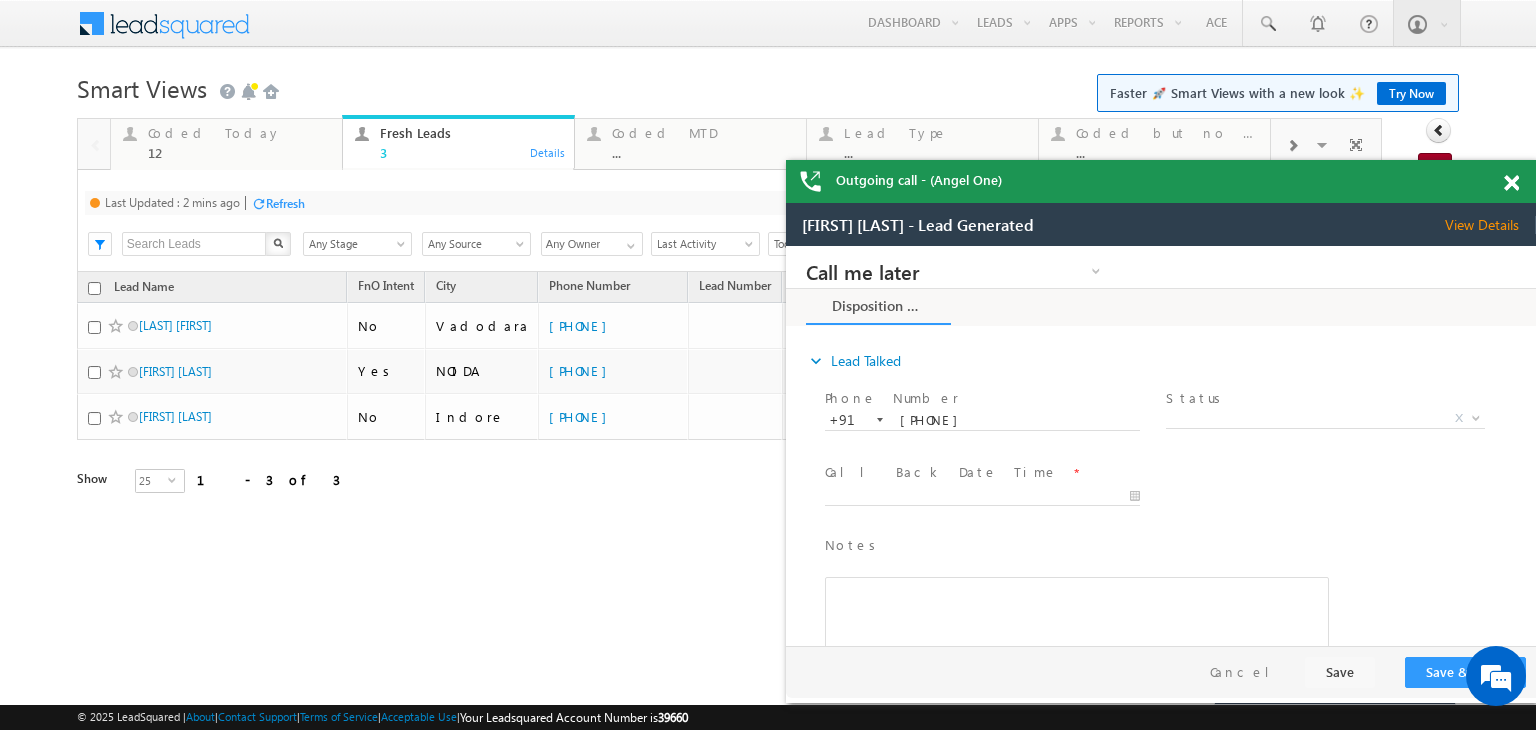 click on "Refresh" at bounding box center (285, 203) 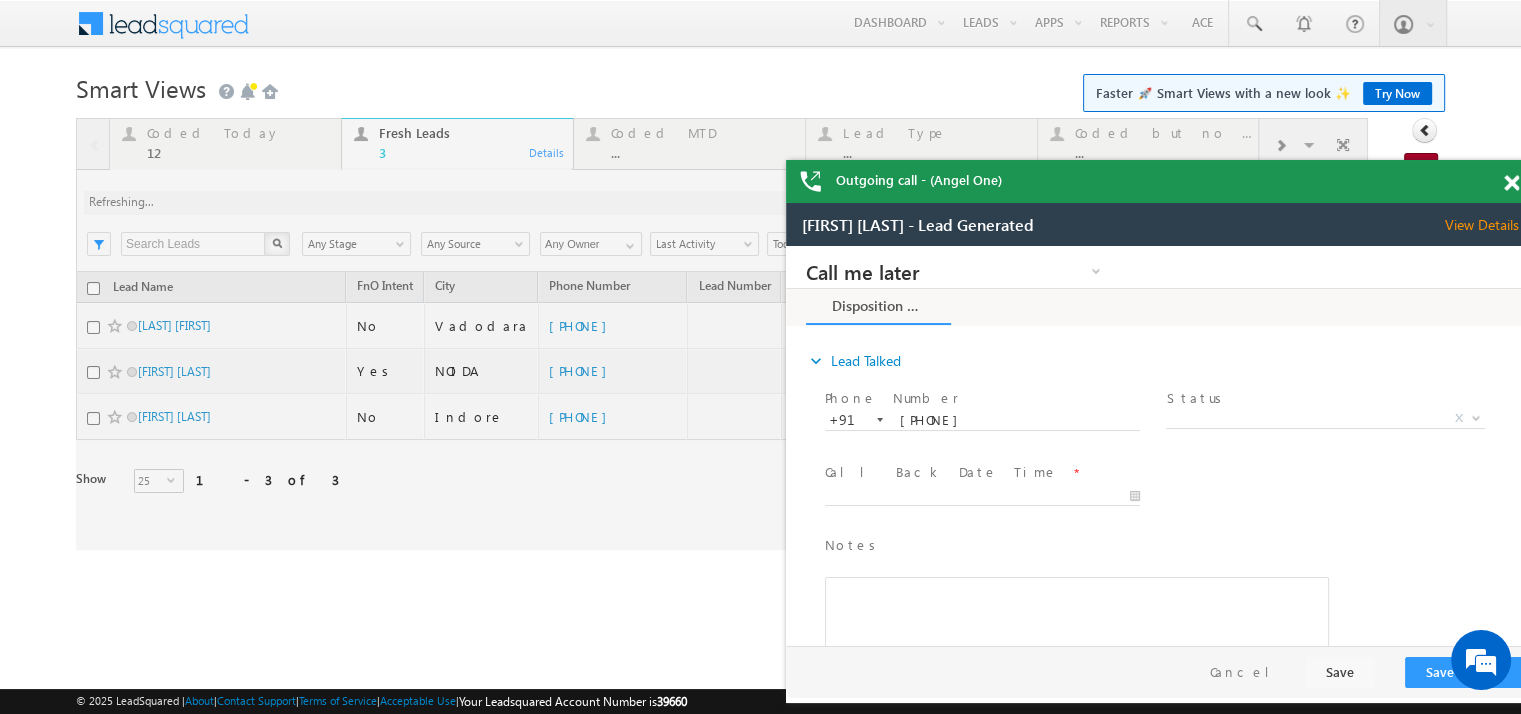 click at bounding box center [1511, 183] 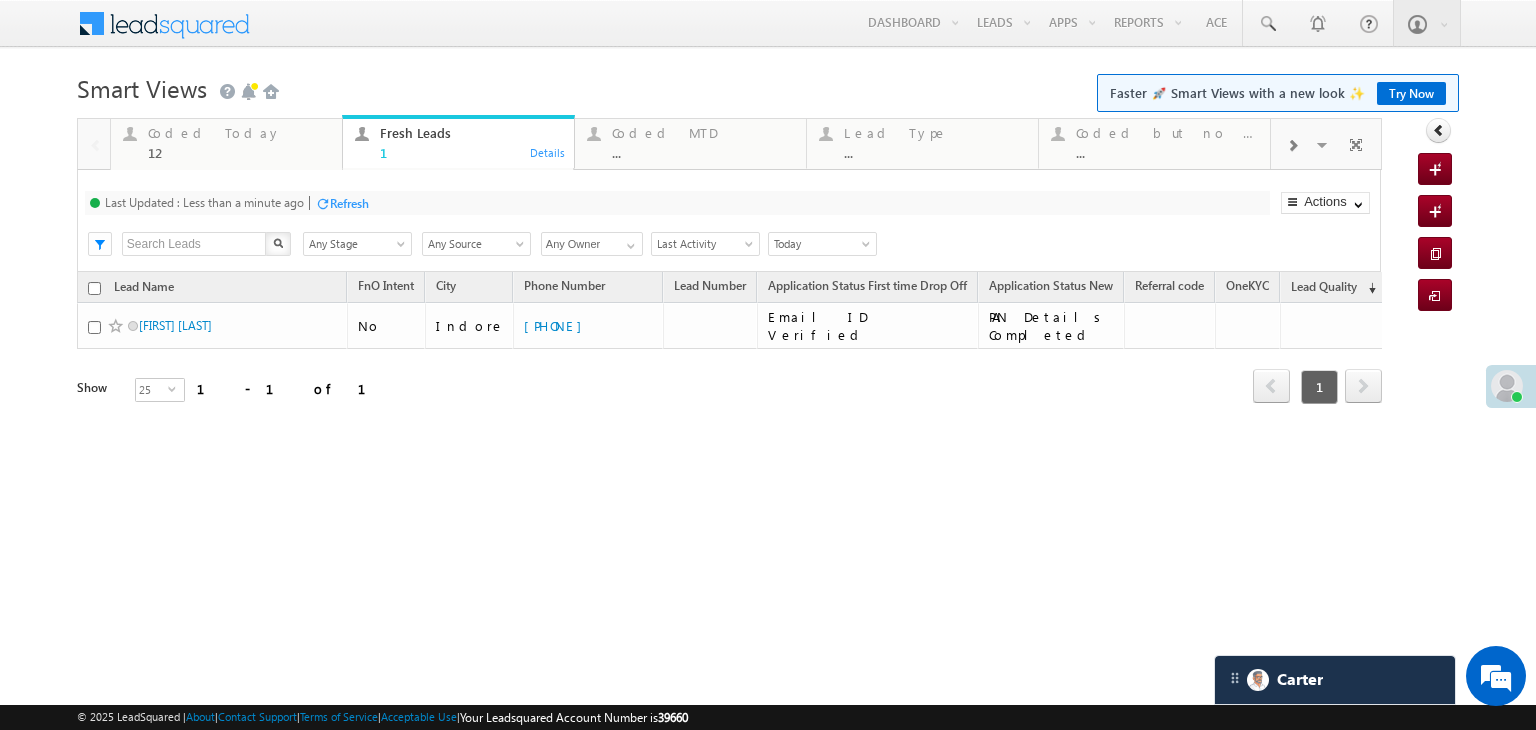 click on "Refresh" at bounding box center [349, 203] 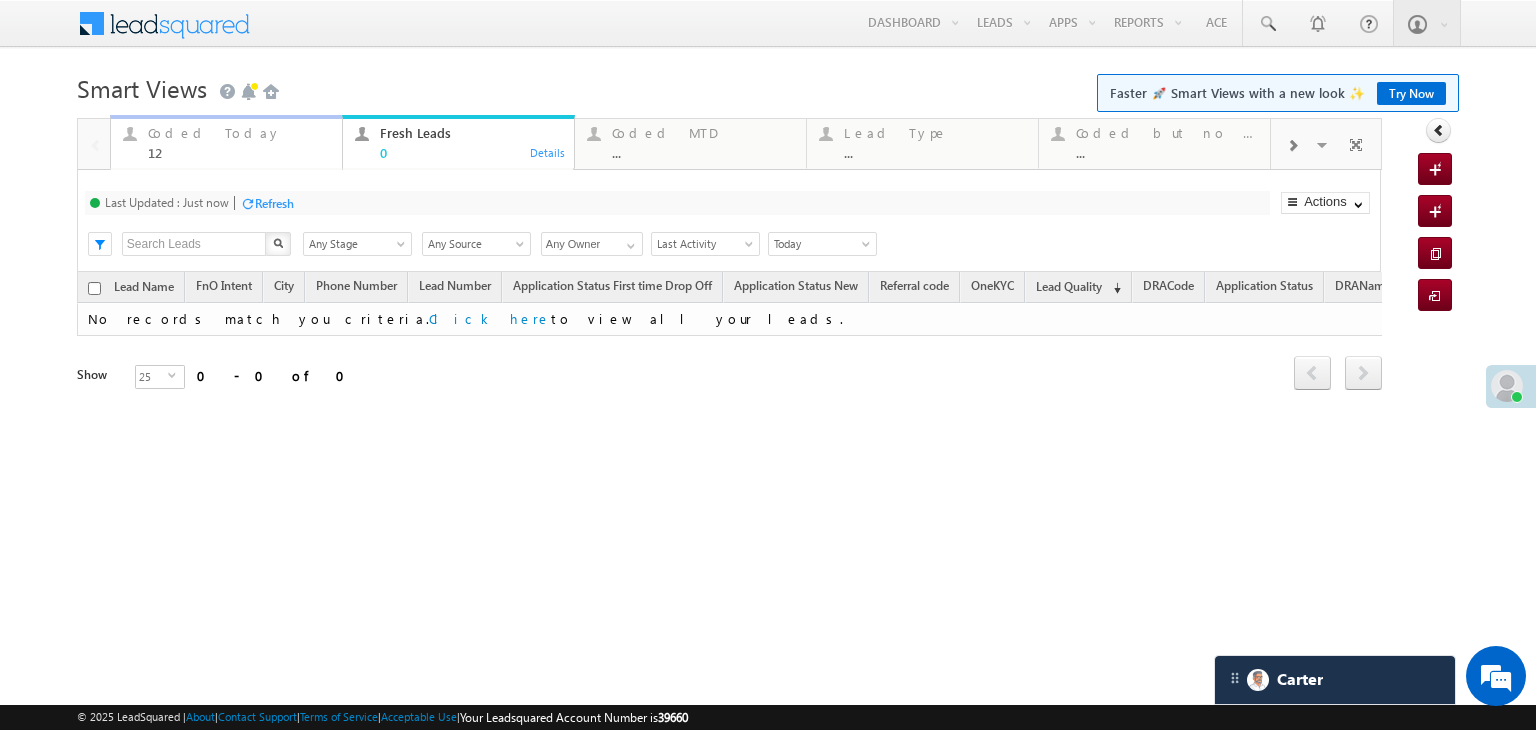 click on "Coded Today 12 Details" at bounding box center [226, 142] 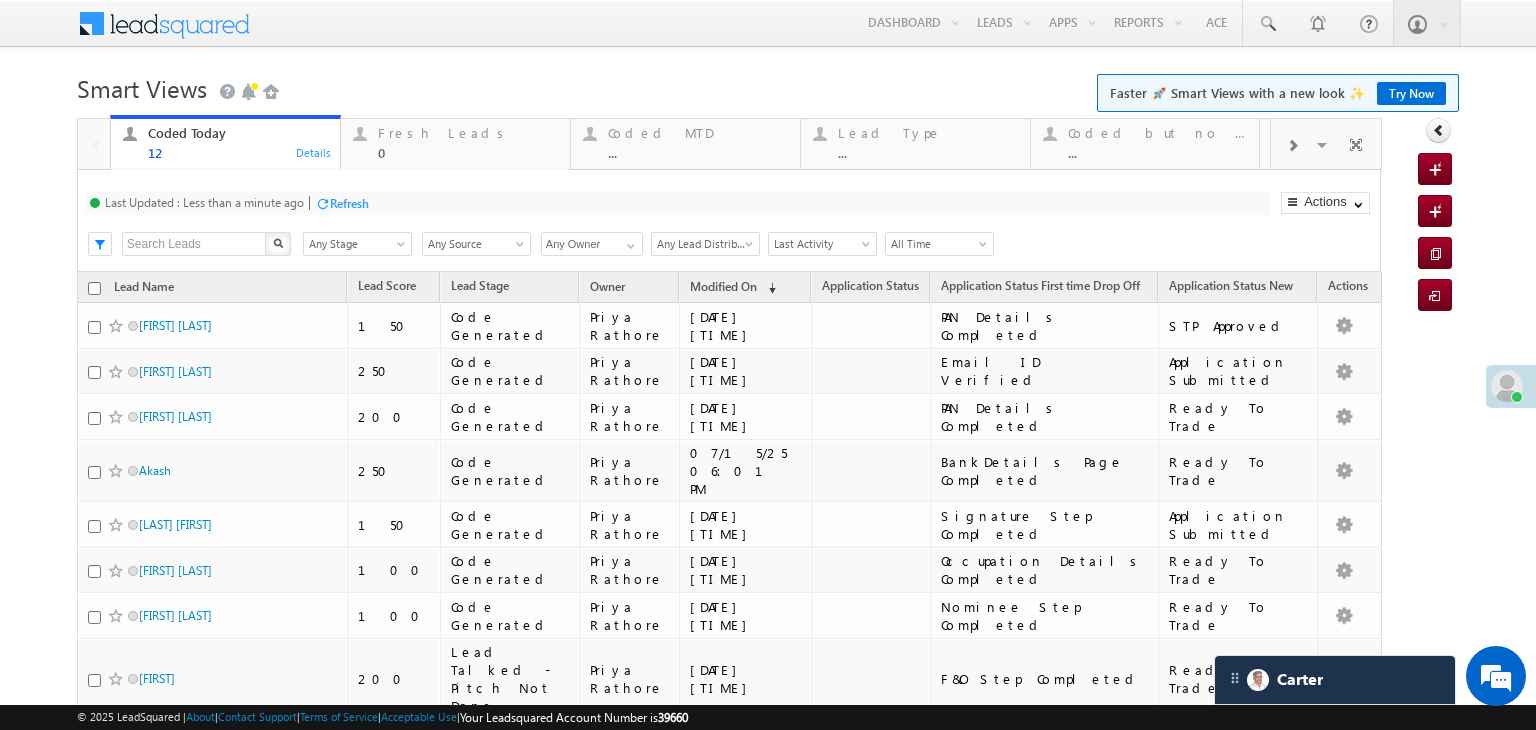 click at bounding box center (322, 203) 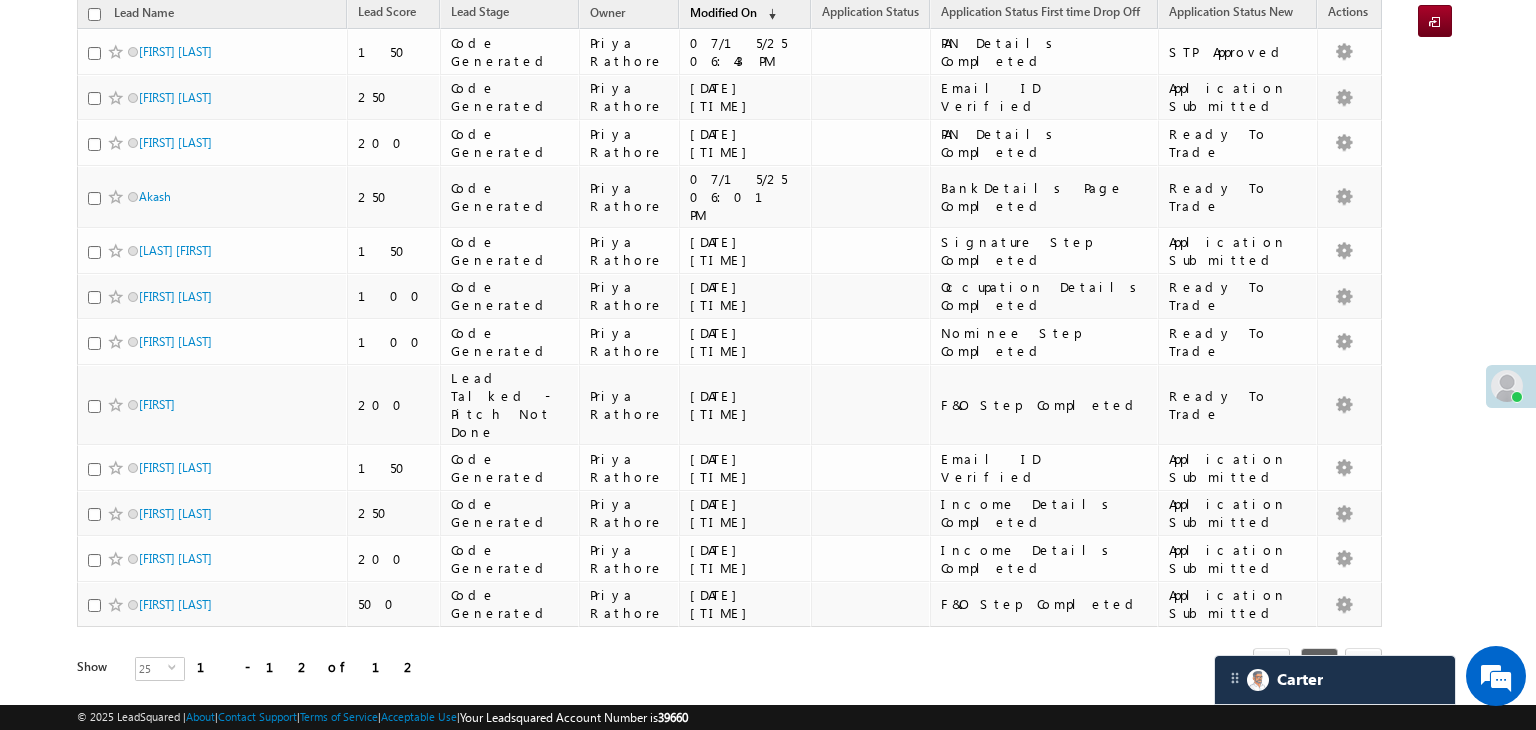 scroll, scrollTop: 0, scrollLeft: 0, axis: both 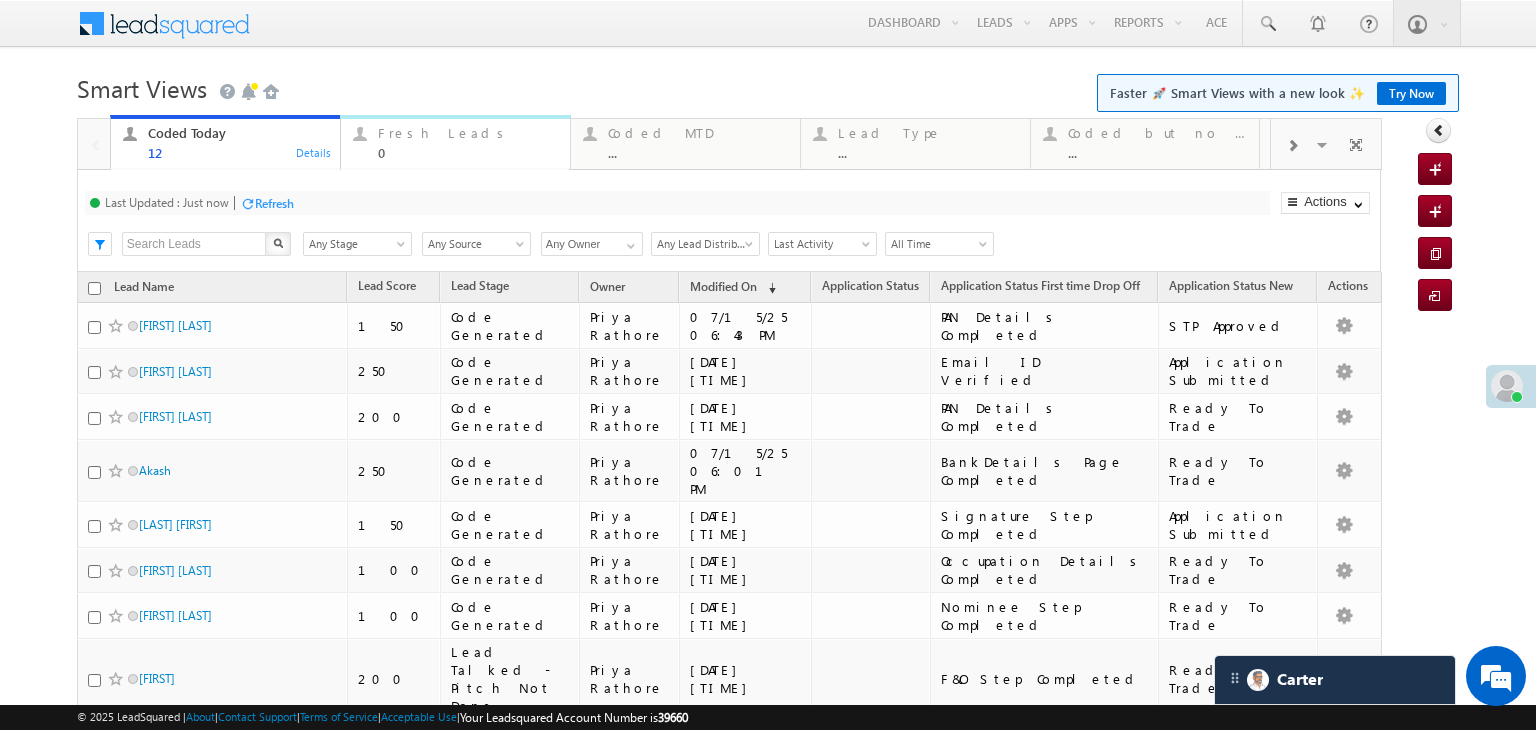 click on "0" at bounding box center [468, 152] 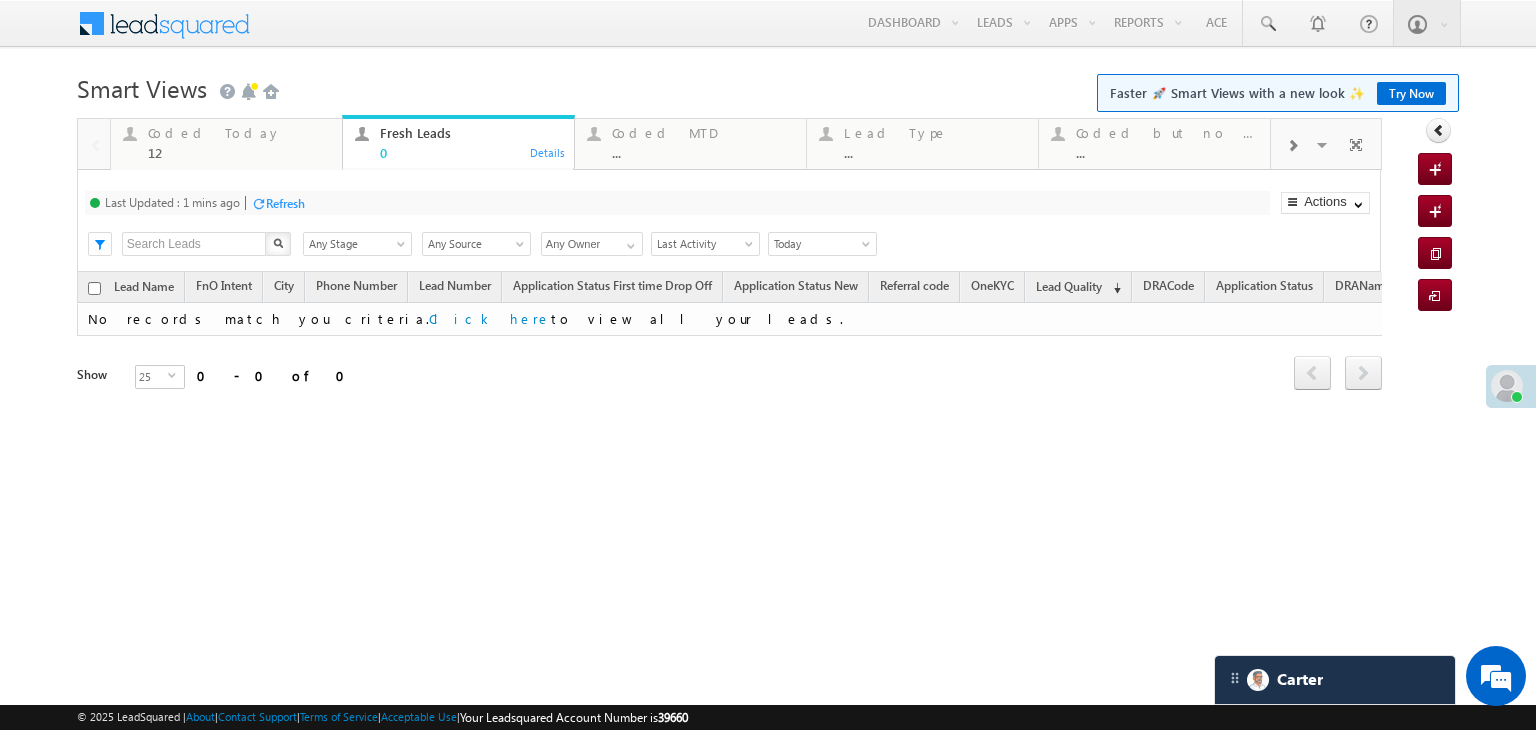 click on "Refresh" at bounding box center (285, 203) 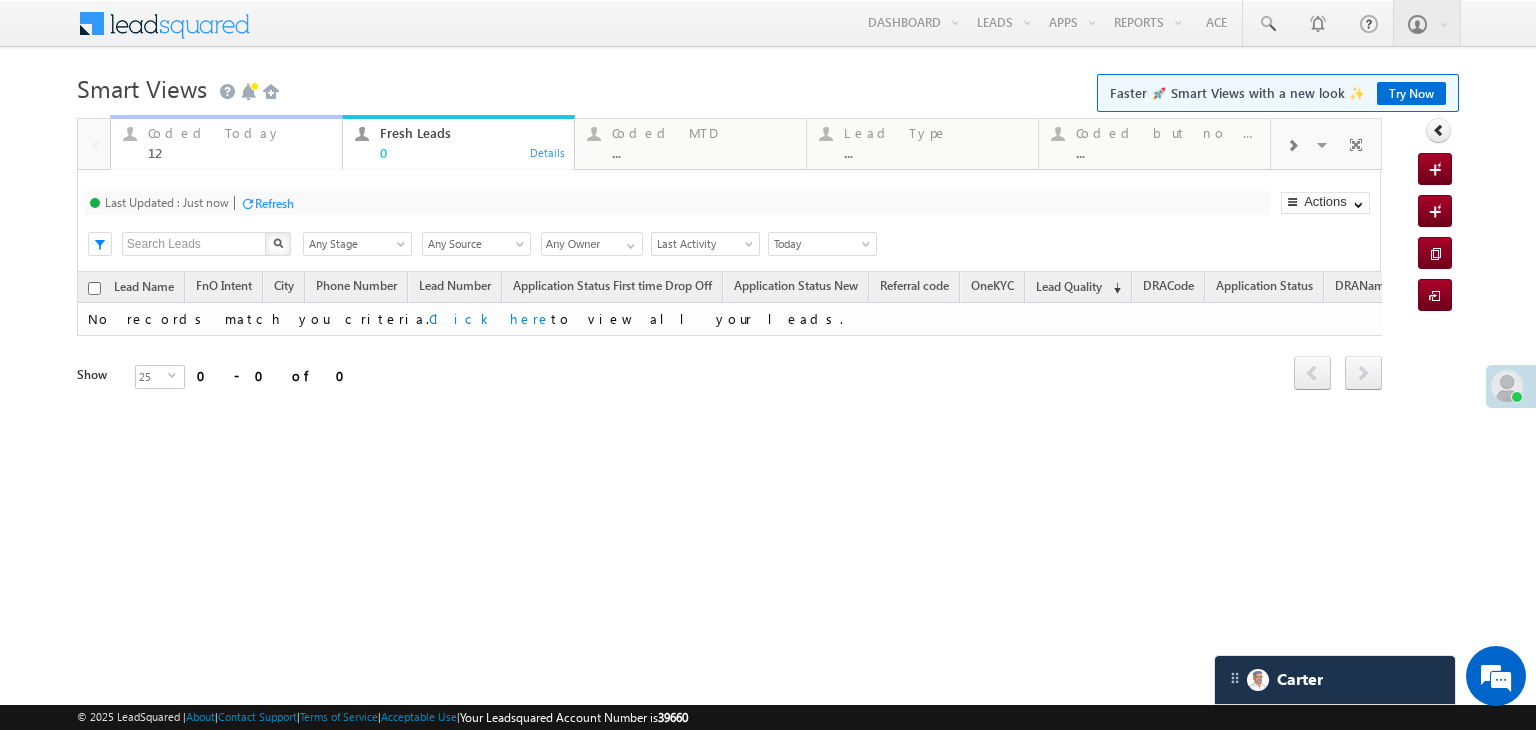 click on "Coded Today" at bounding box center (239, 133) 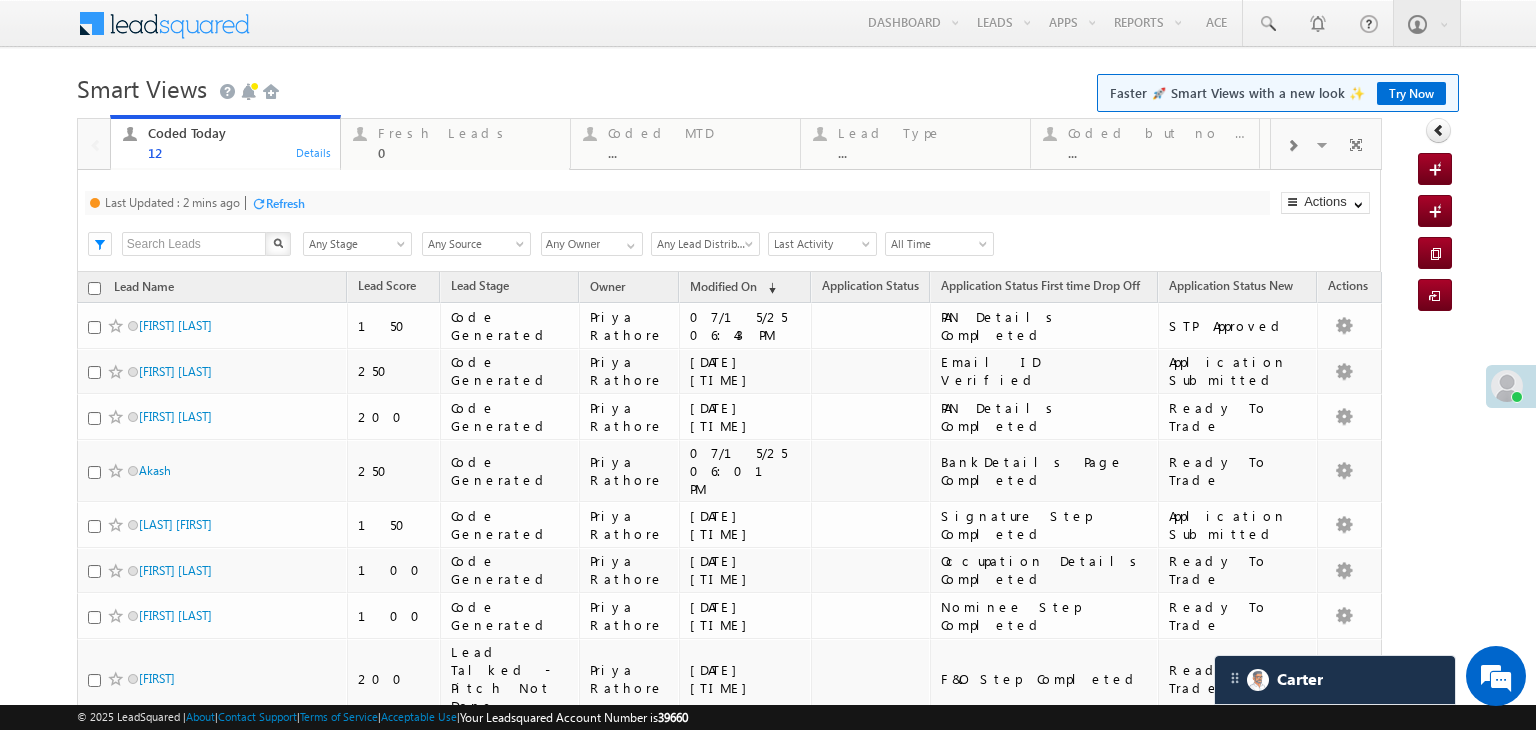 click on "Refresh" at bounding box center [278, 202] 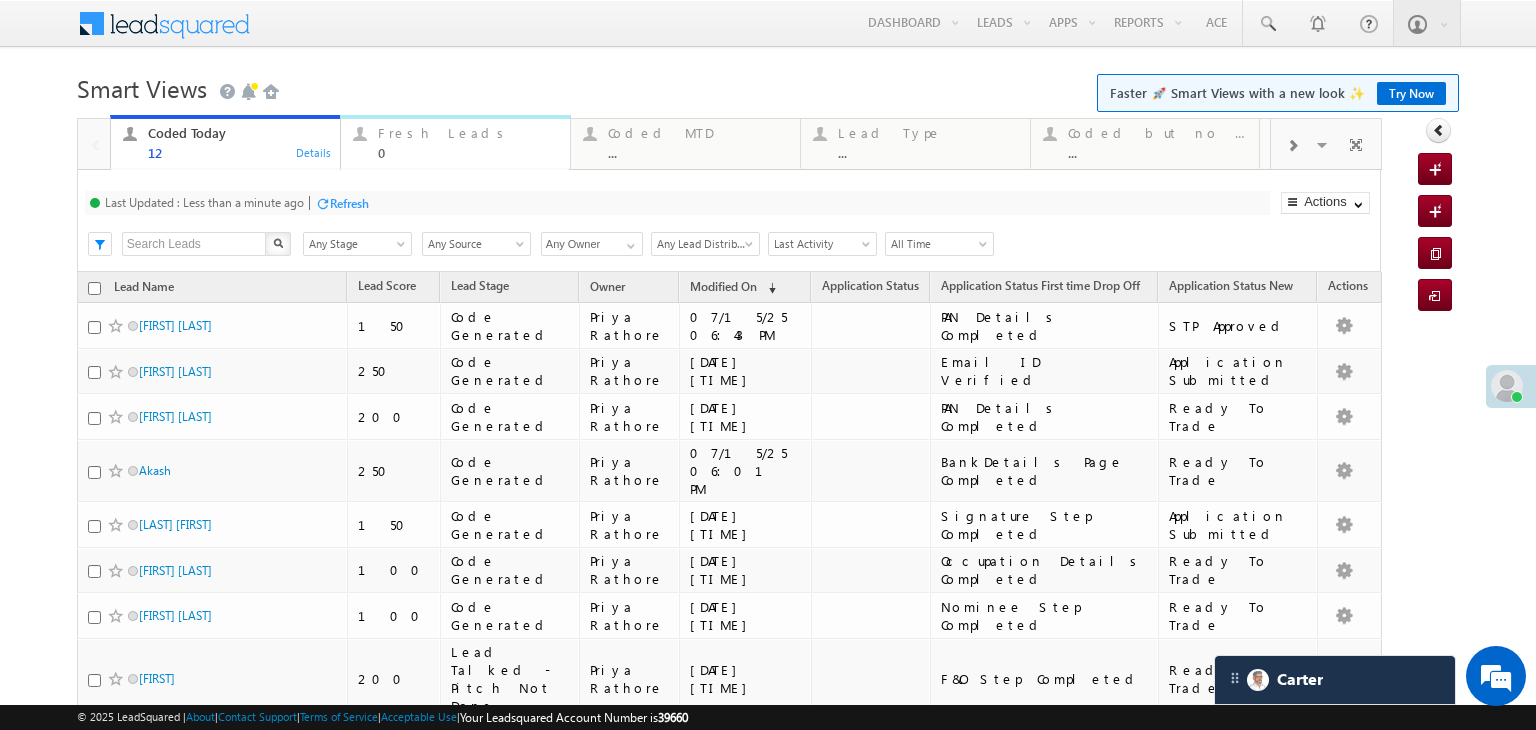 click on "Fresh Leads 0" at bounding box center [468, 140] 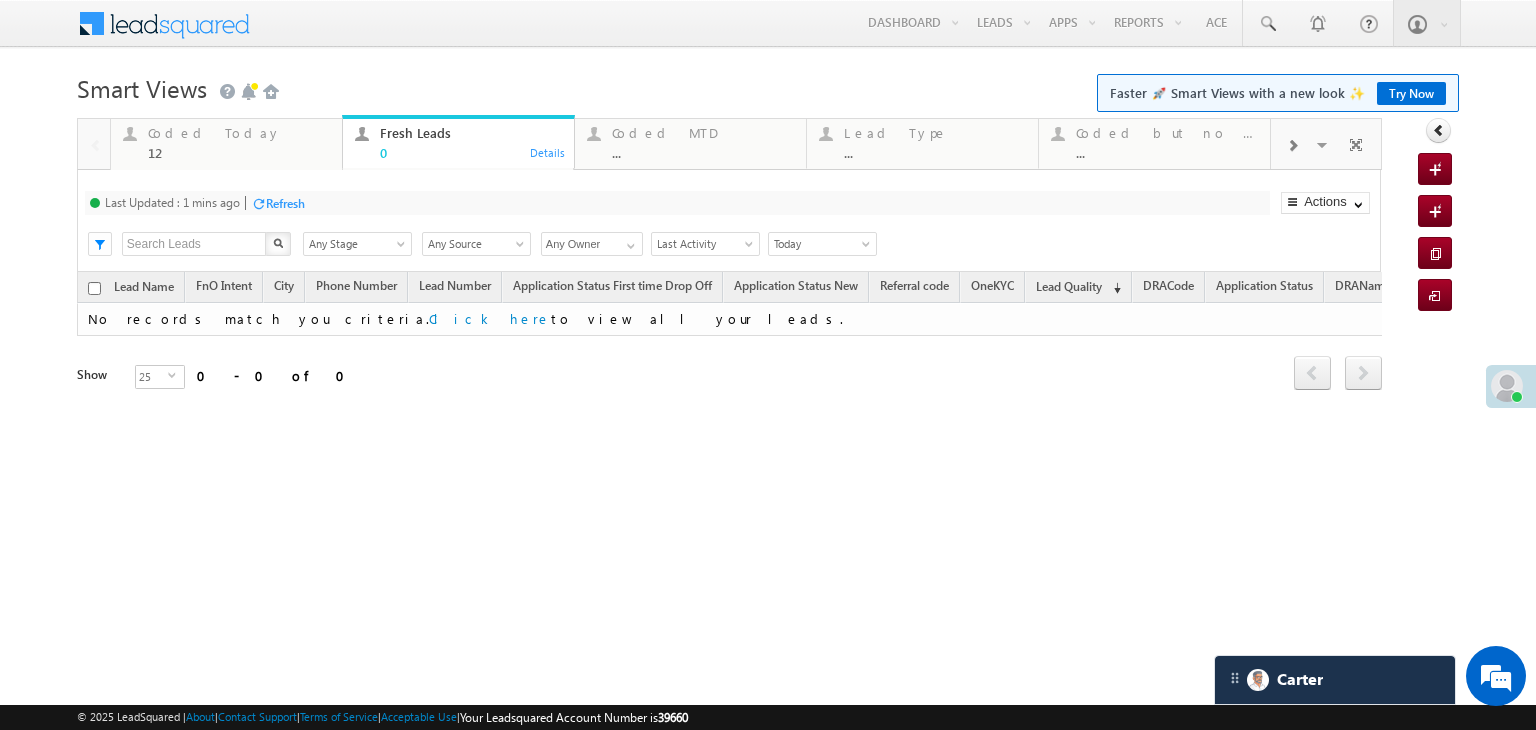 click on "Refresh" at bounding box center [285, 203] 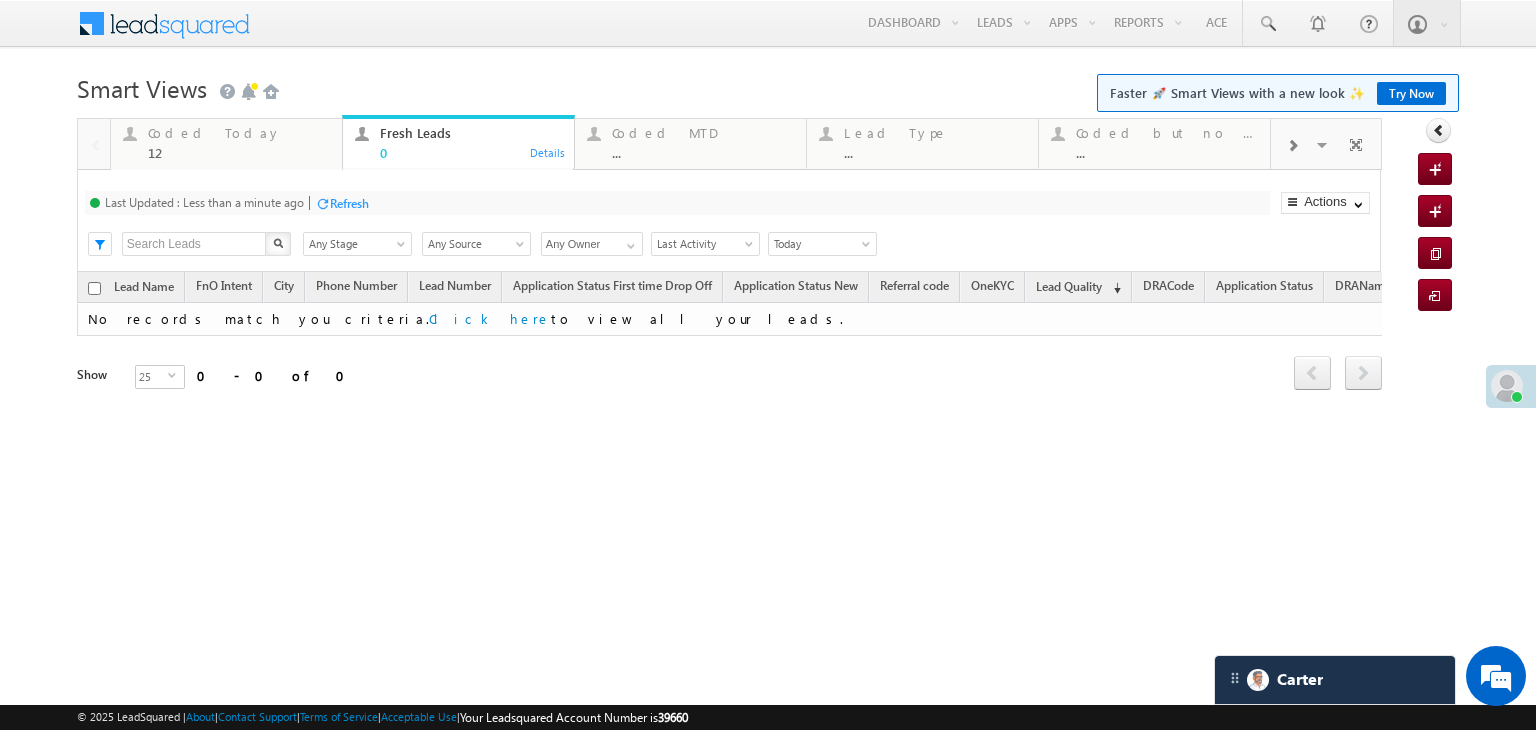 scroll, scrollTop: 9070, scrollLeft: 0, axis: vertical 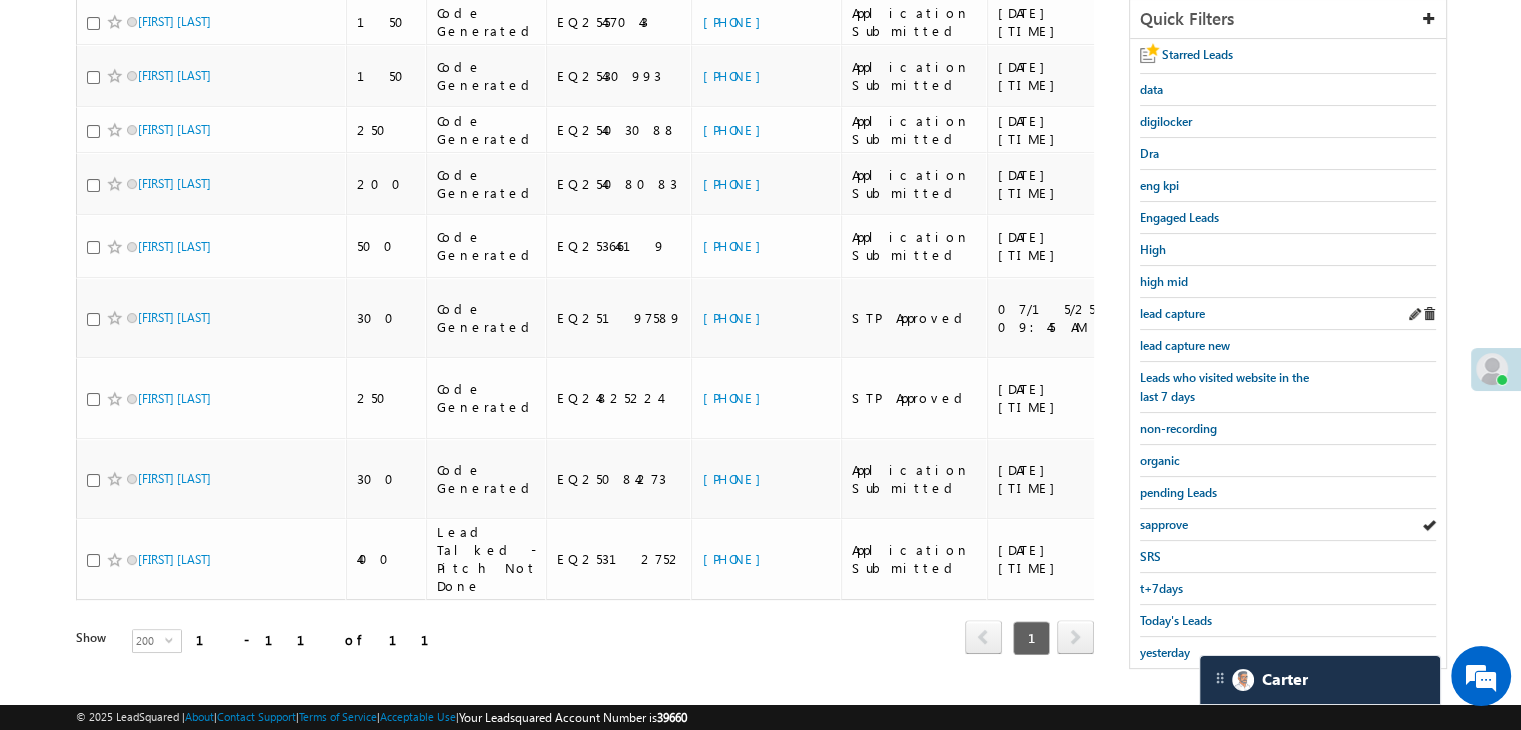 click on "lead capture" at bounding box center (1288, 314) 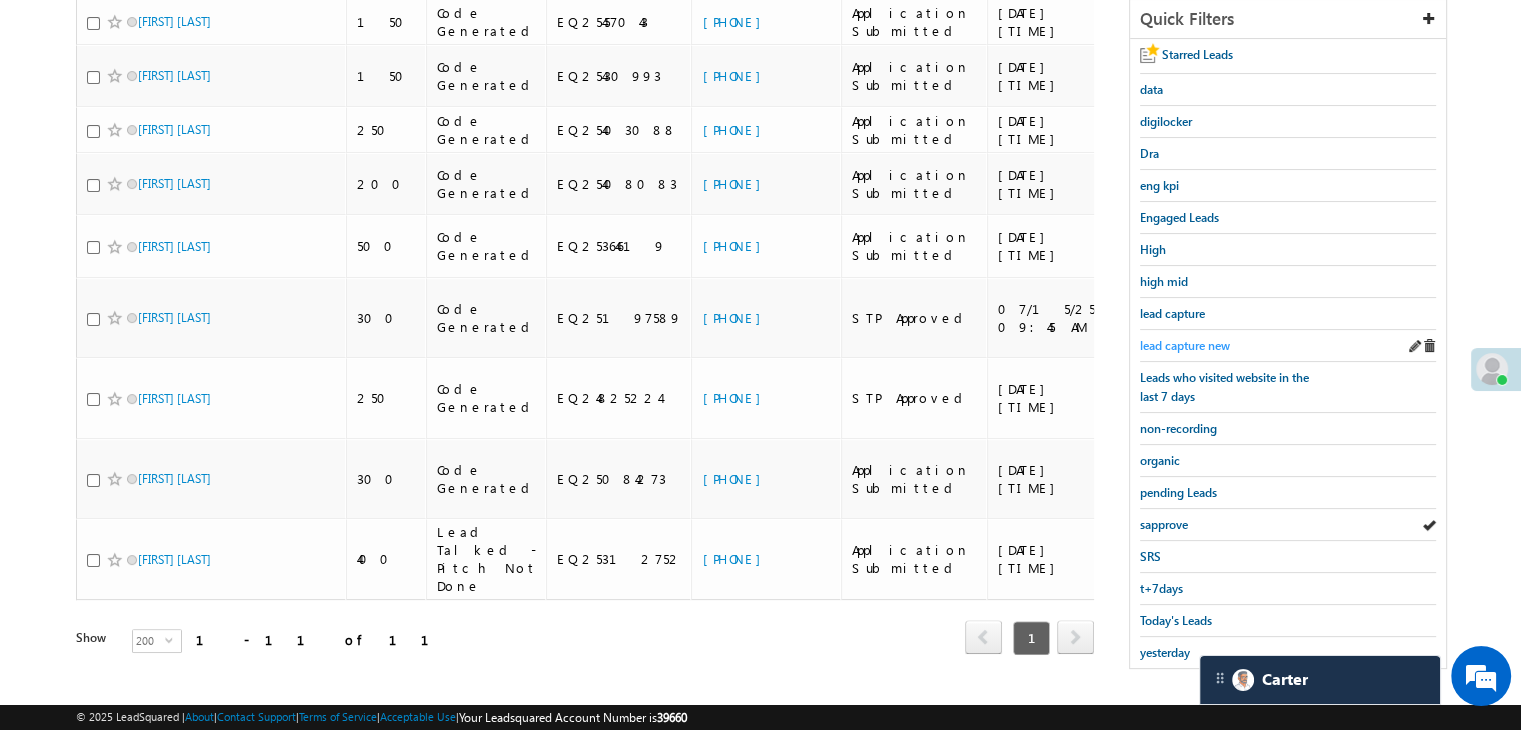click on "lead capture new" at bounding box center (1185, 345) 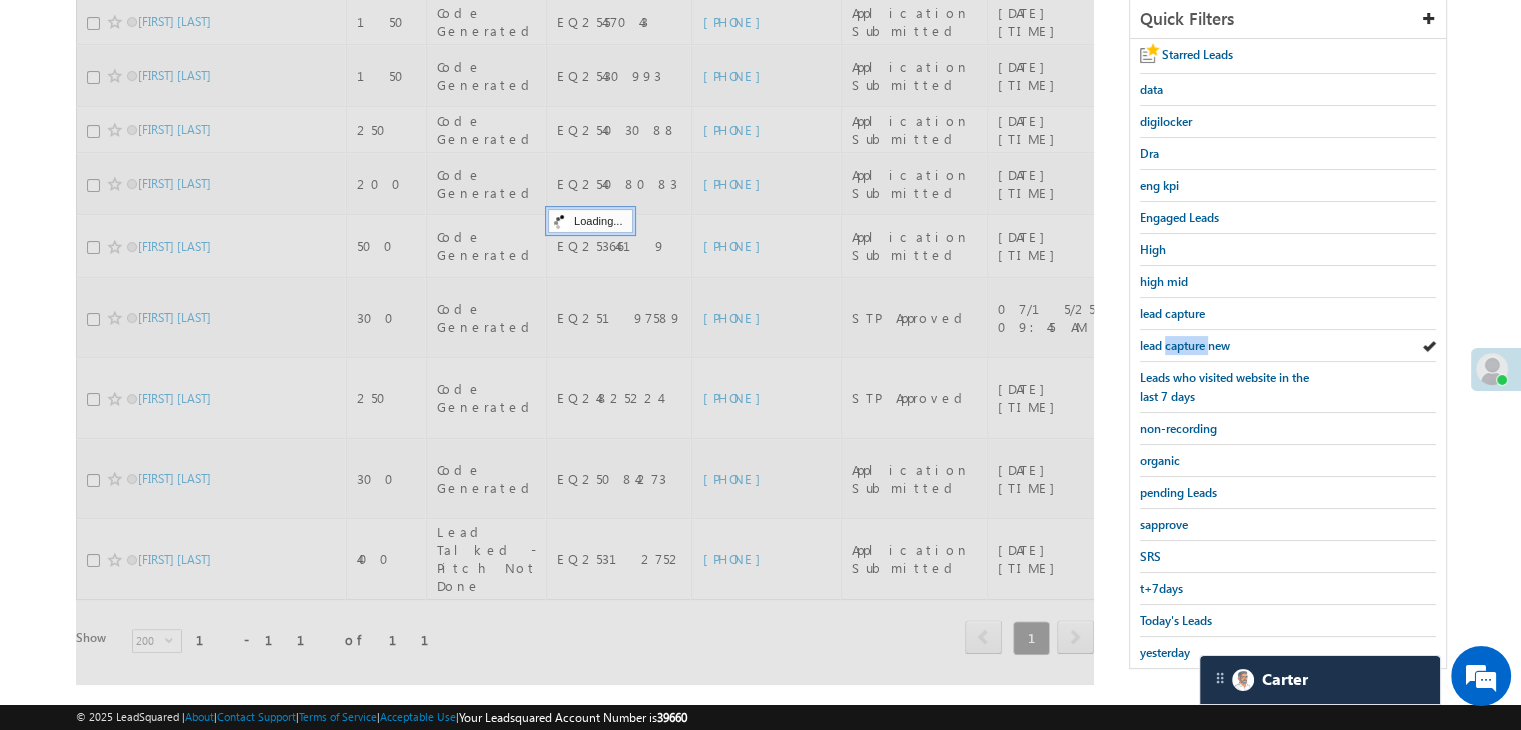 click on "lead capture new" at bounding box center (1185, 345) 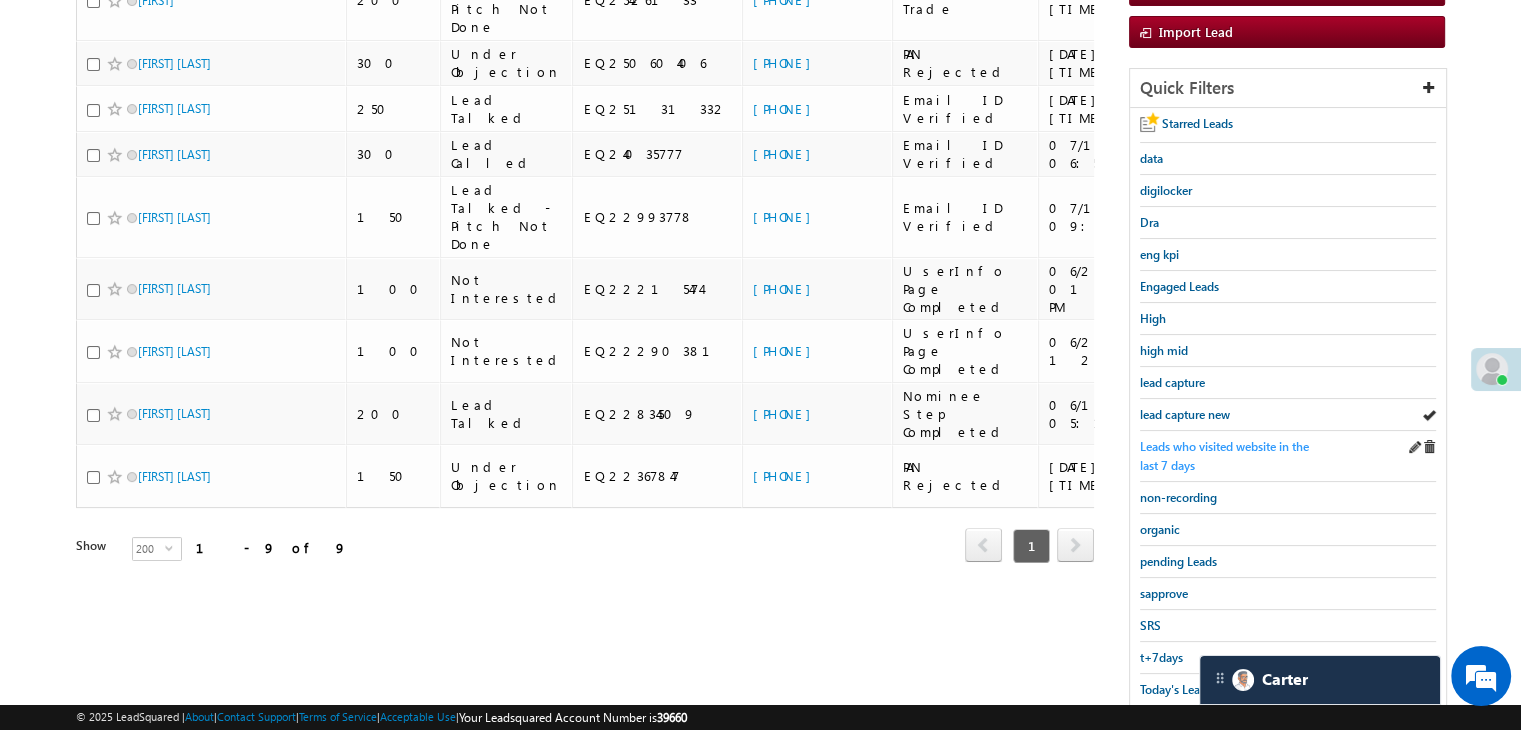 scroll, scrollTop: 363, scrollLeft: 0, axis: vertical 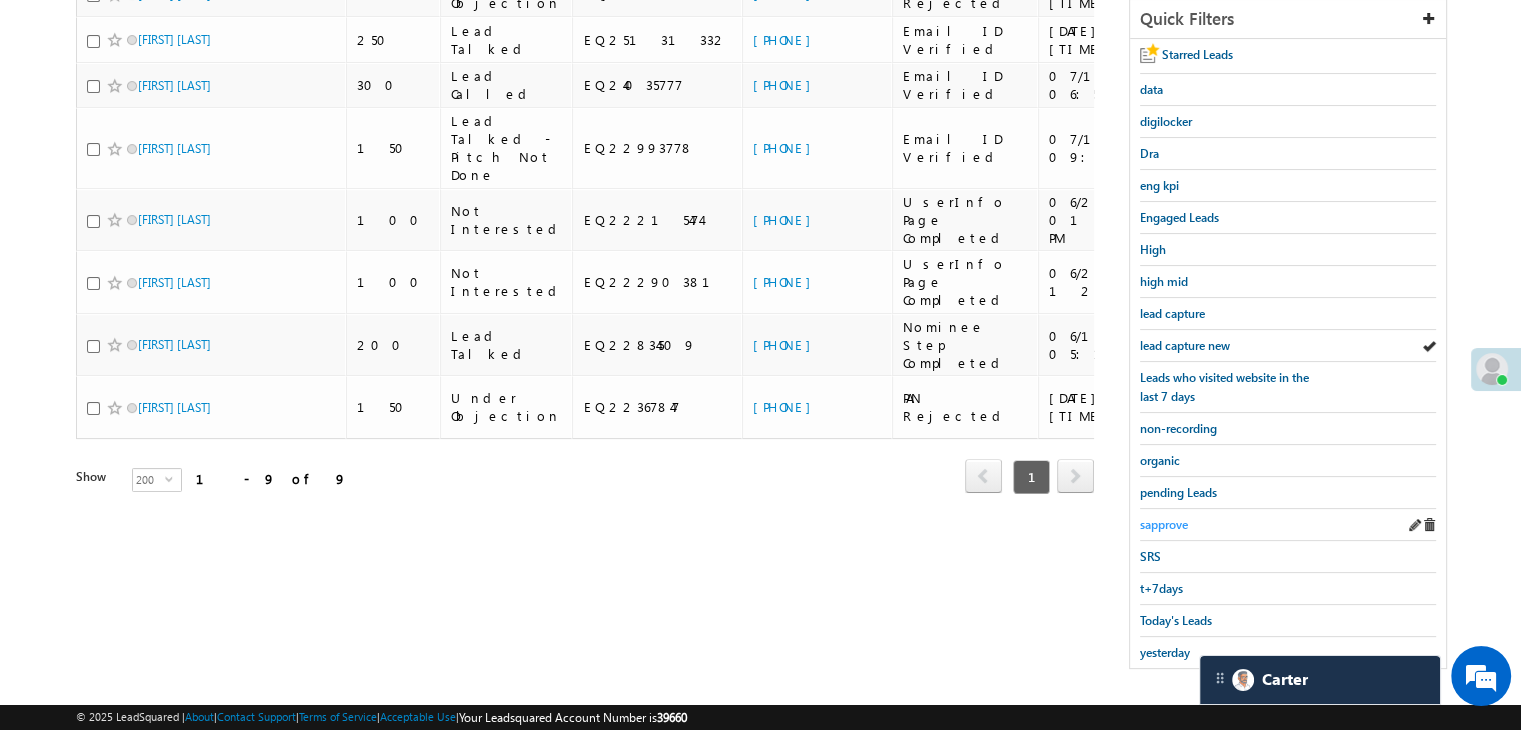 click on "sapprove" at bounding box center (1164, 524) 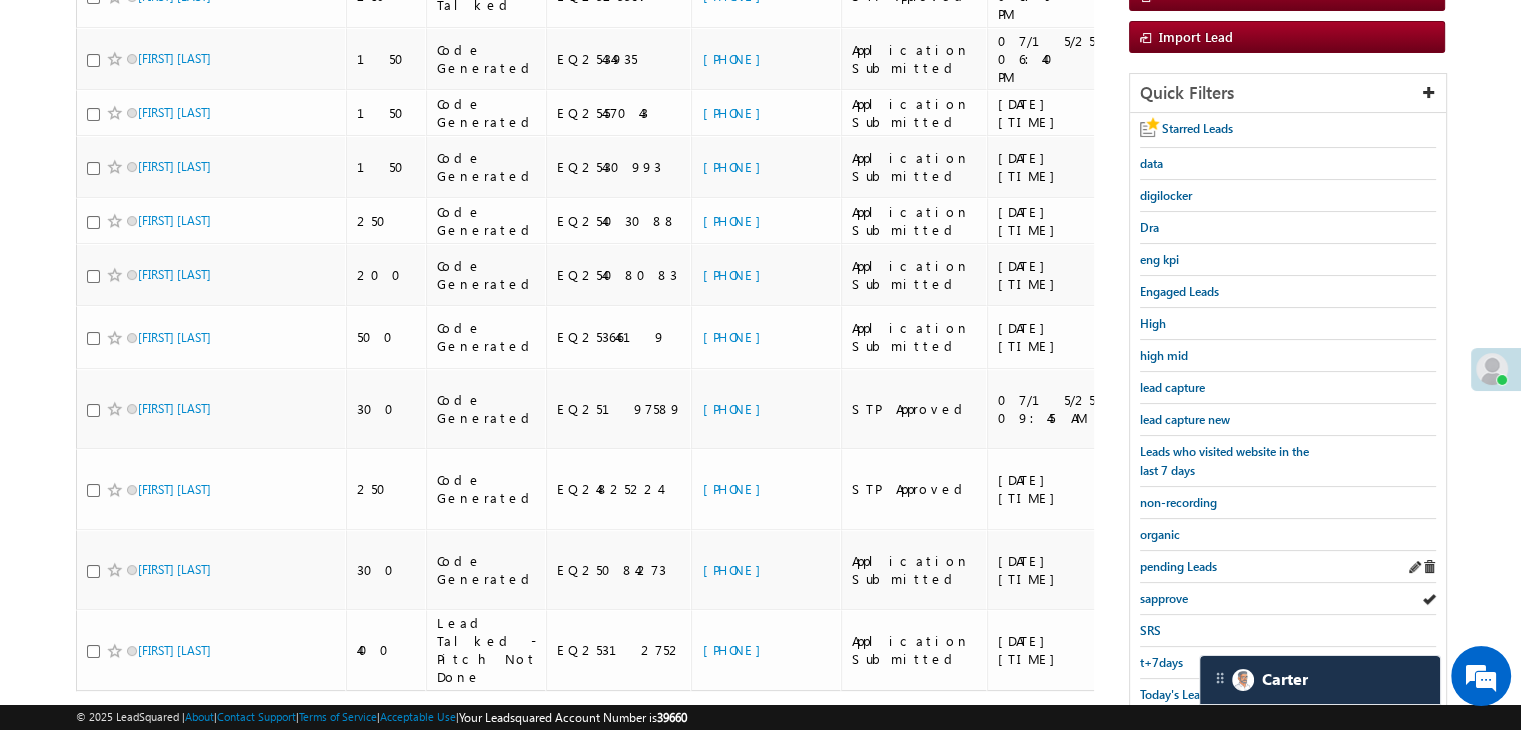 scroll, scrollTop: 363, scrollLeft: 0, axis: vertical 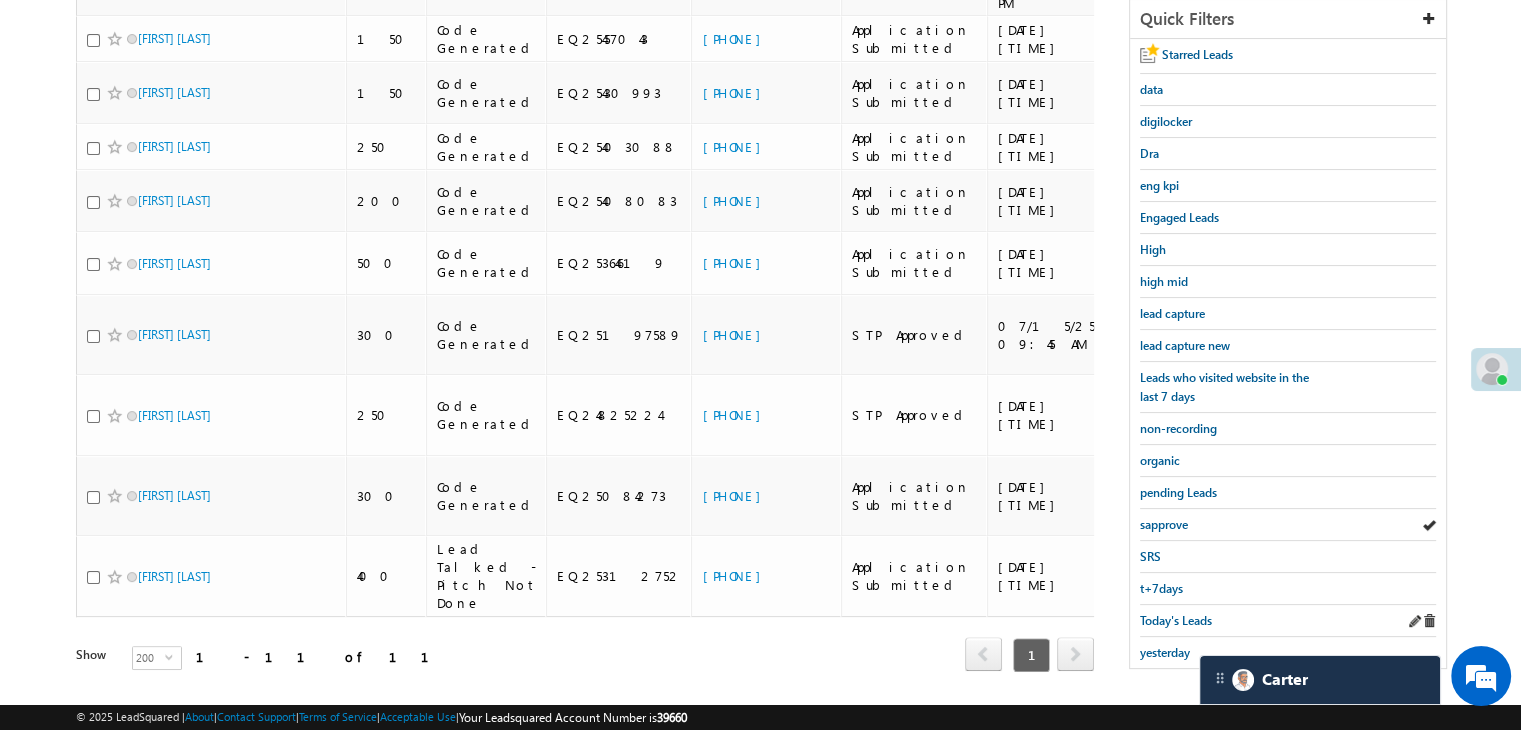 click on "Today's Leads" at bounding box center [1288, 621] 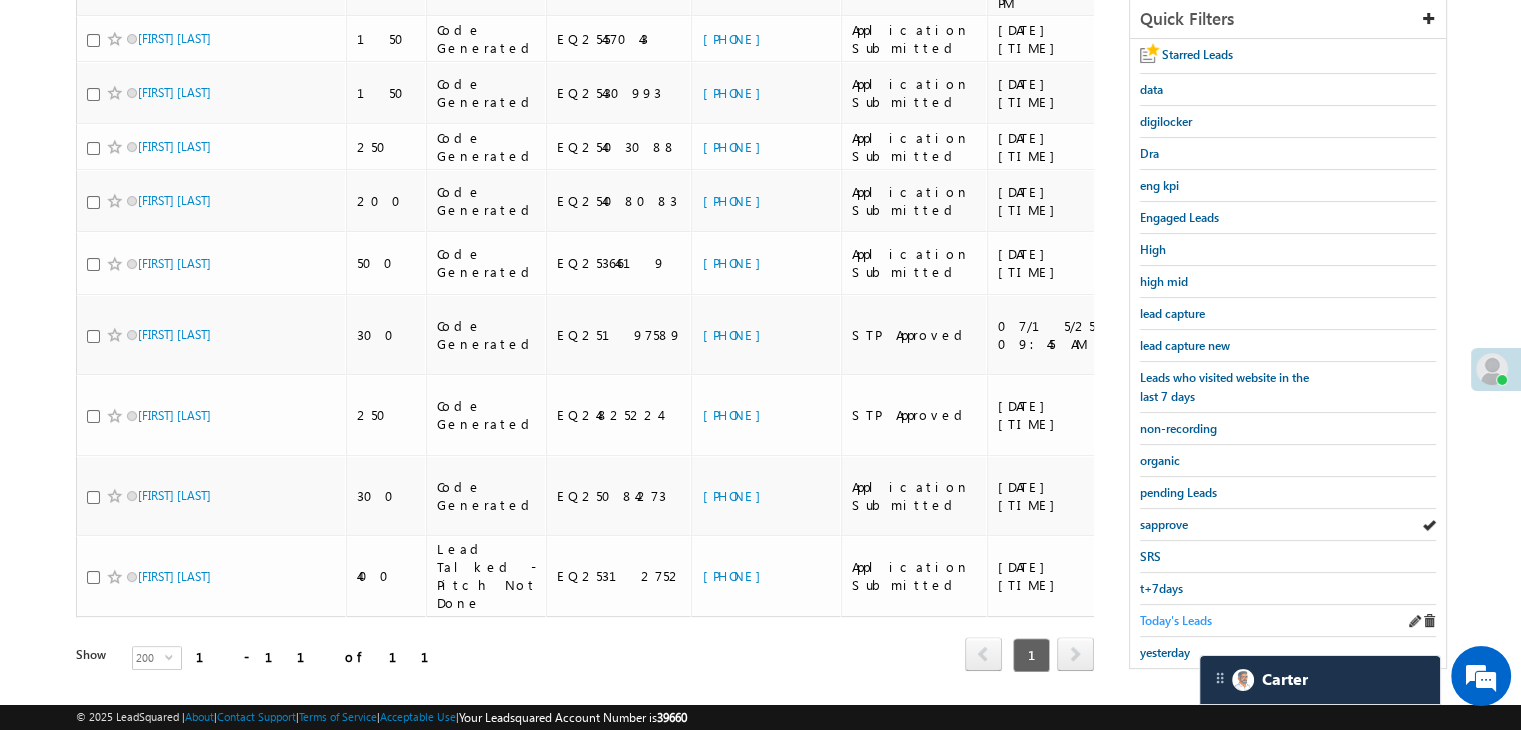 click on "Today's Leads" at bounding box center [1176, 620] 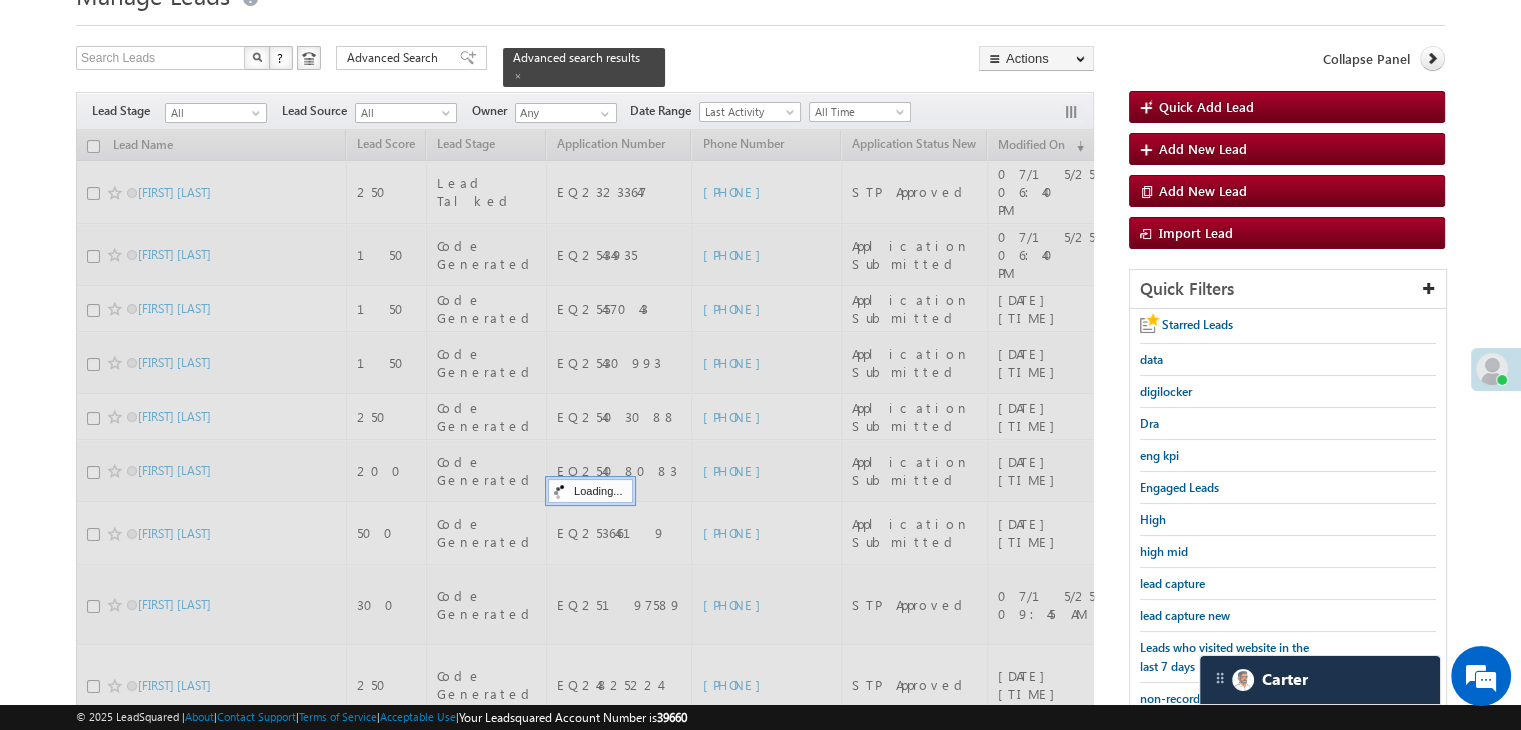 scroll, scrollTop: 63, scrollLeft: 0, axis: vertical 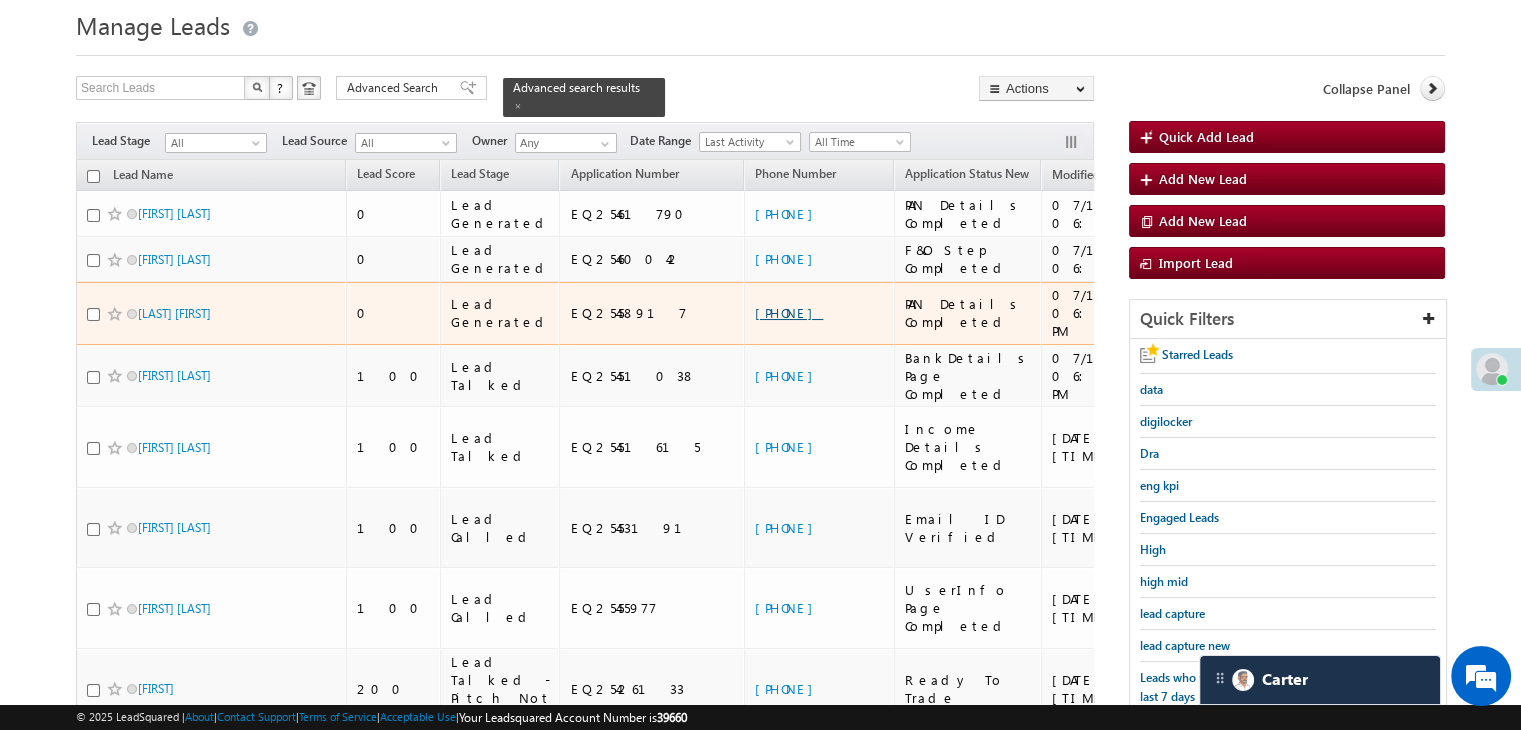 click on "+91-6351648256" at bounding box center (789, 312) 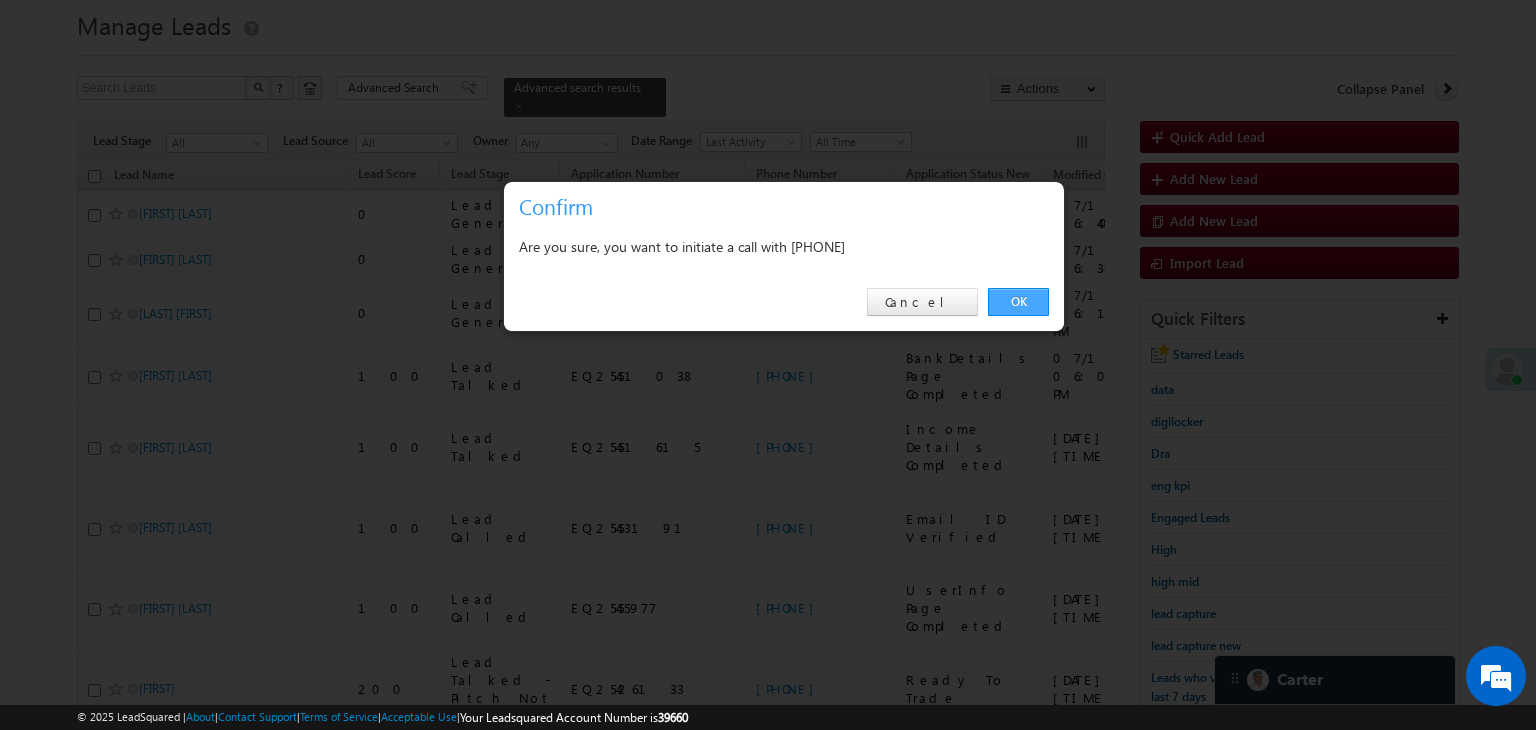 click on "OK" at bounding box center [1018, 302] 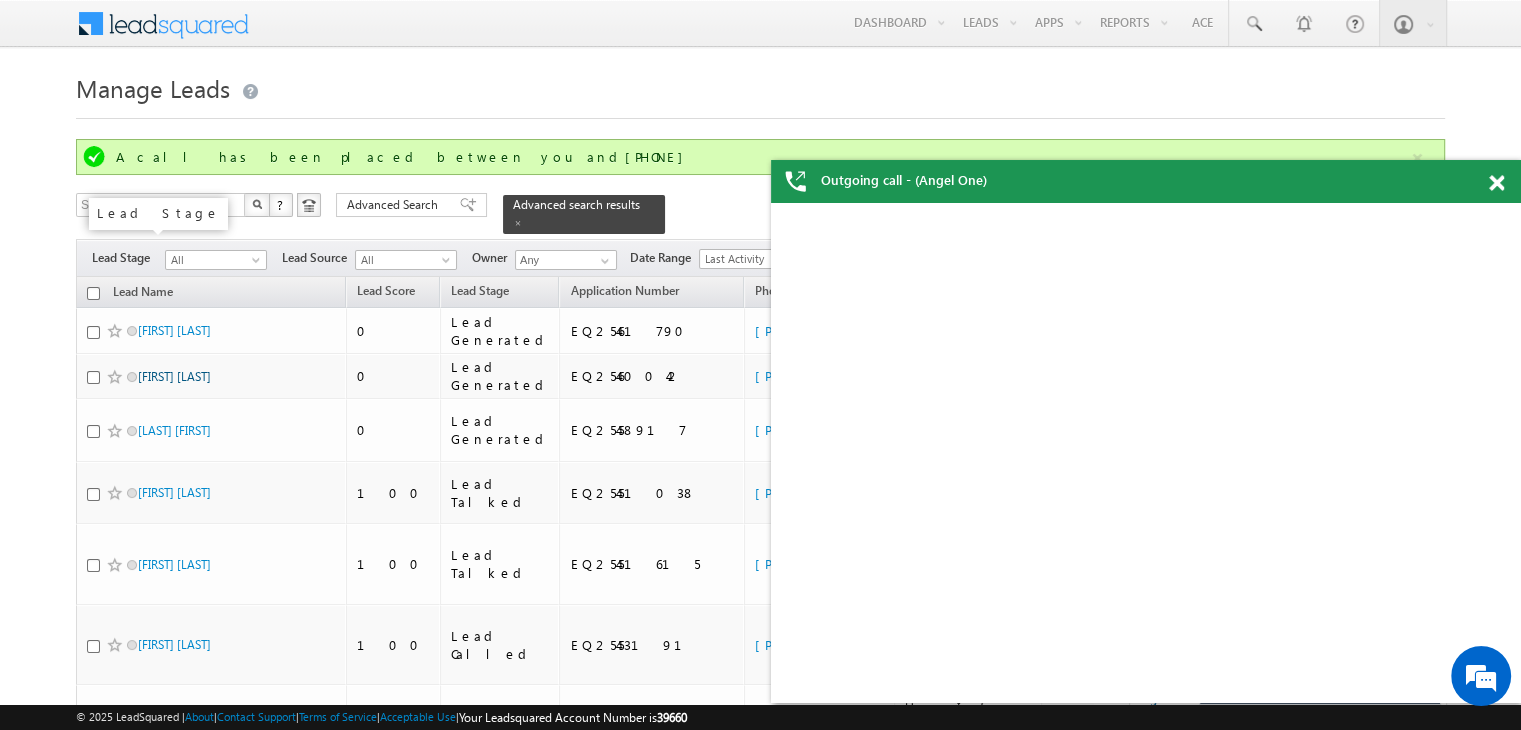 scroll, scrollTop: 0, scrollLeft: 0, axis: both 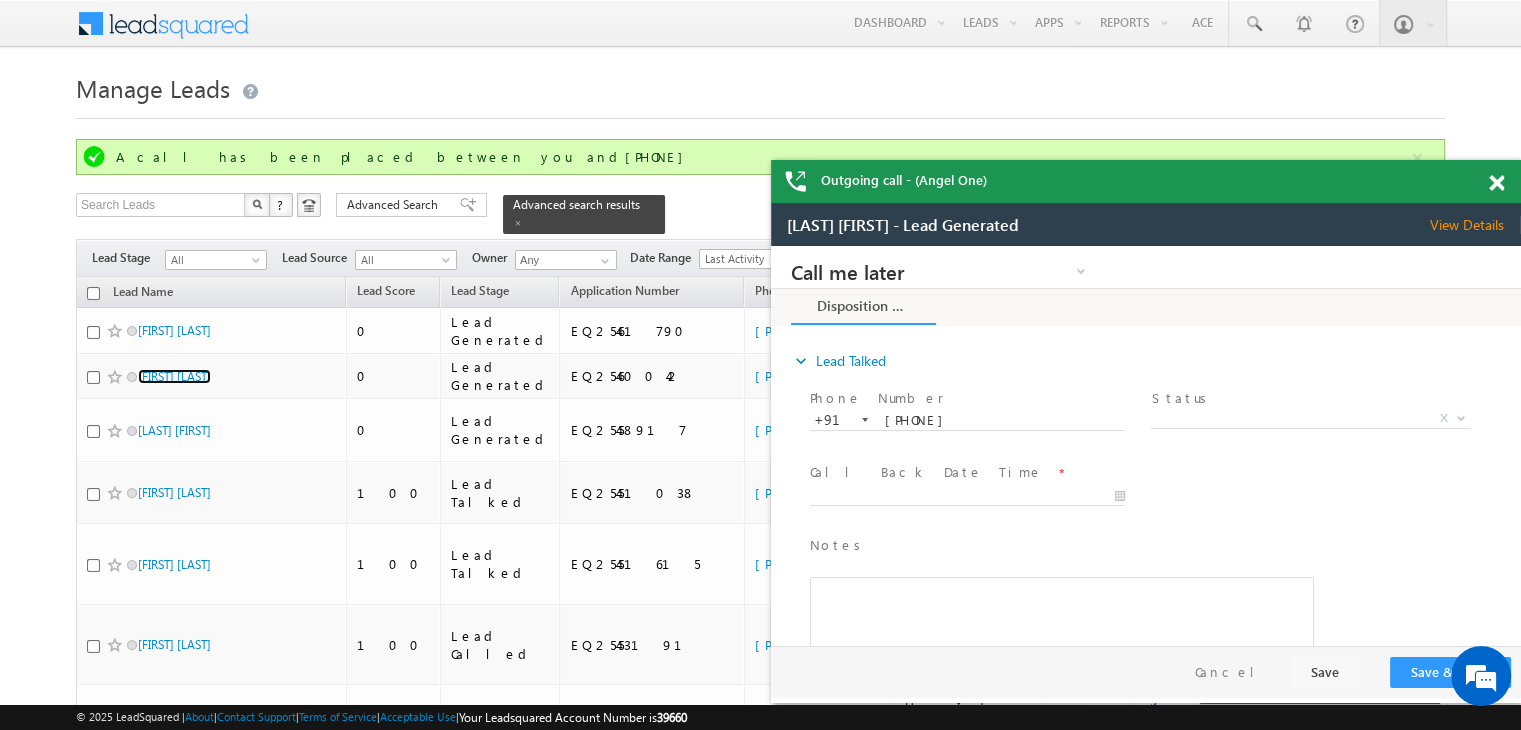 click at bounding box center [1496, 183] 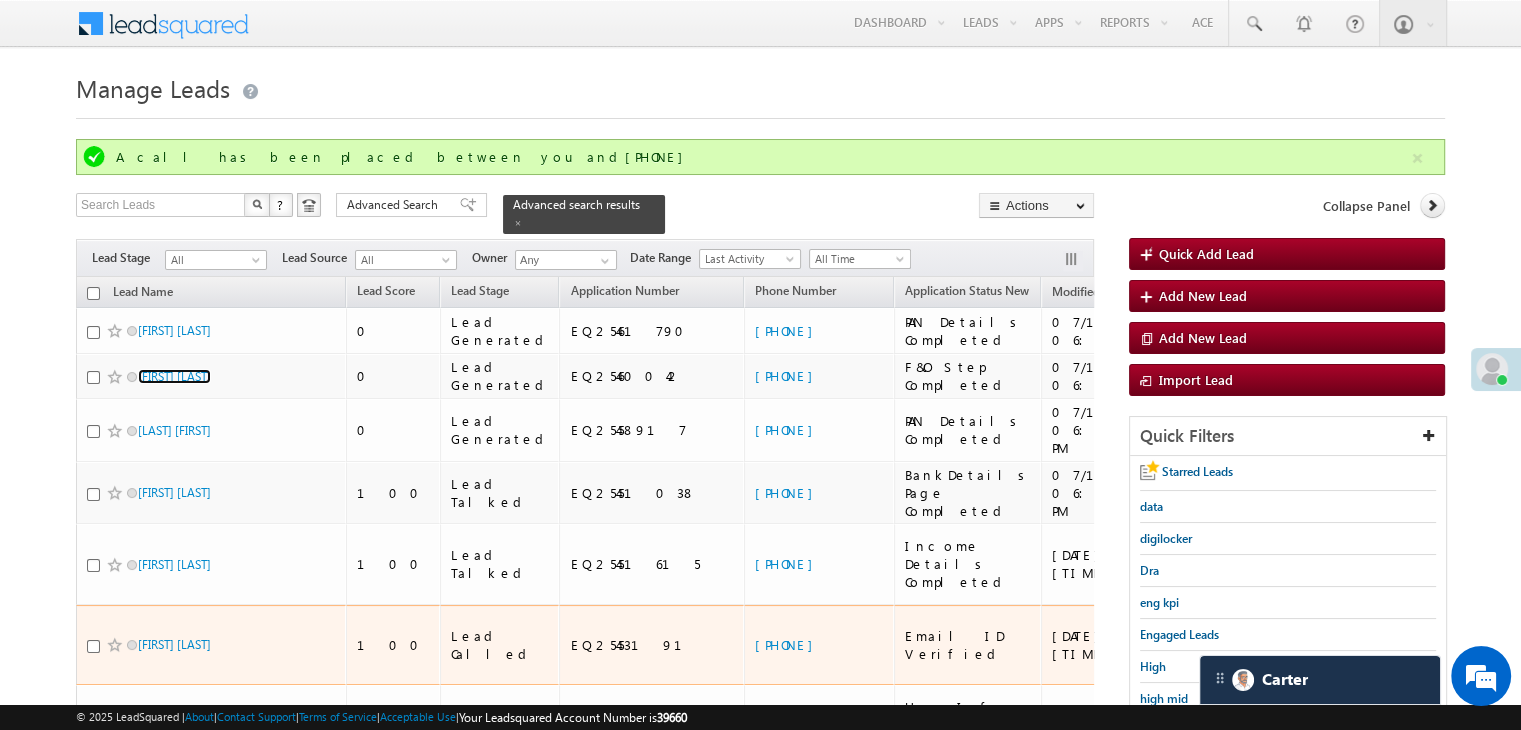 scroll, scrollTop: 200, scrollLeft: 0, axis: vertical 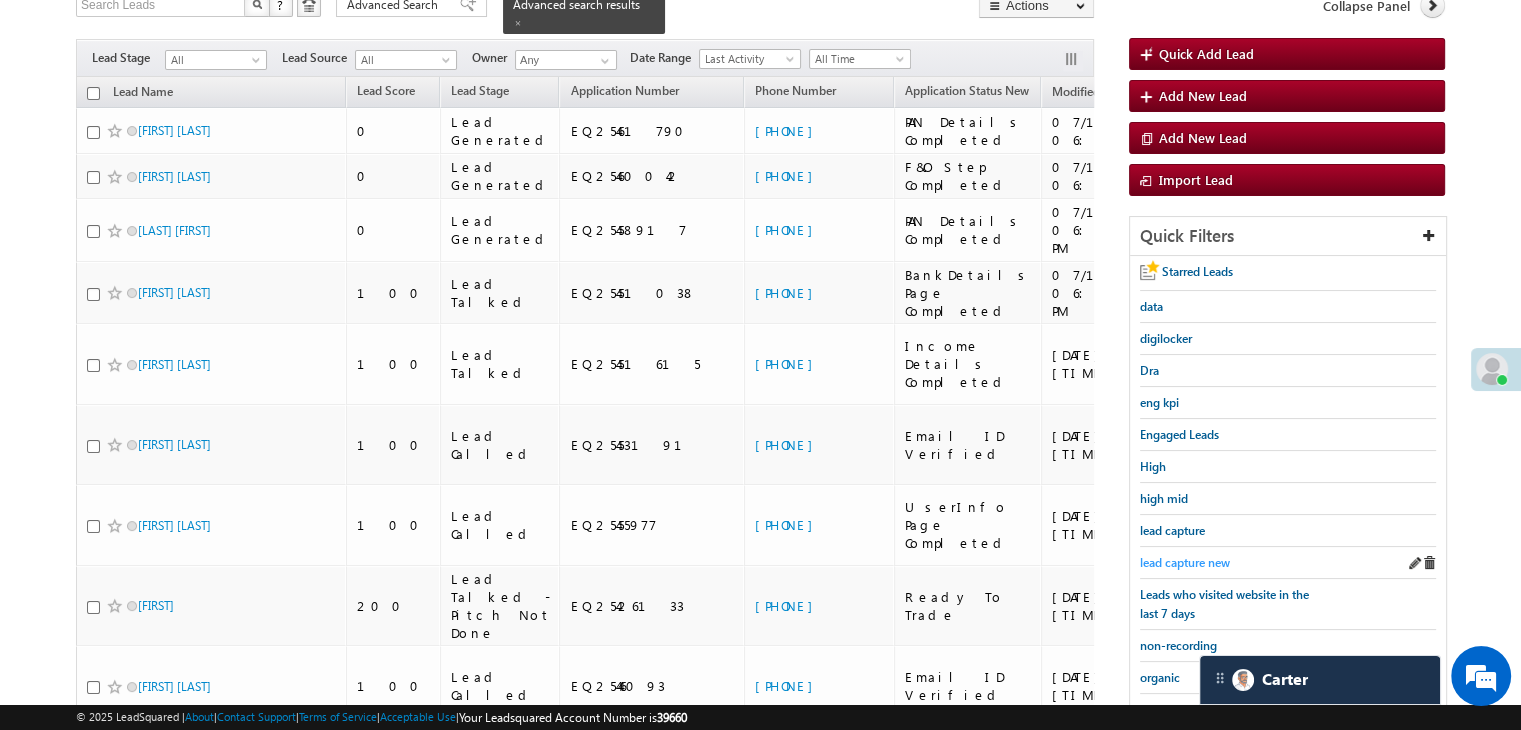 click on "lead capture new" at bounding box center [1185, 562] 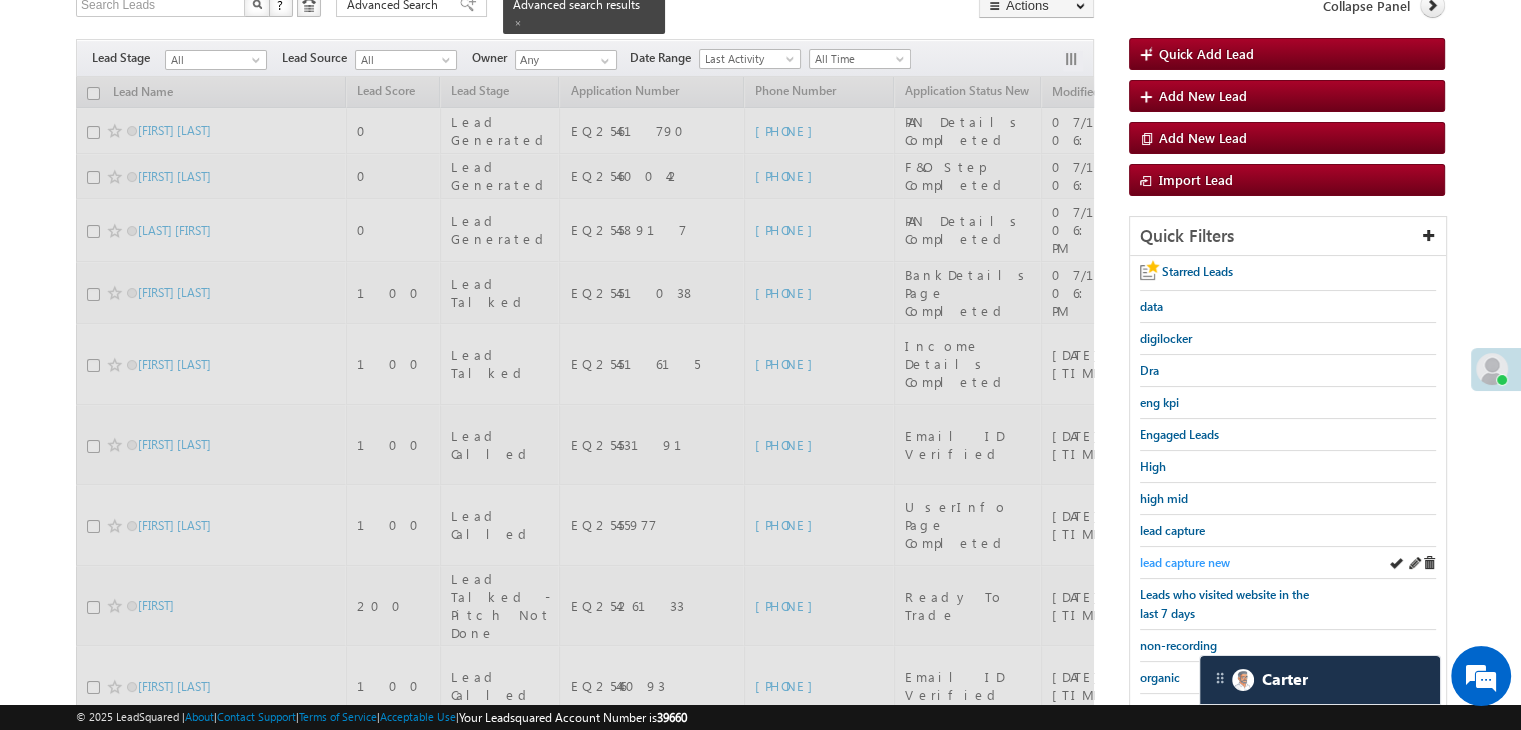click on "lead capture new" at bounding box center [1185, 562] 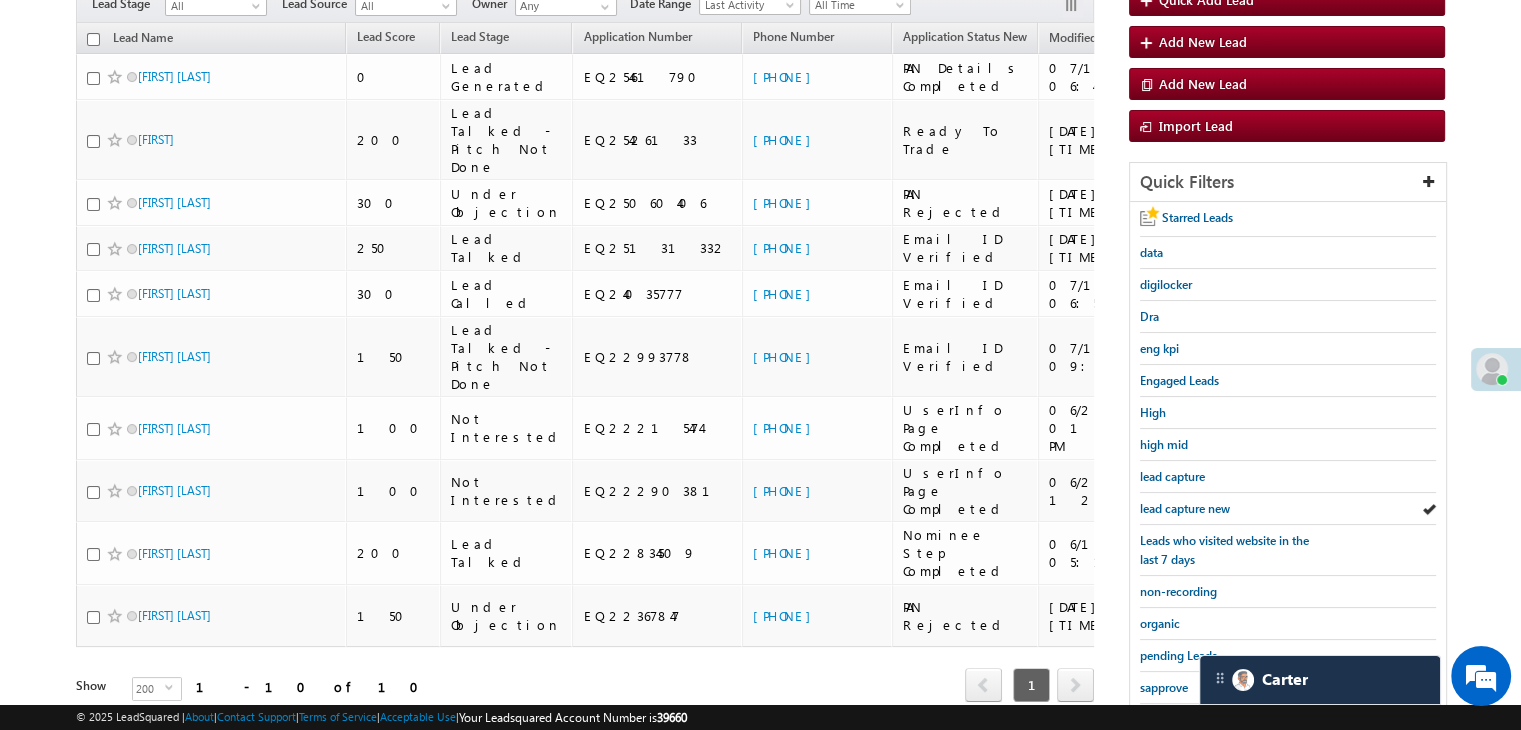 scroll, scrollTop: 146, scrollLeft: 0, axis: vertical 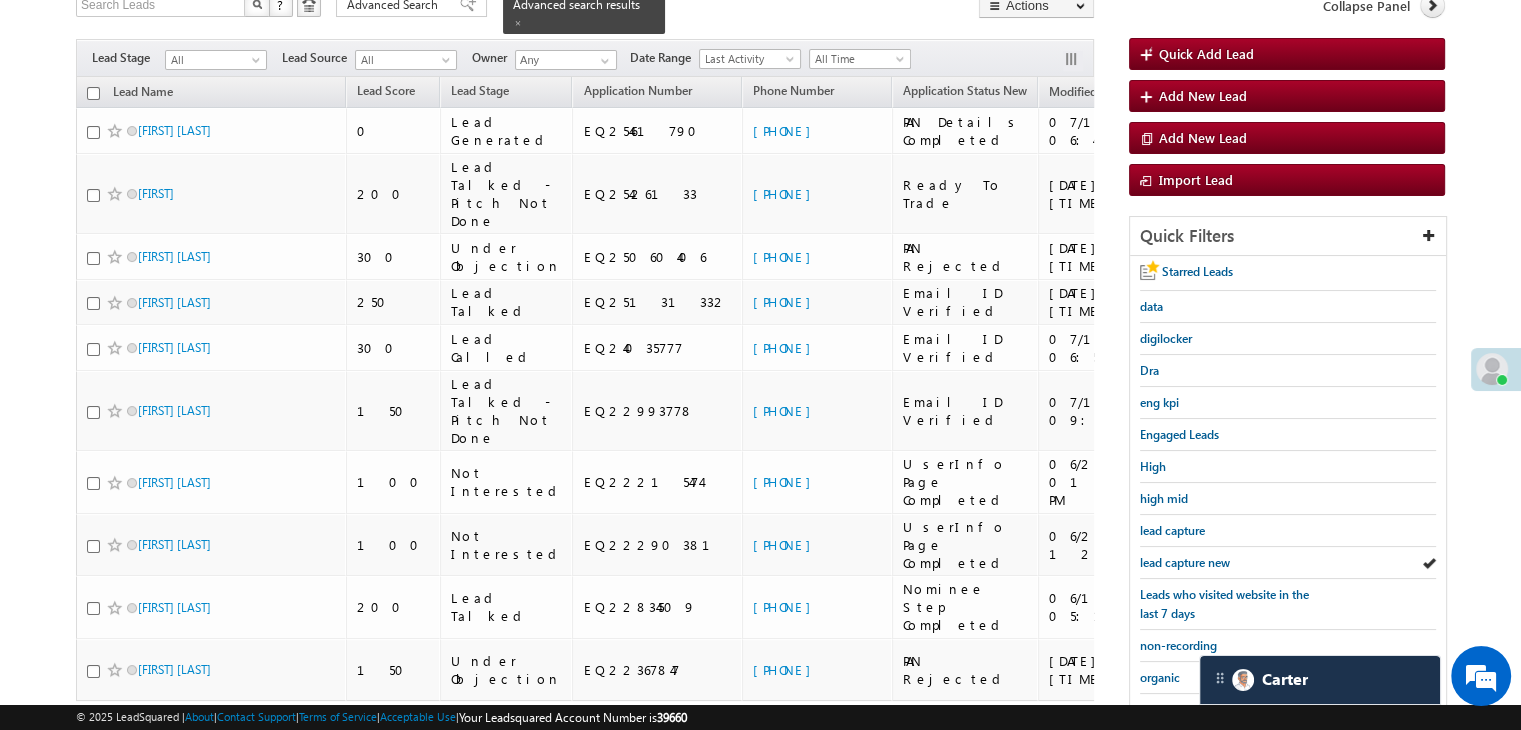 click on "lead capture new" at bounding box center [1185, 562] 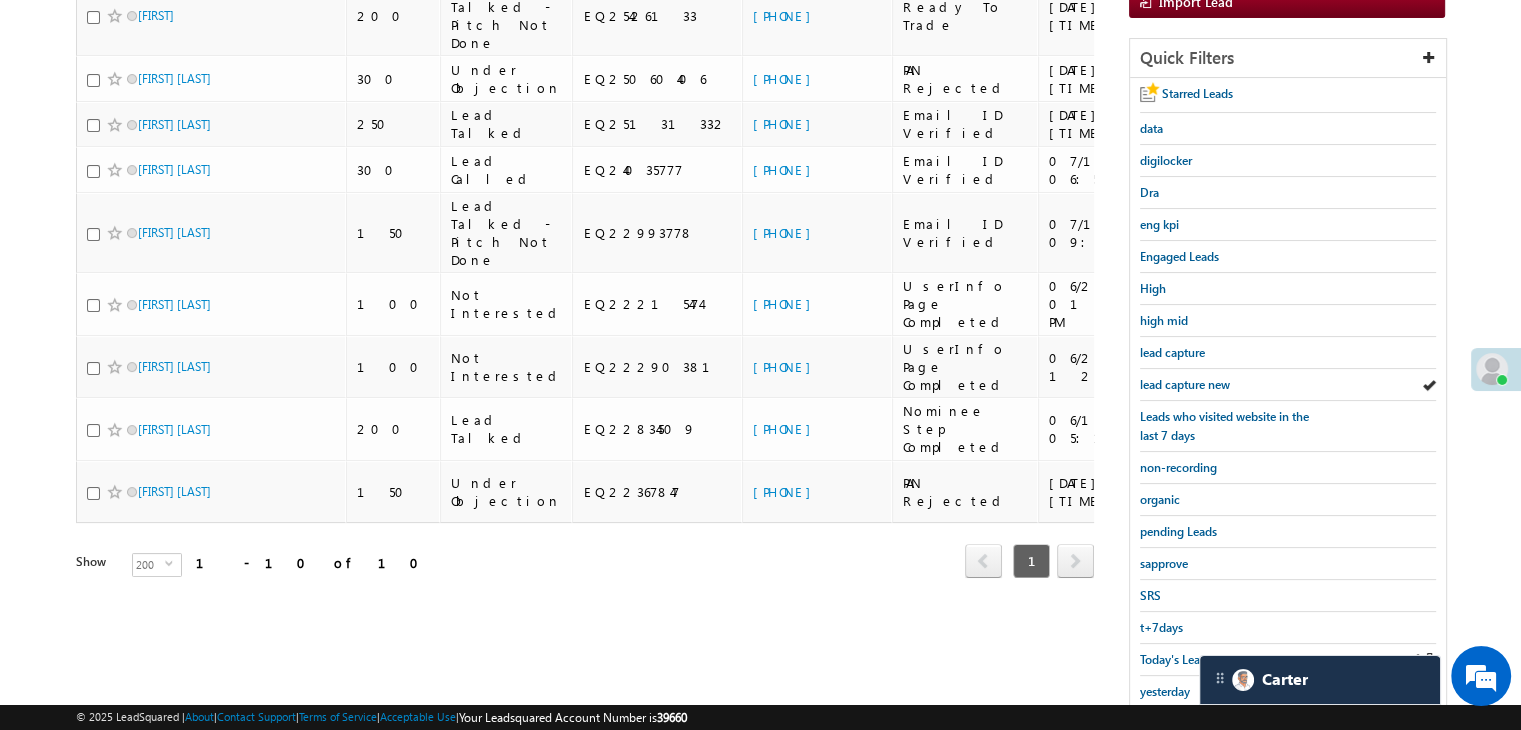 scroll, scrollTop: 363, scrollLeft: 0, axis: vertical 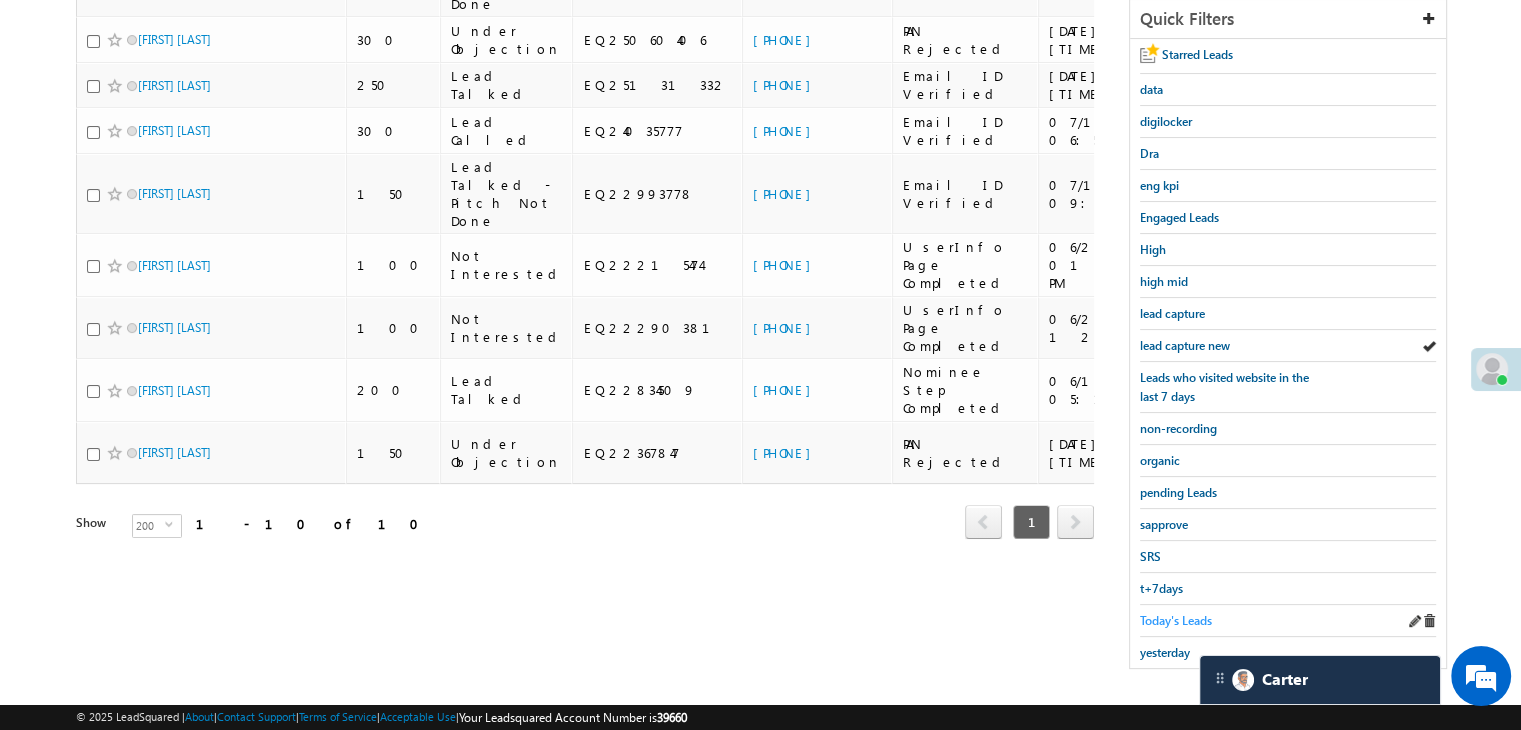 click on "Today's Leads" at bounding box center (1176, 620) 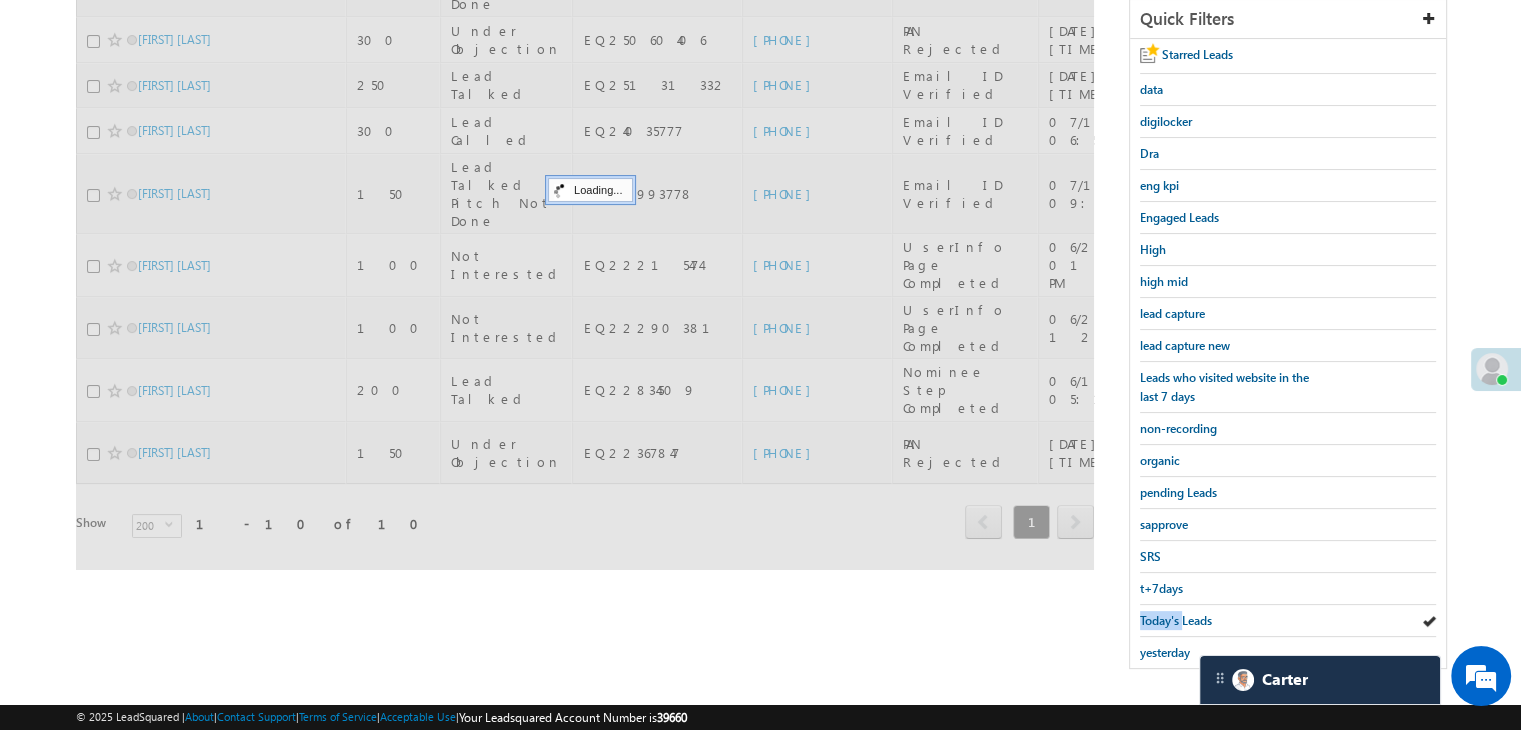 click on "Today's Leads" at bounding box center (1176, 620) 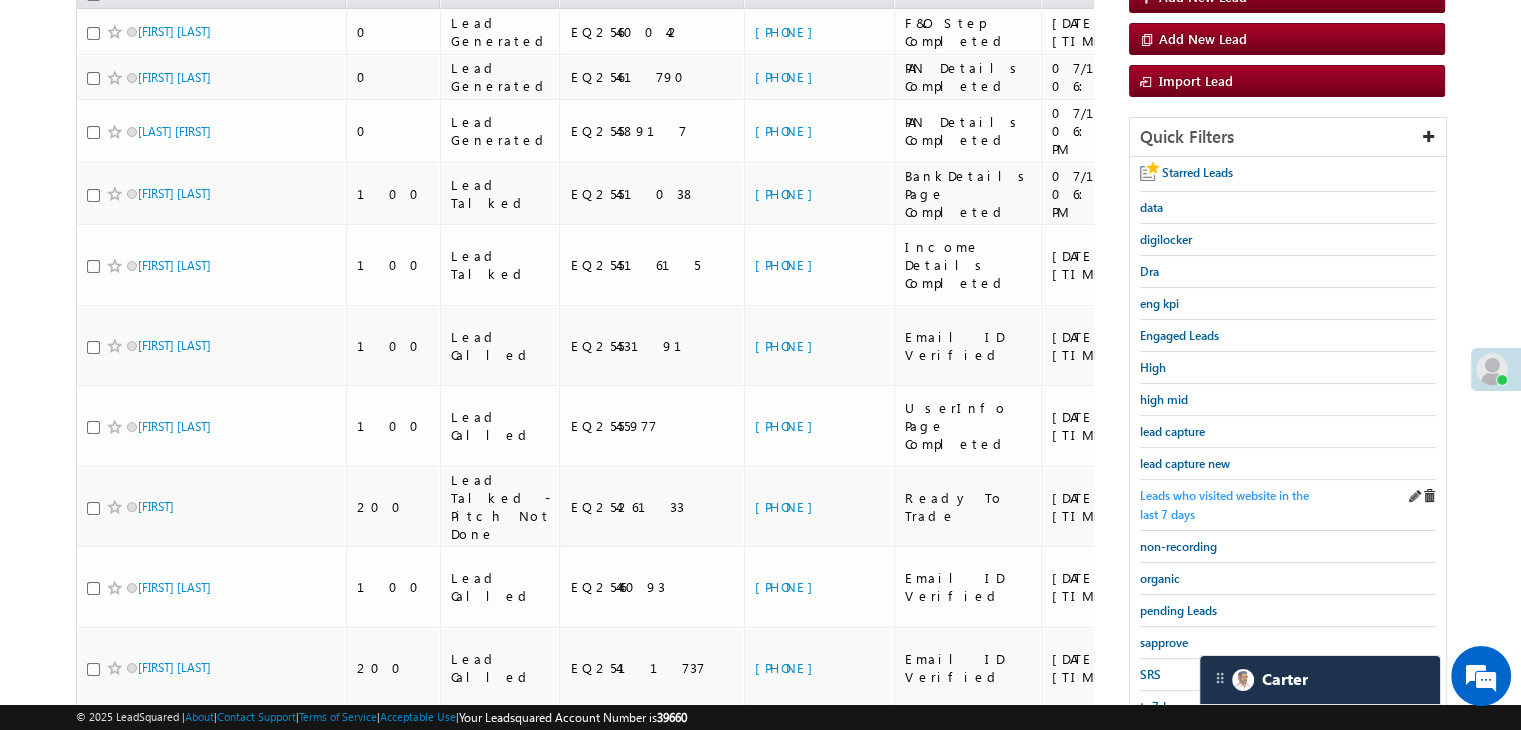 scroll, scrollTop: 363, scrollLeft: 0, axis: vertical 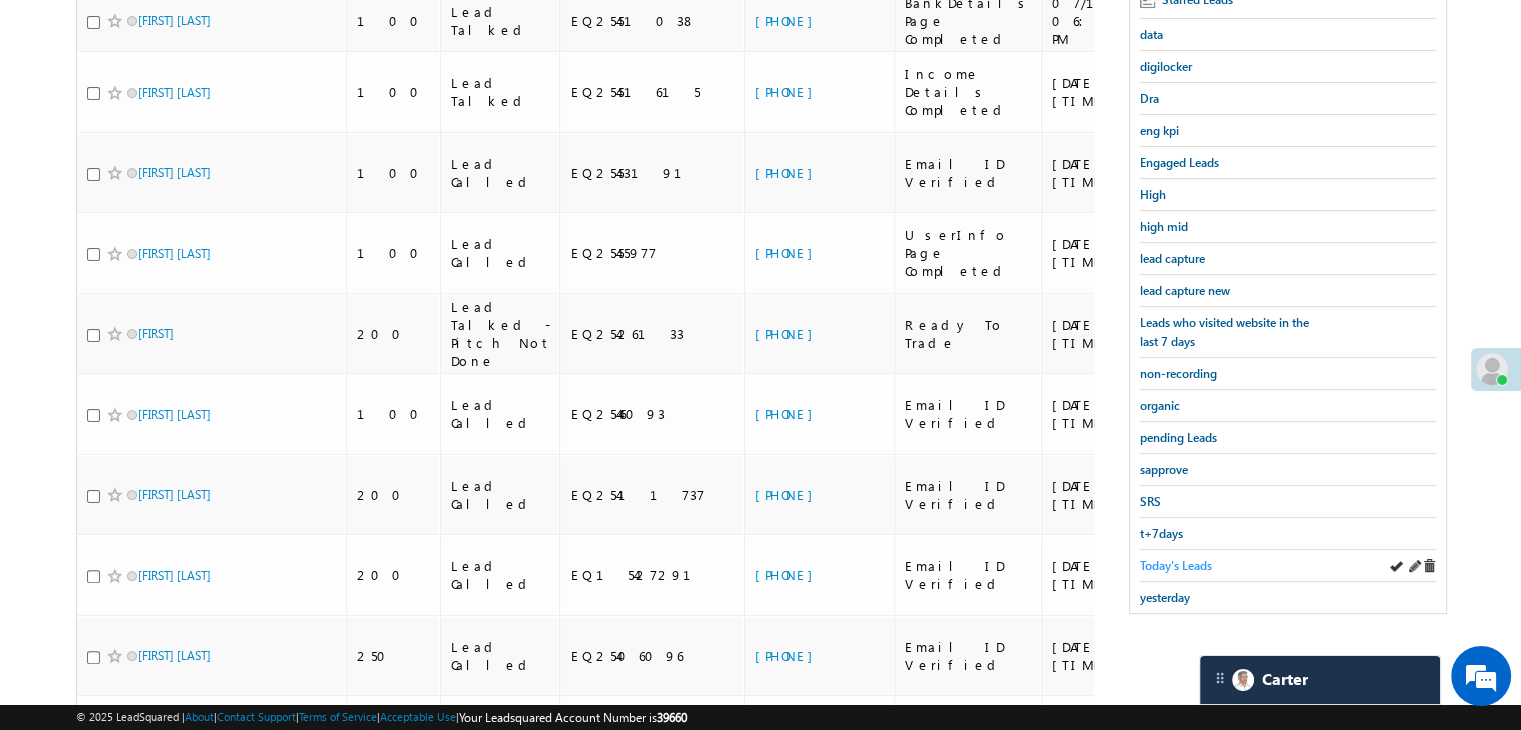click on "Today's Leads" at bounding box center [1176, 565] 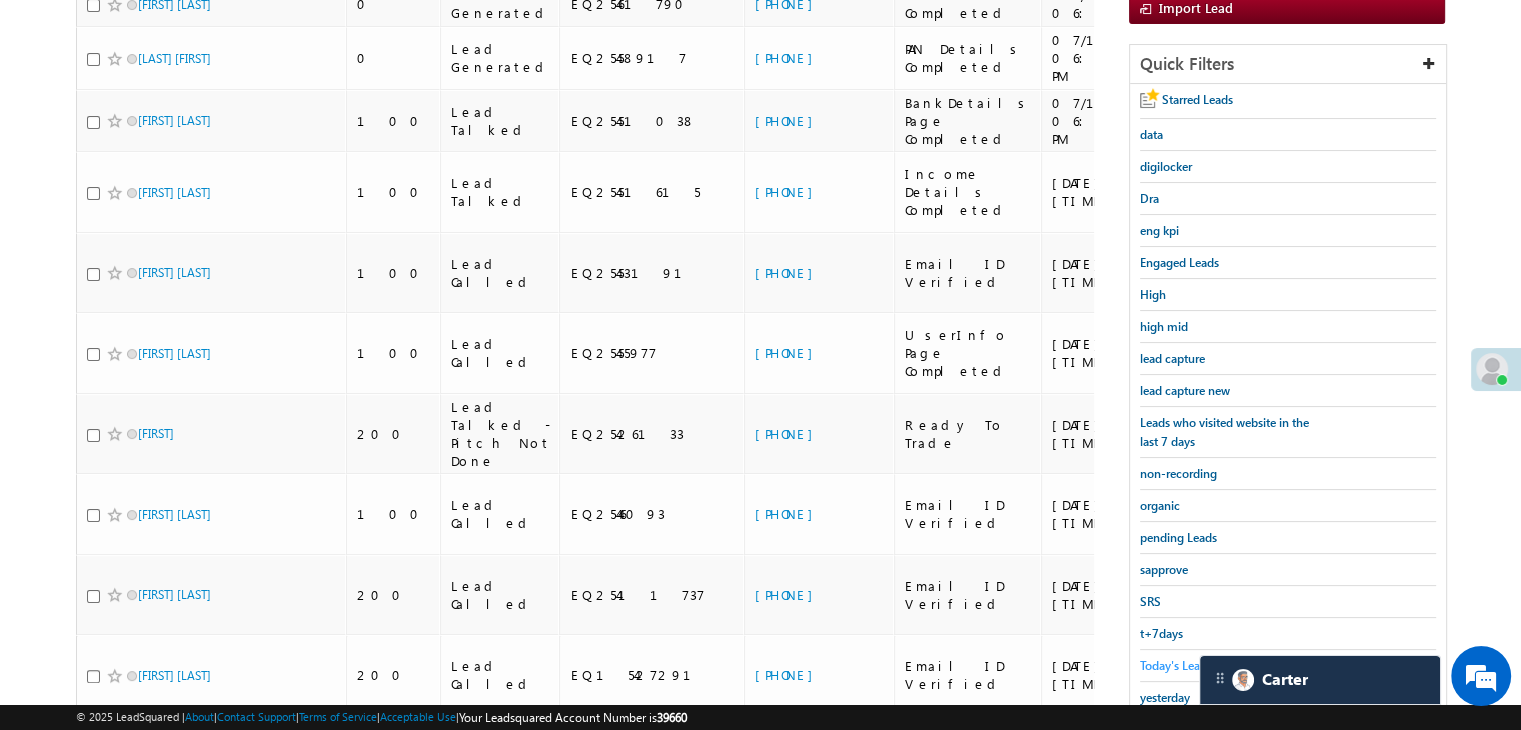 scroll, scrollTop: 118, scrollLeft: 0, axis: vertical 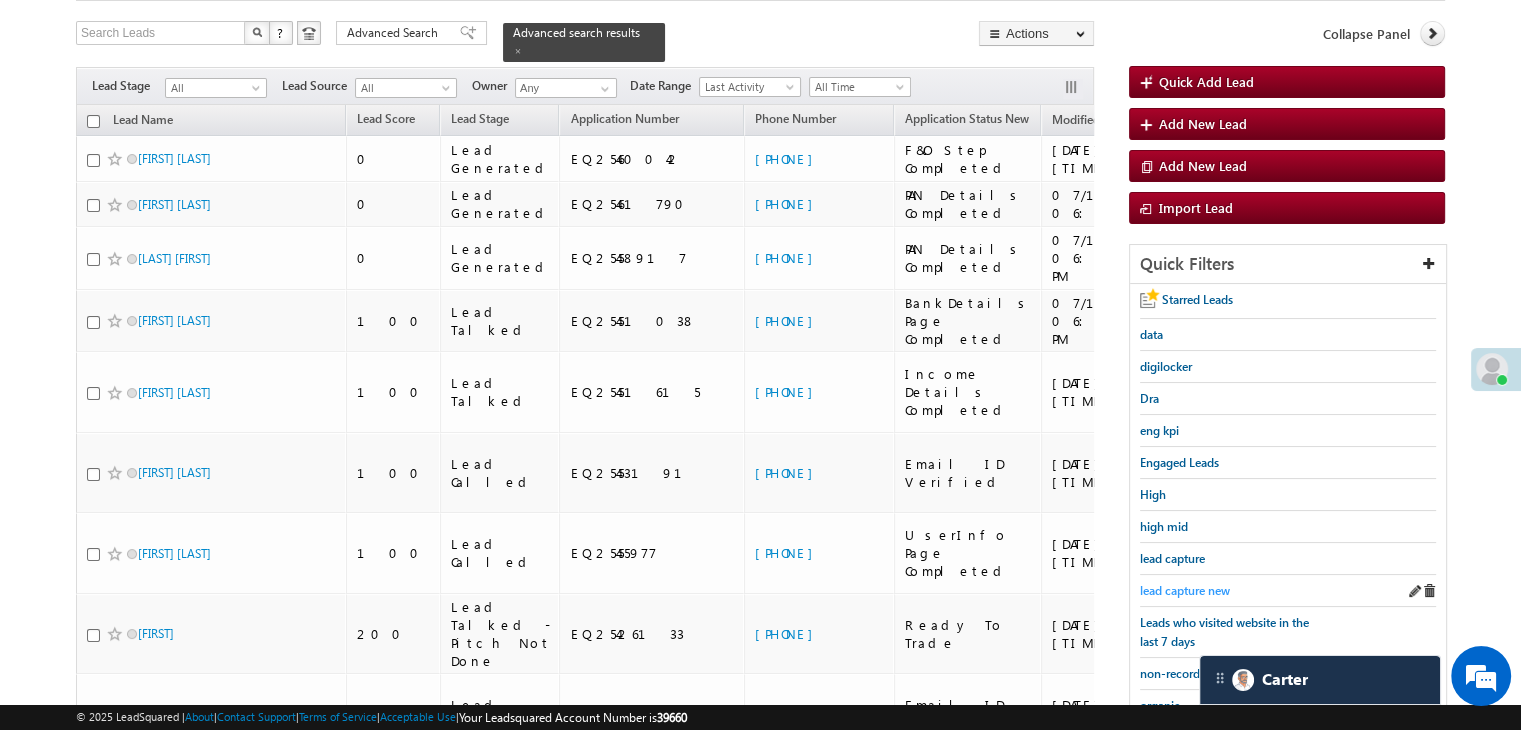 click on "lead capture new" at bounding box center [1185, 590] 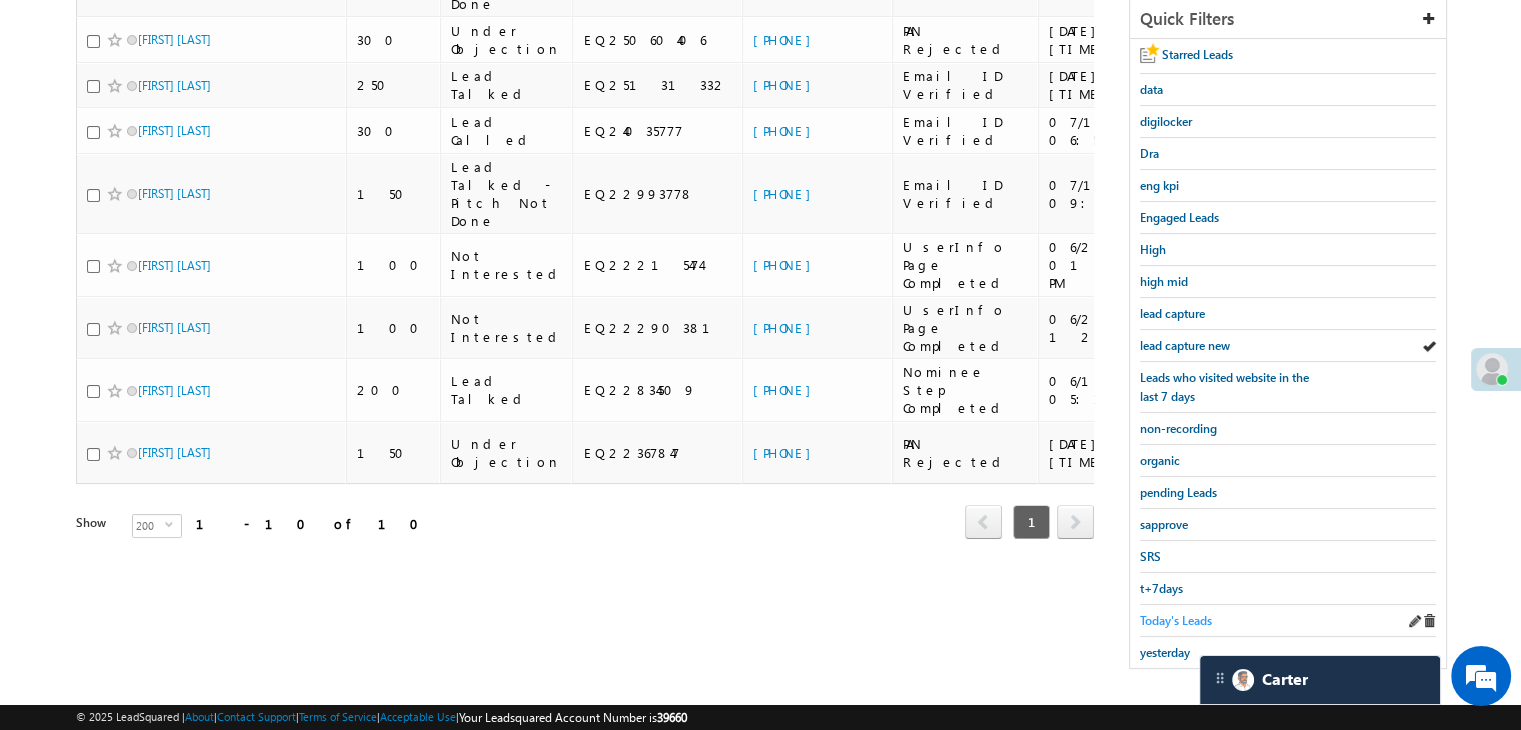 click on "Today's Leads" at bounding box center [1176, 620] 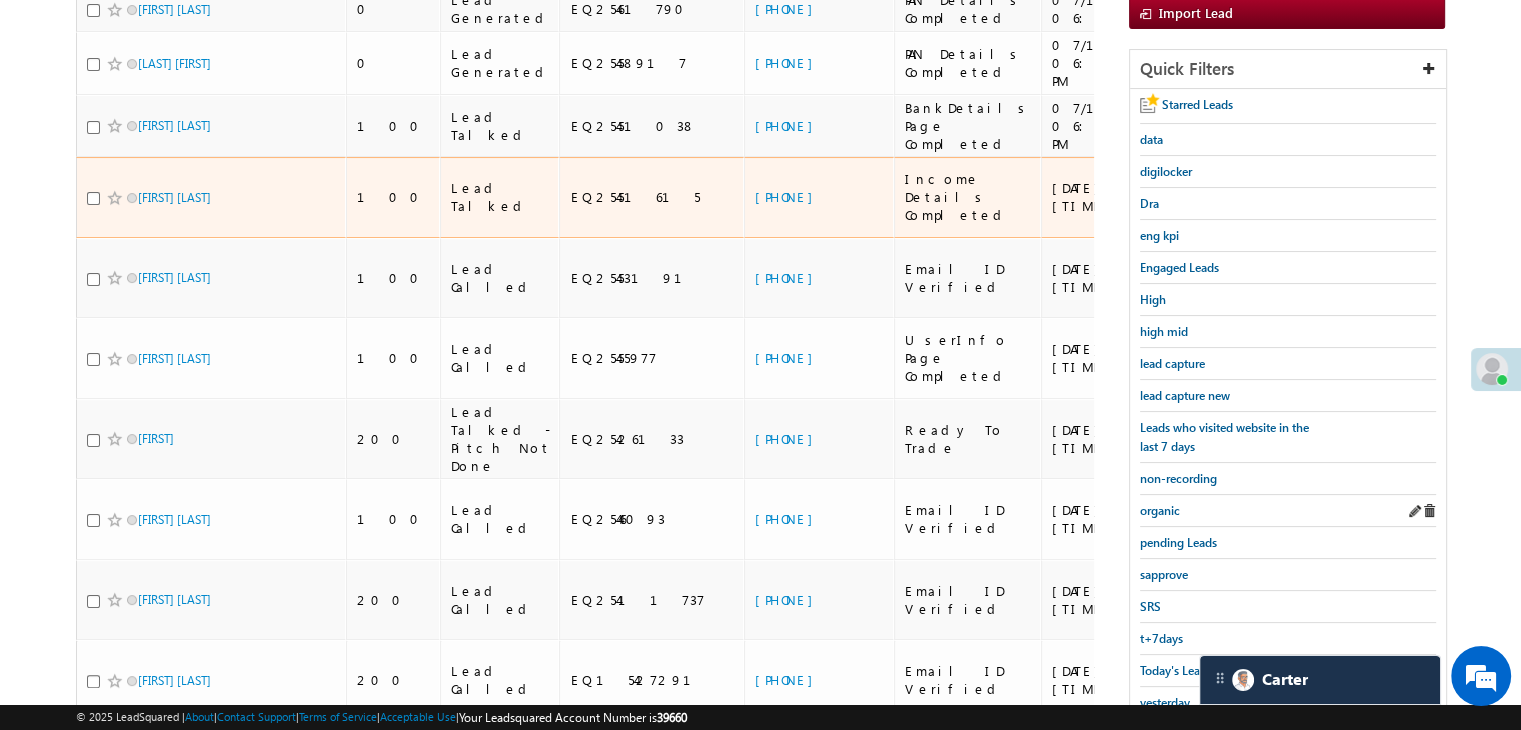scroll, scrollTop: 363, scrollLeft: 0, axis: vertical 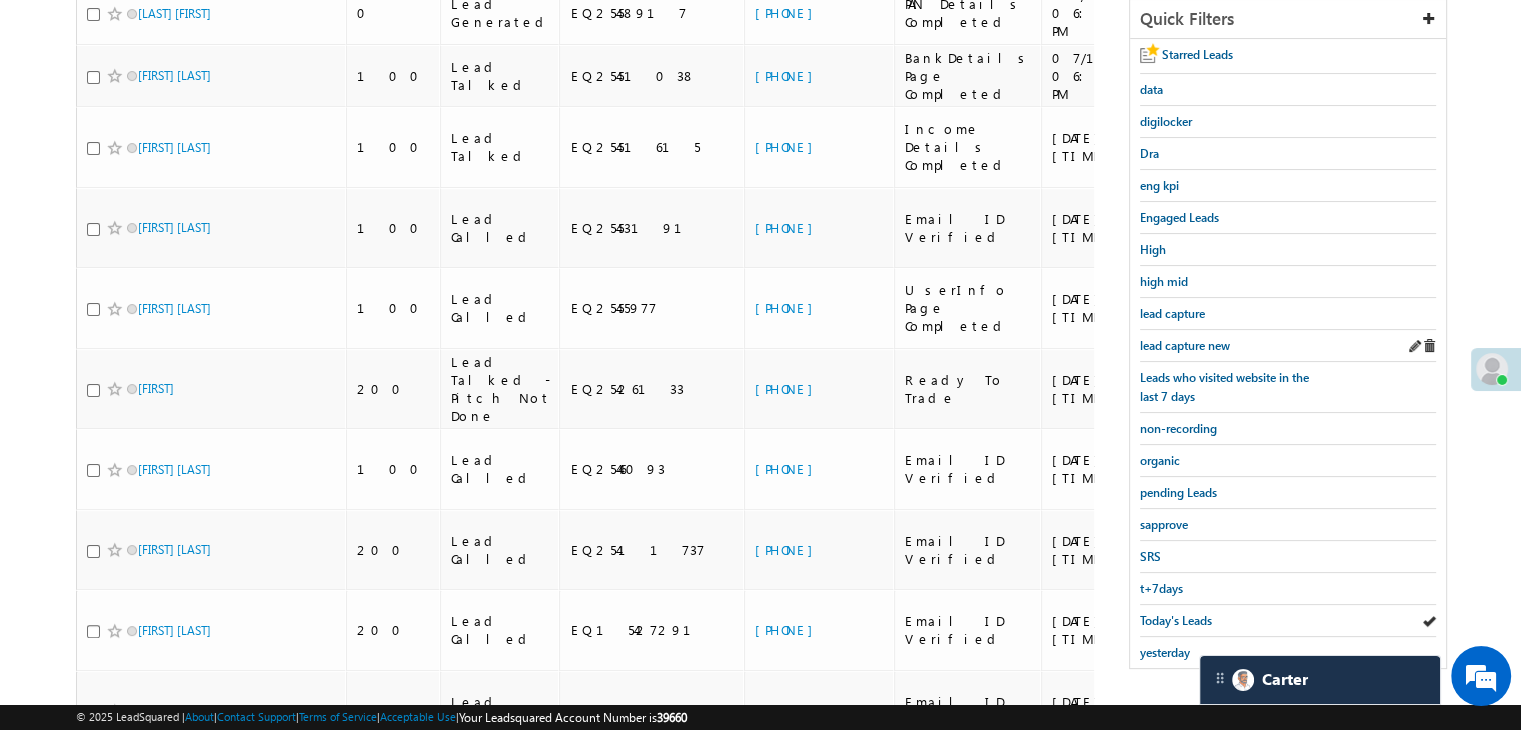 click on "lead capture new" at bounding box center (1288, 346) 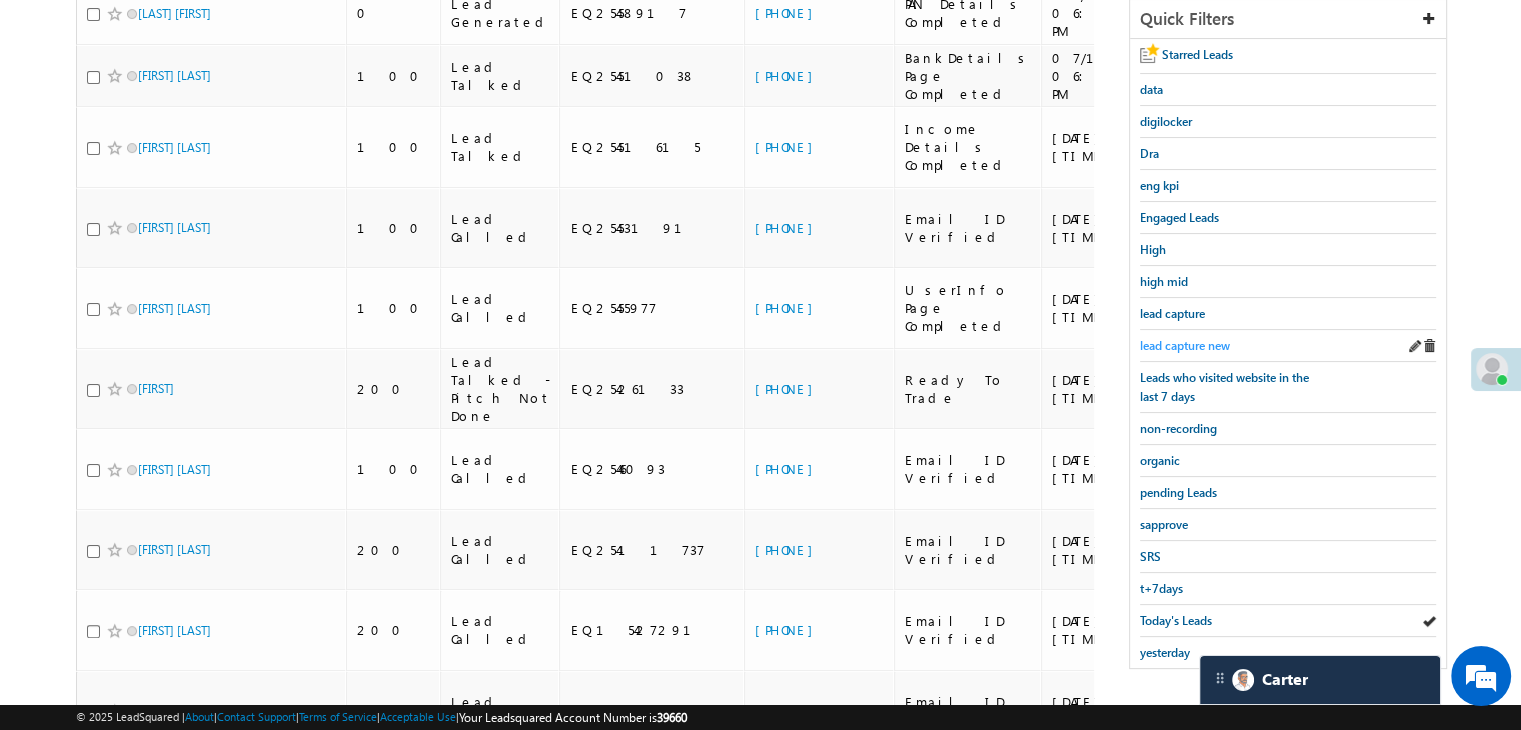 click on "lead capture new" at bounding box center (1185, 345) 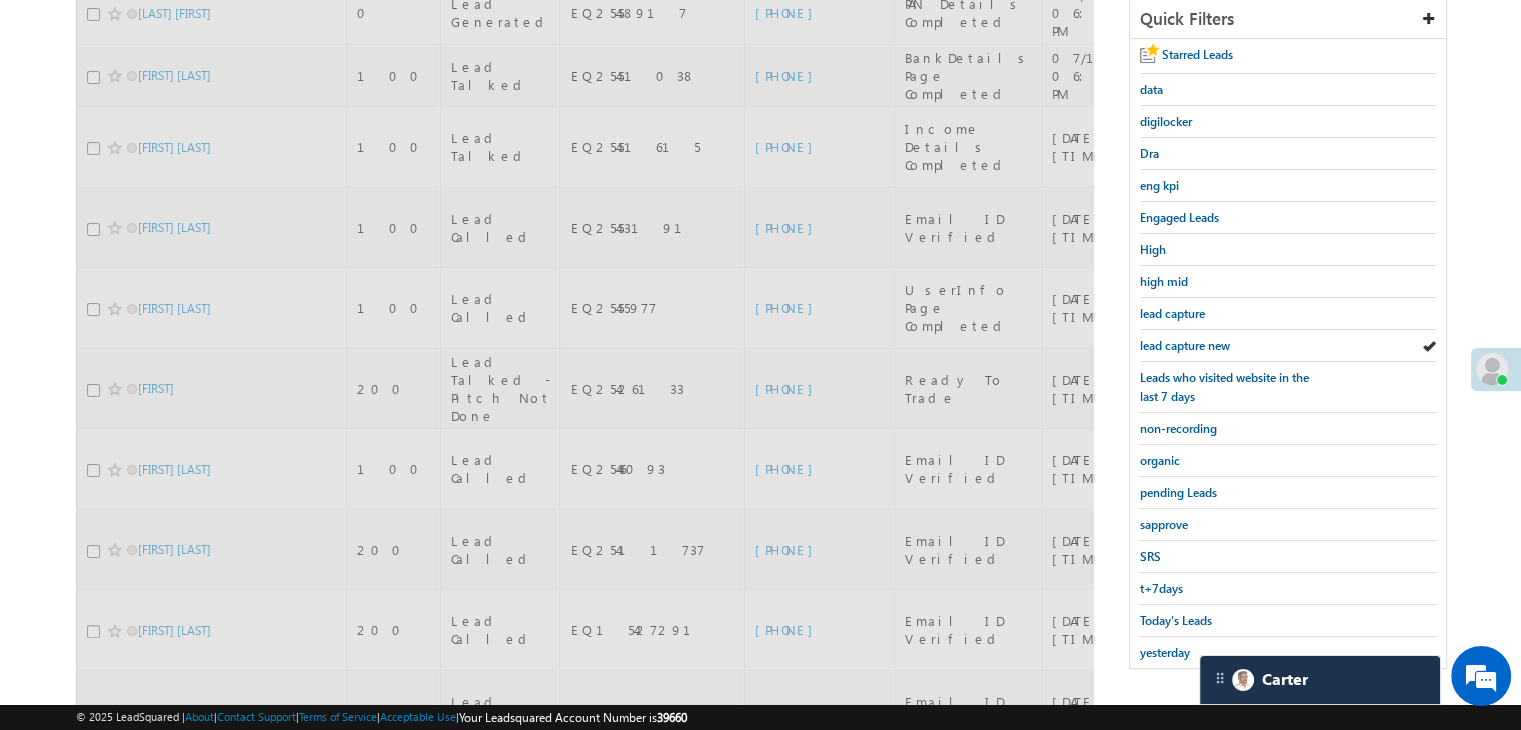 click on "lead capture new" at bounding box center [1185, 345] 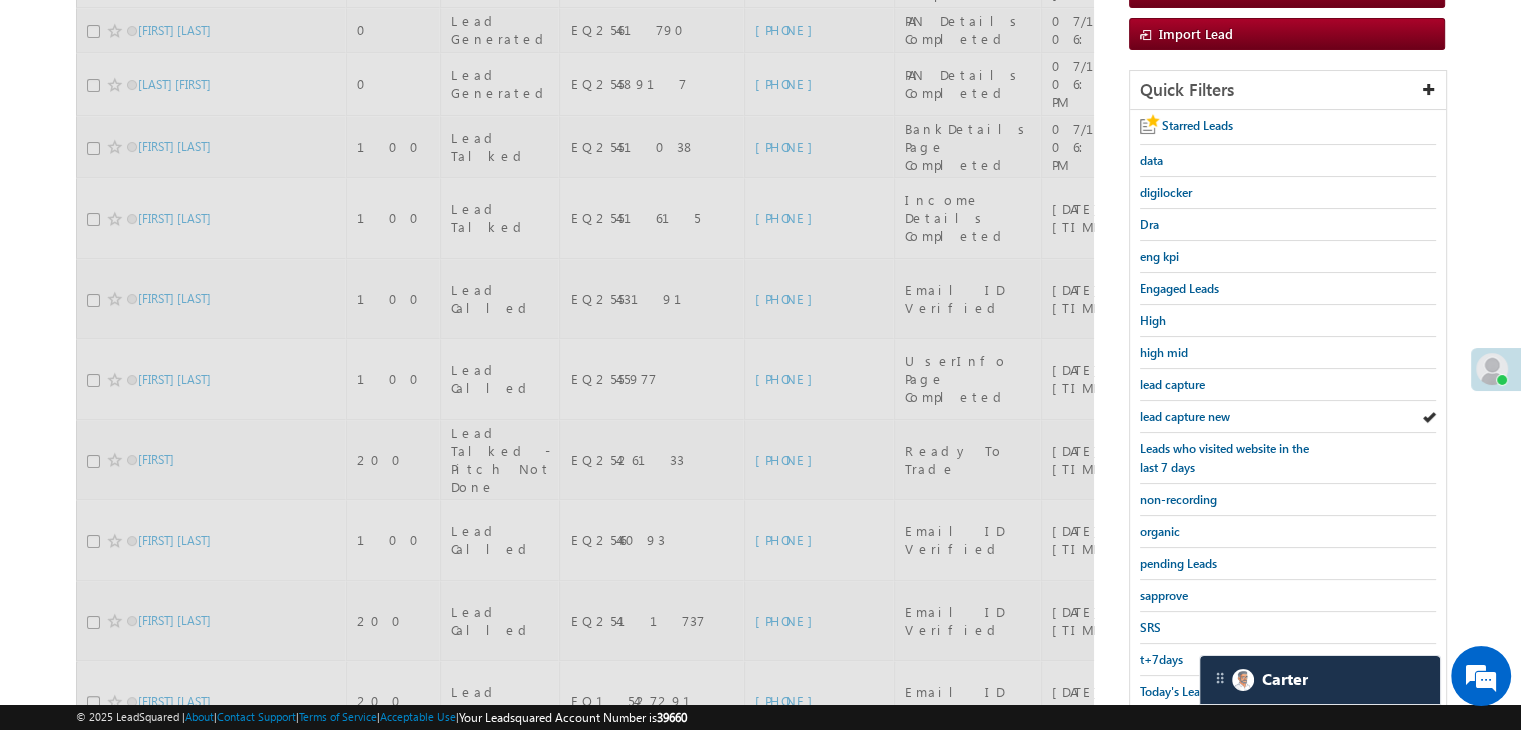 scroll, scrollTop: 163, scrollLeft: 0, axis: vertical 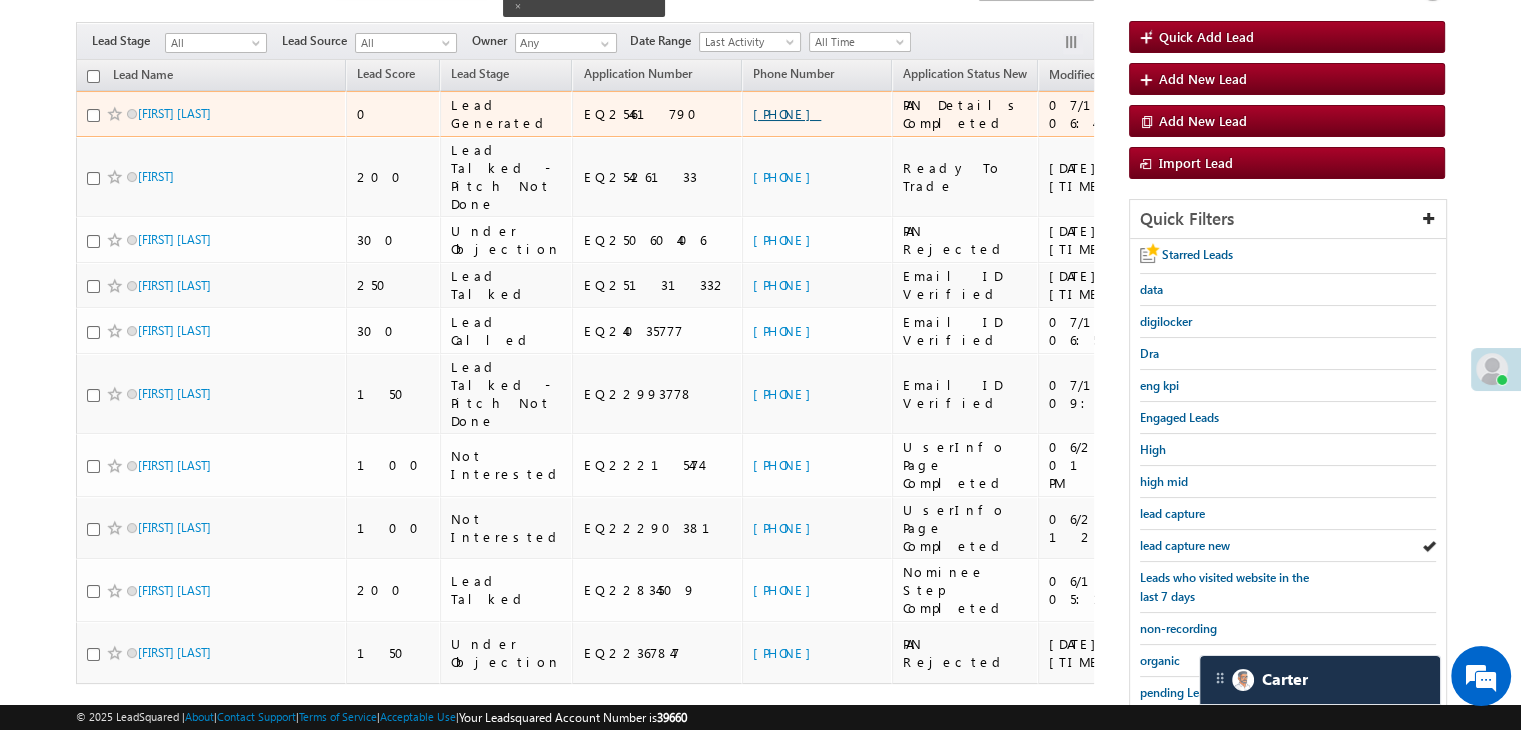 click on "+91-8516053822" at bounding box center [787, 113] 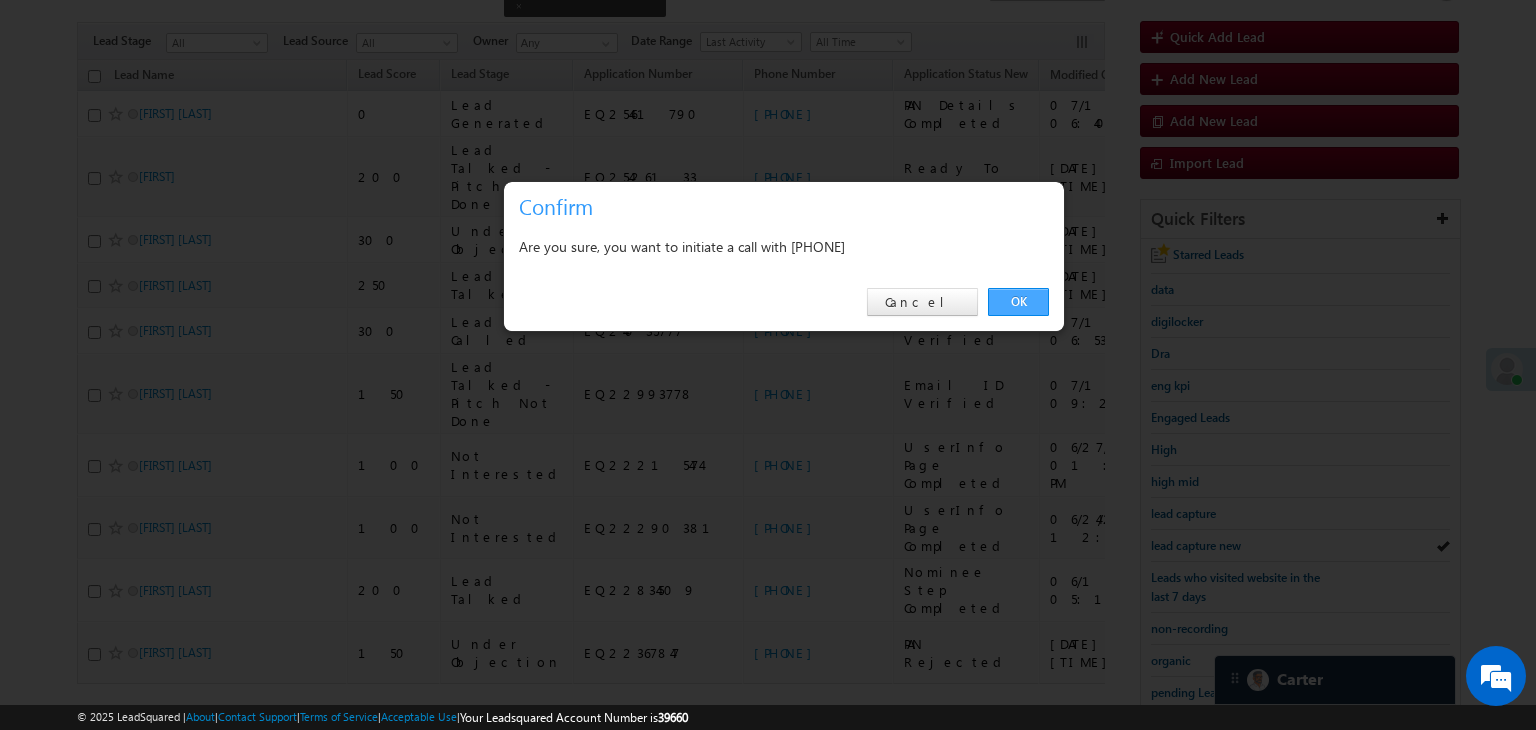 click on "OK" at bounding box center (1018, 302) 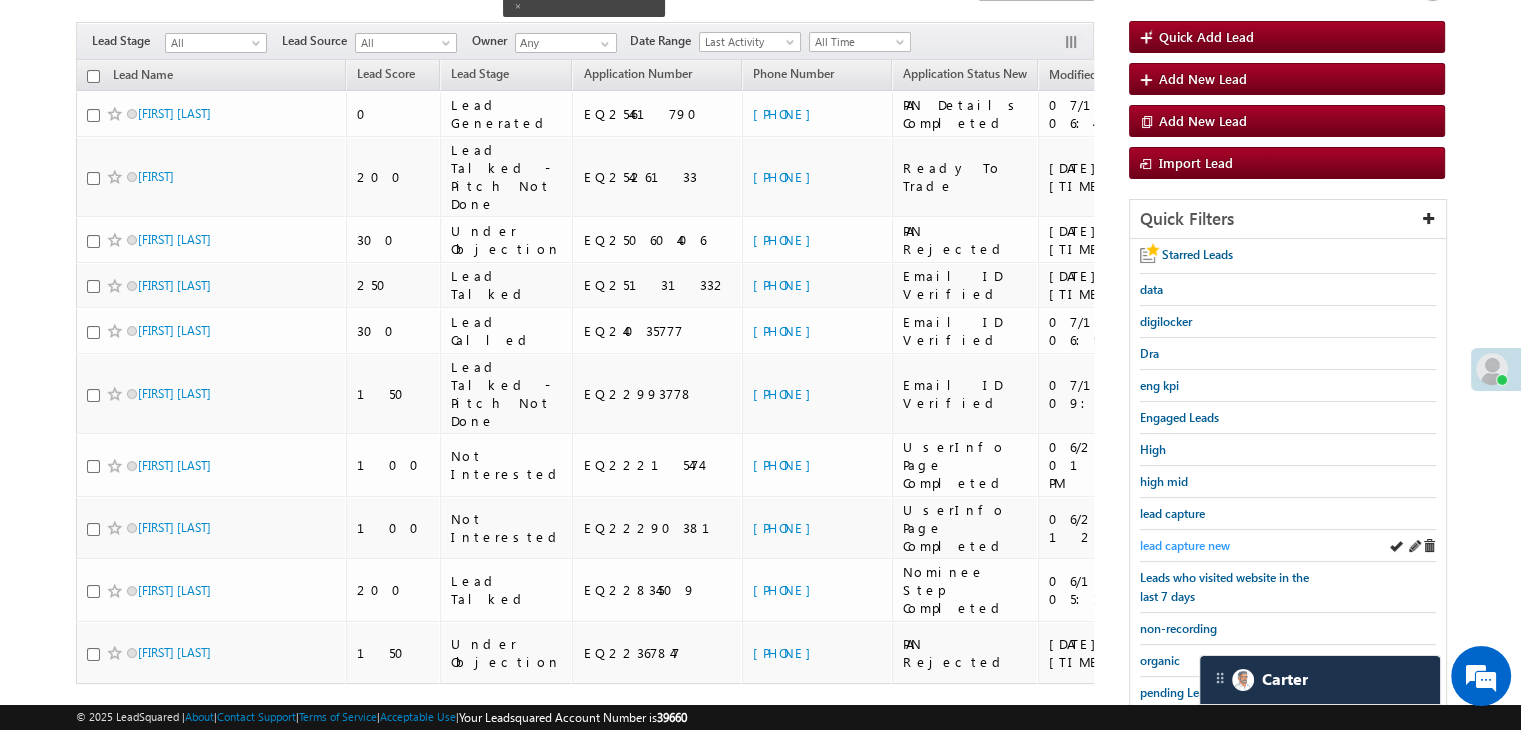 click on "lead capture new" at bounding box center [1185, 545] 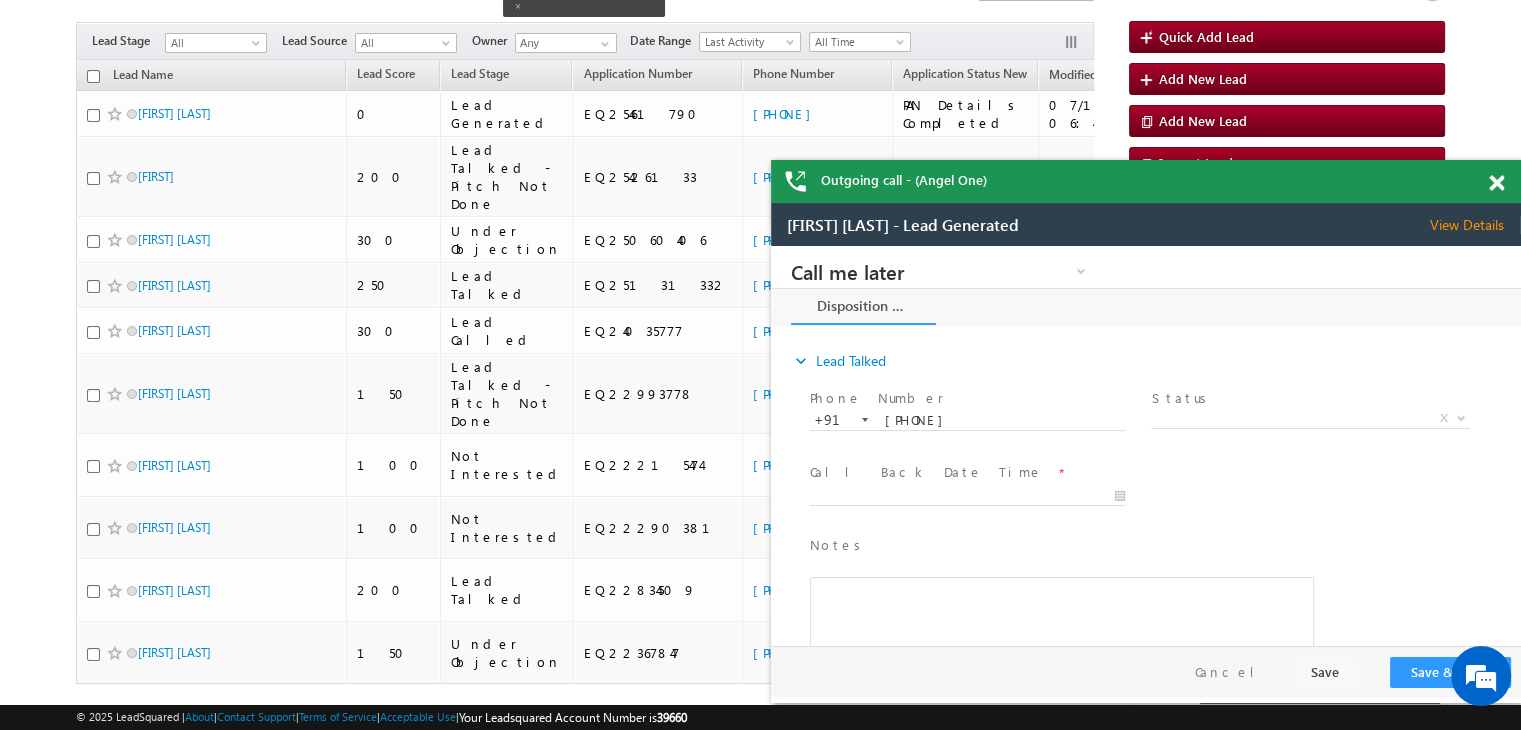 scroll, scrollTop: 0, scrollLeft: 0, axis: both 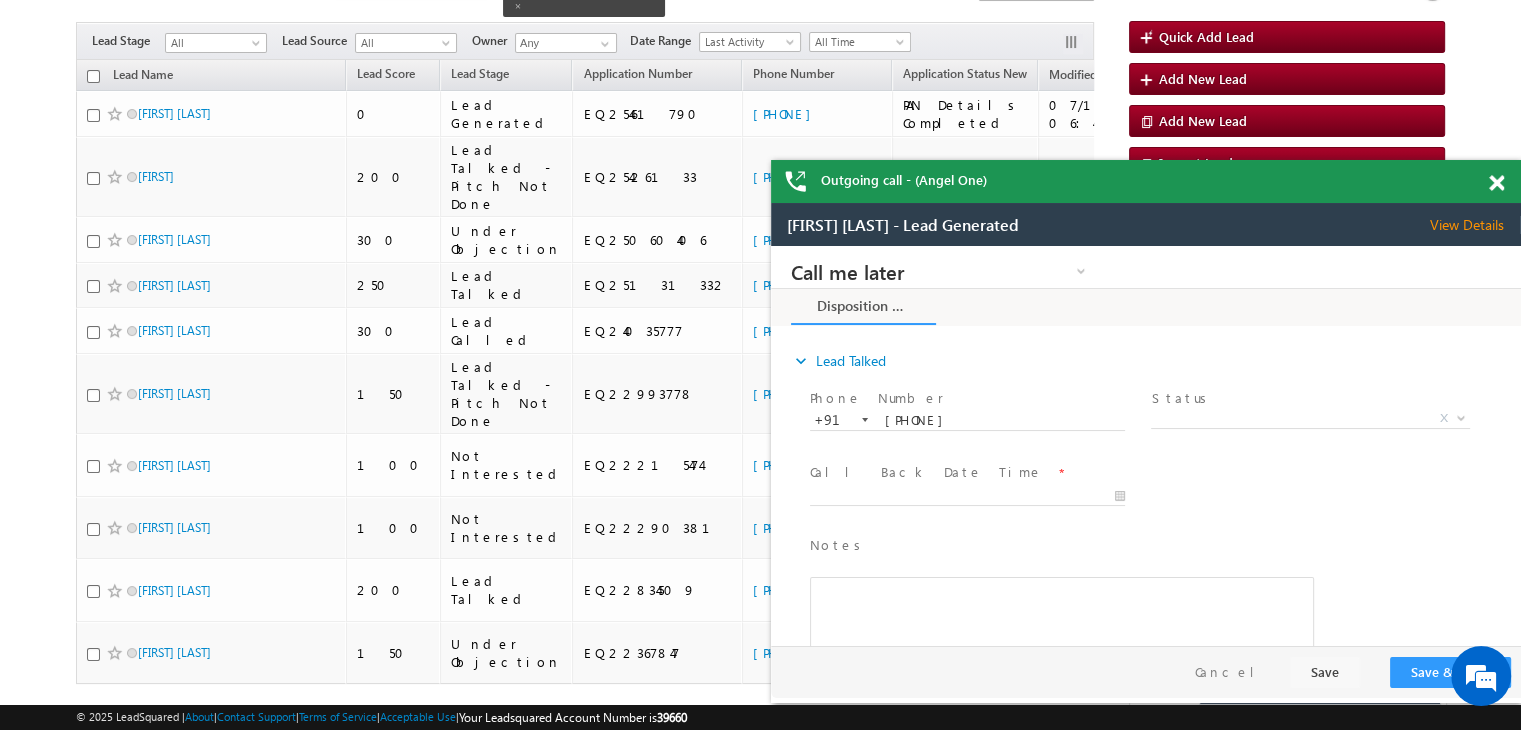 click at bounding box center [1496, 183] 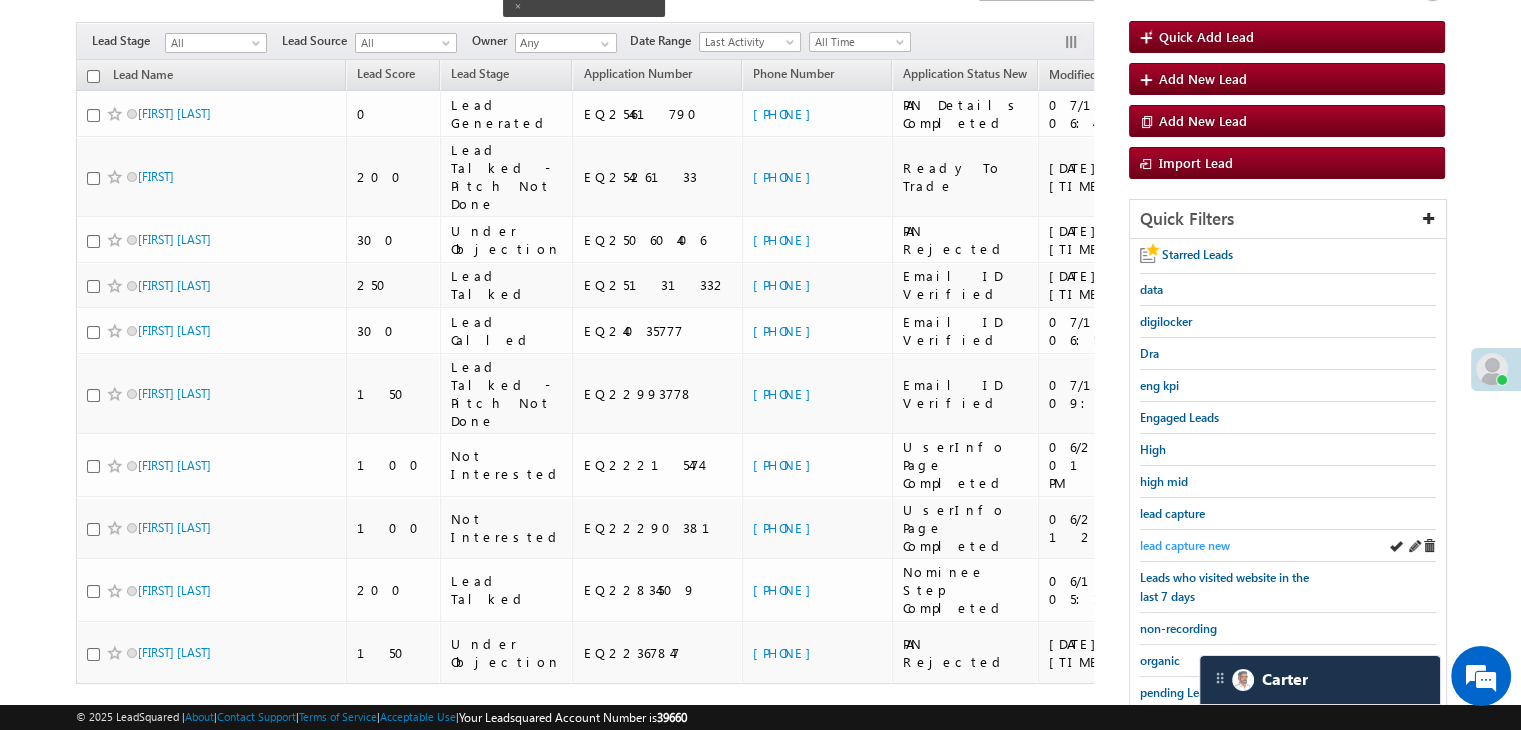 click on "lead capture new" at bounding box center [1185, 545] 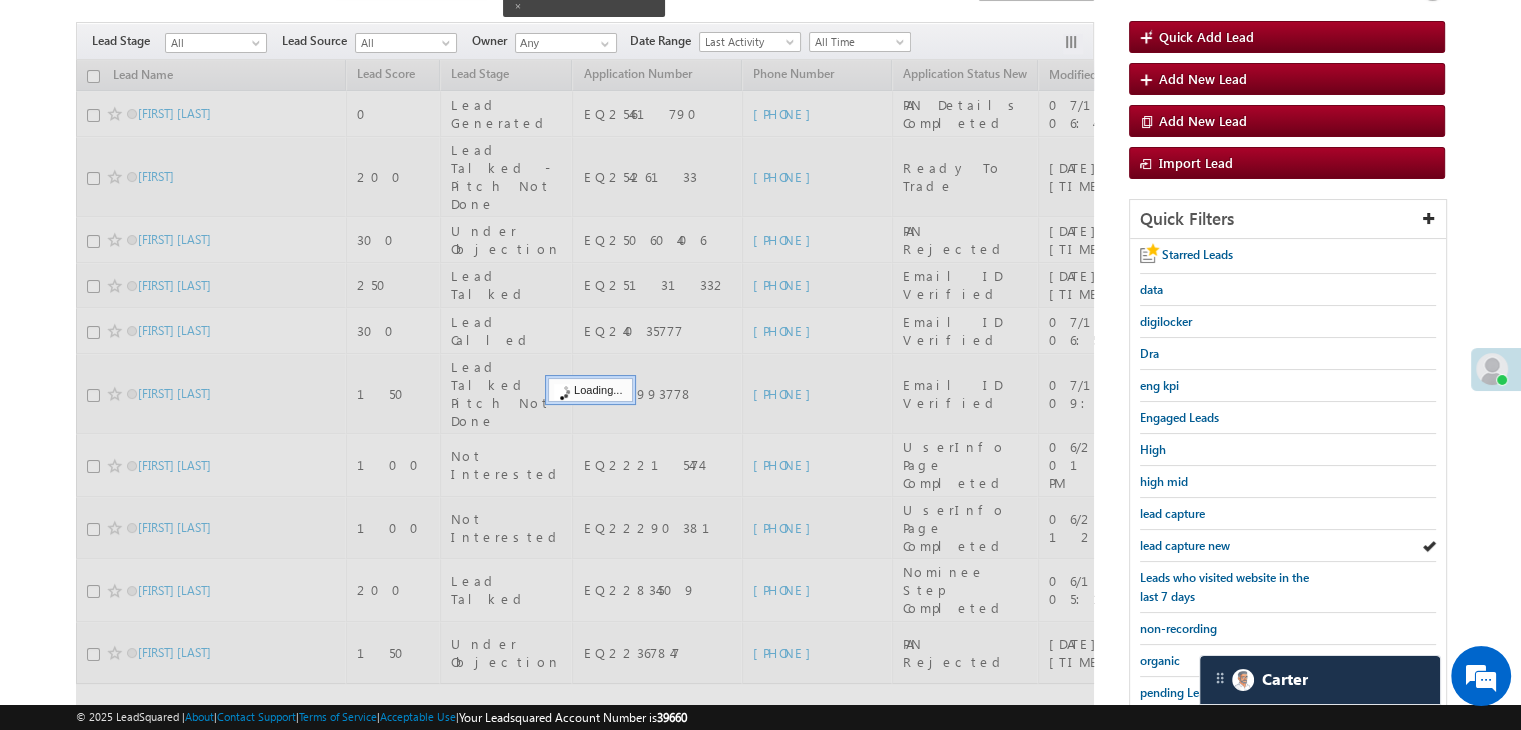 click on "lead capture new" at bounding box center [1185, 545] 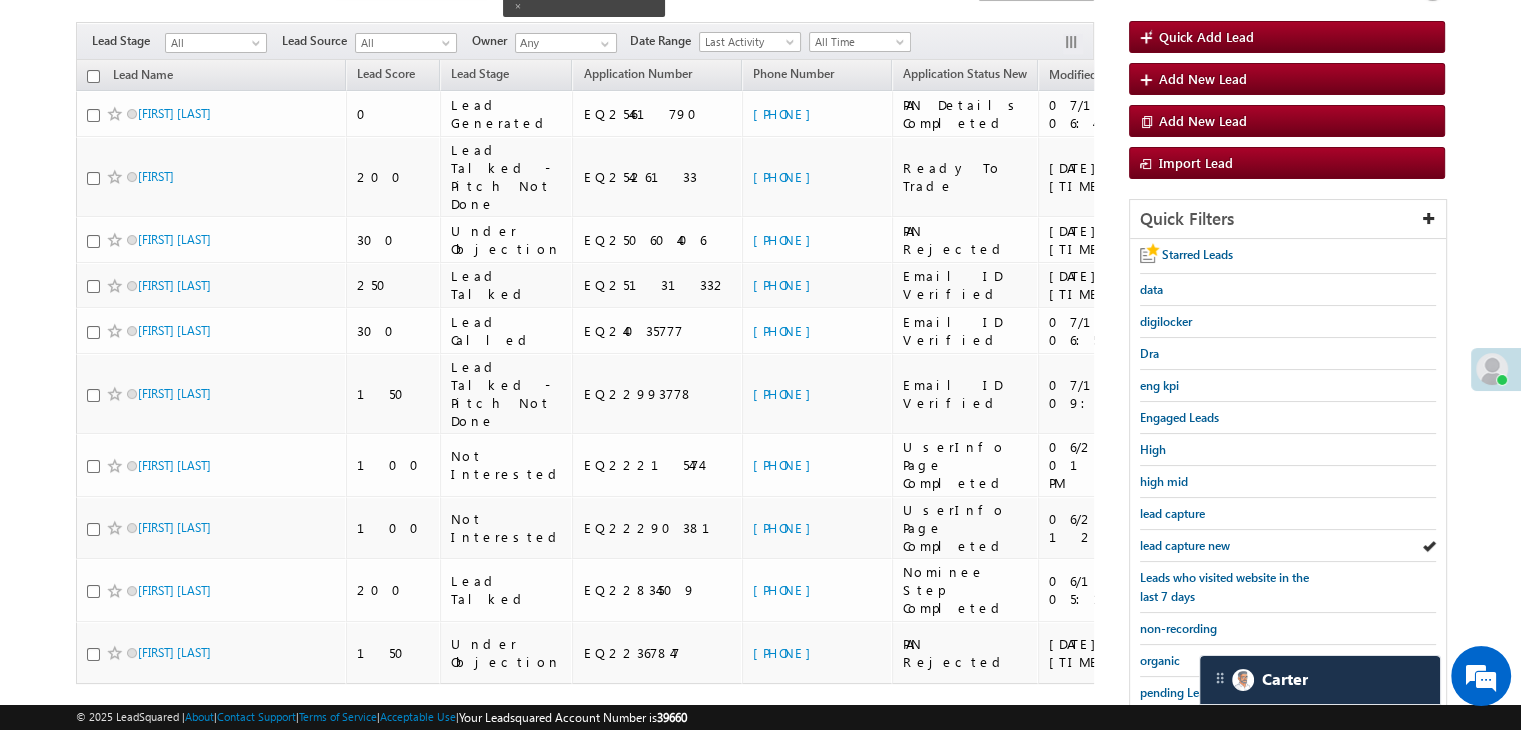 click on "lead capture new" at bounding box center [1185, 545] 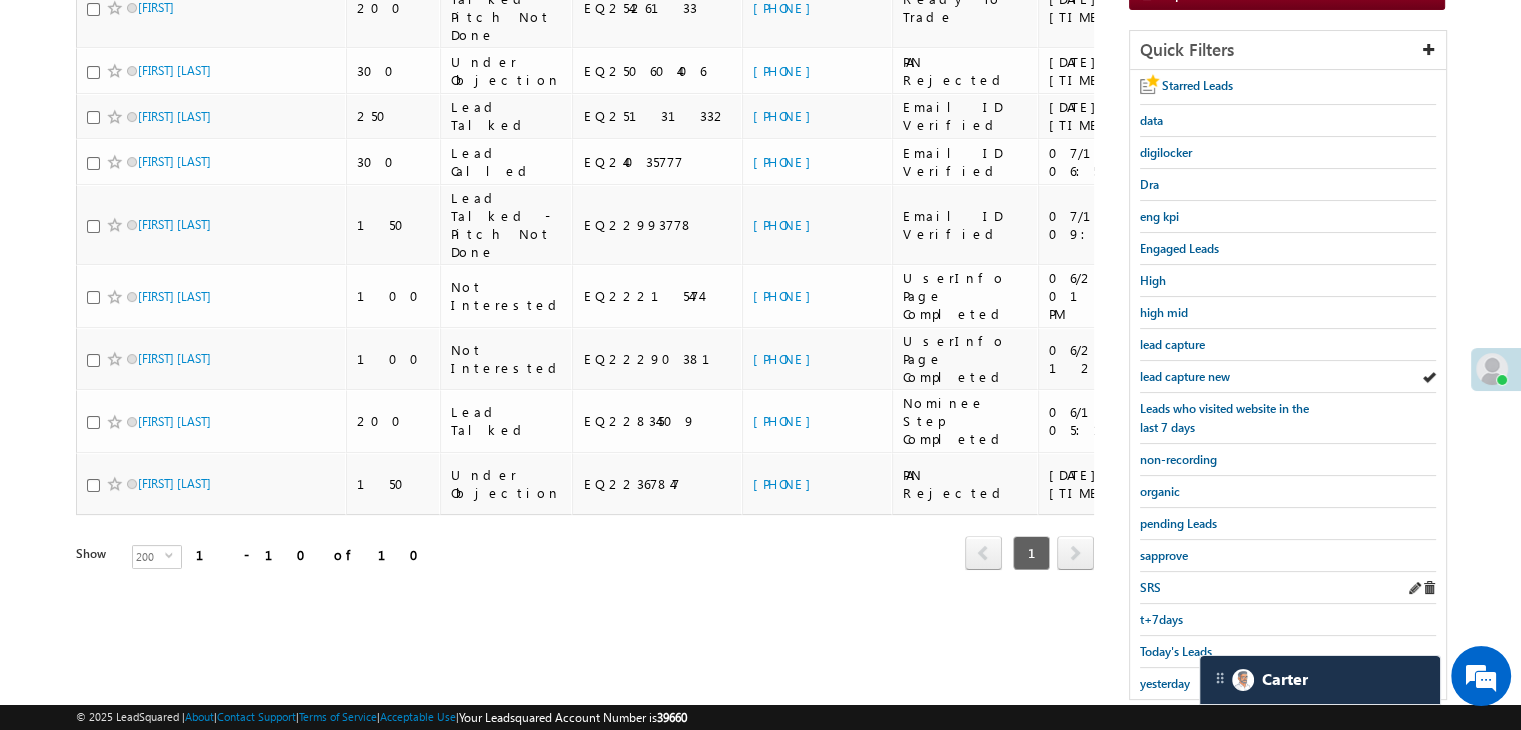 scroll, scrollTop: 363, scrollLeft: 0, axis: vertical 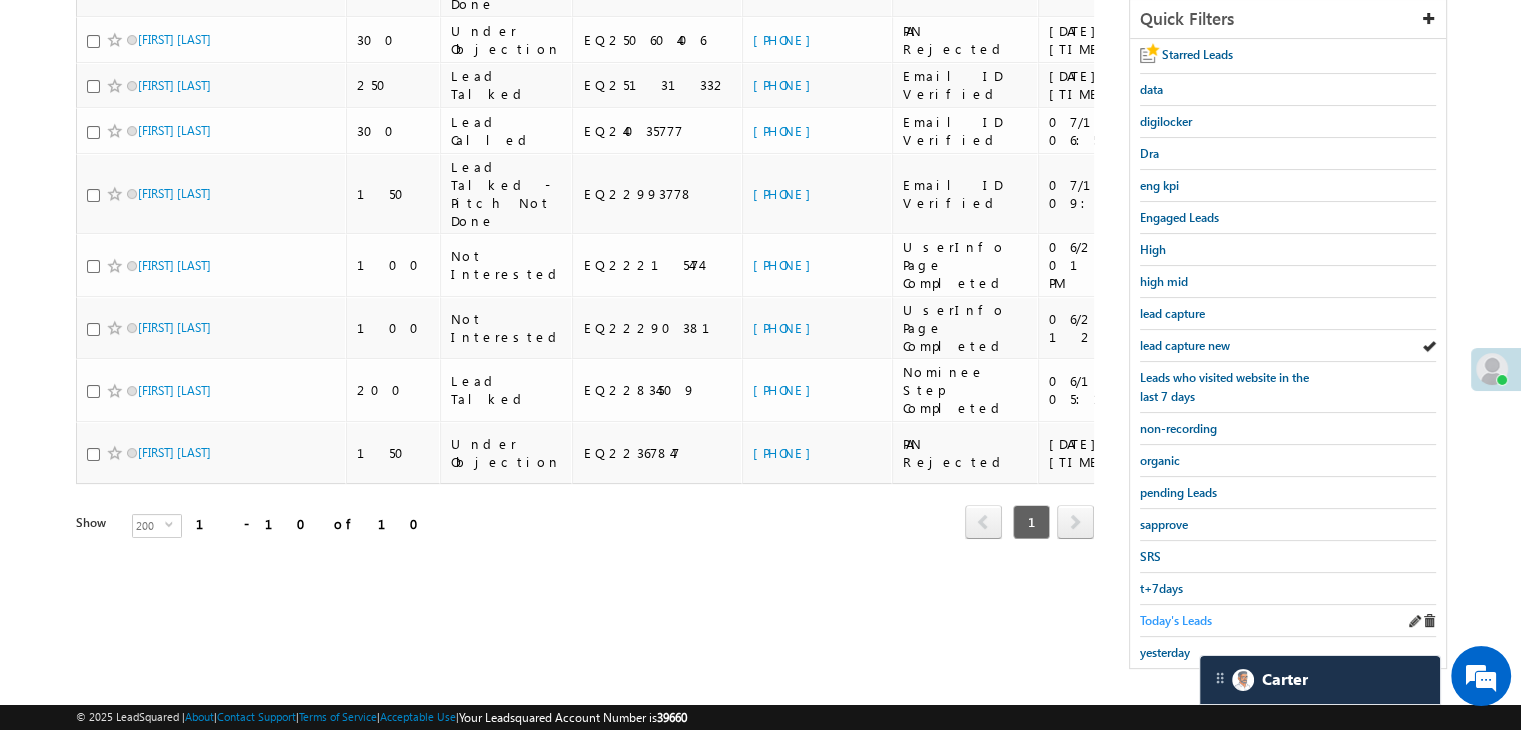 click on "Today's Leads" at bounding box center (1176, 620) 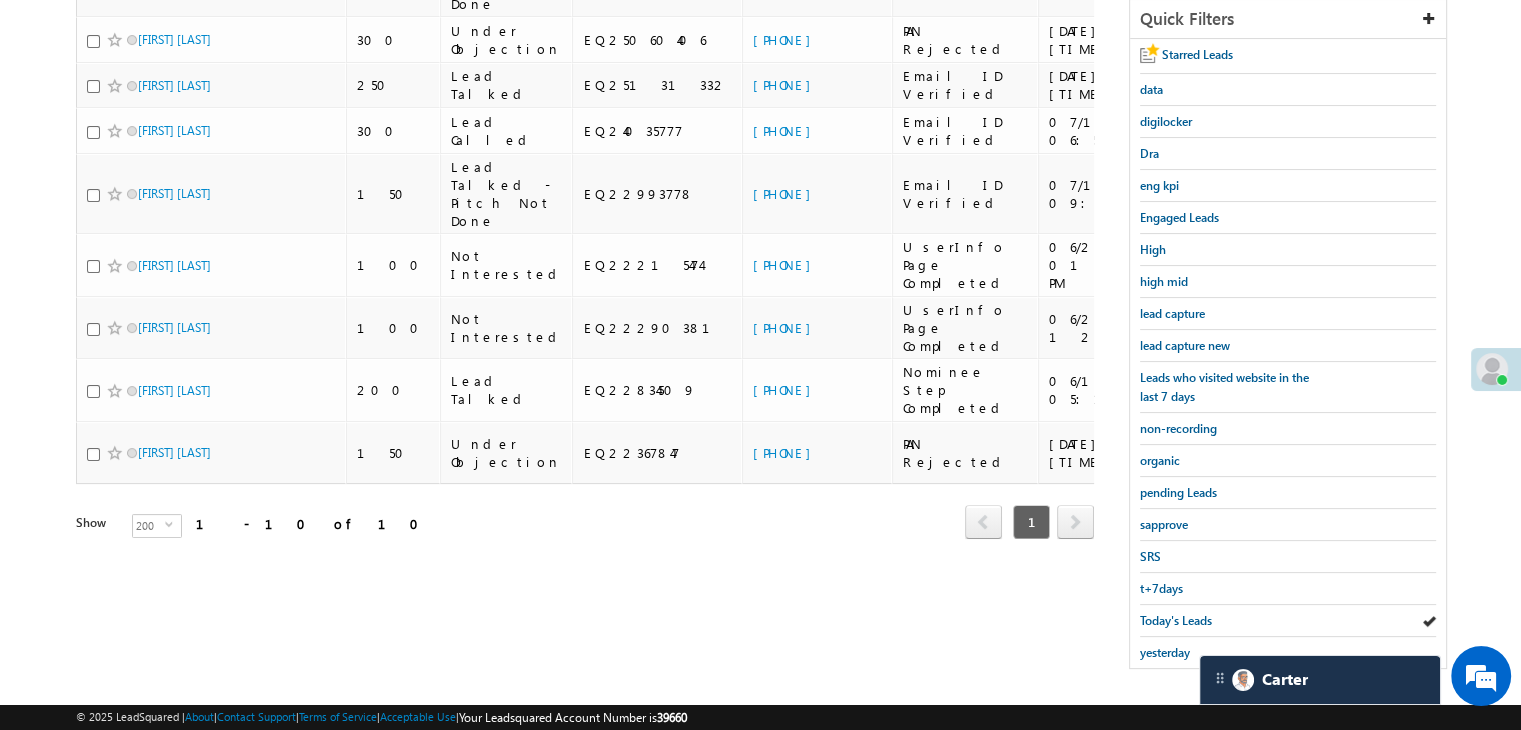 scroll, scrollTop: 163, scrollLeft: 0, axis: vertical 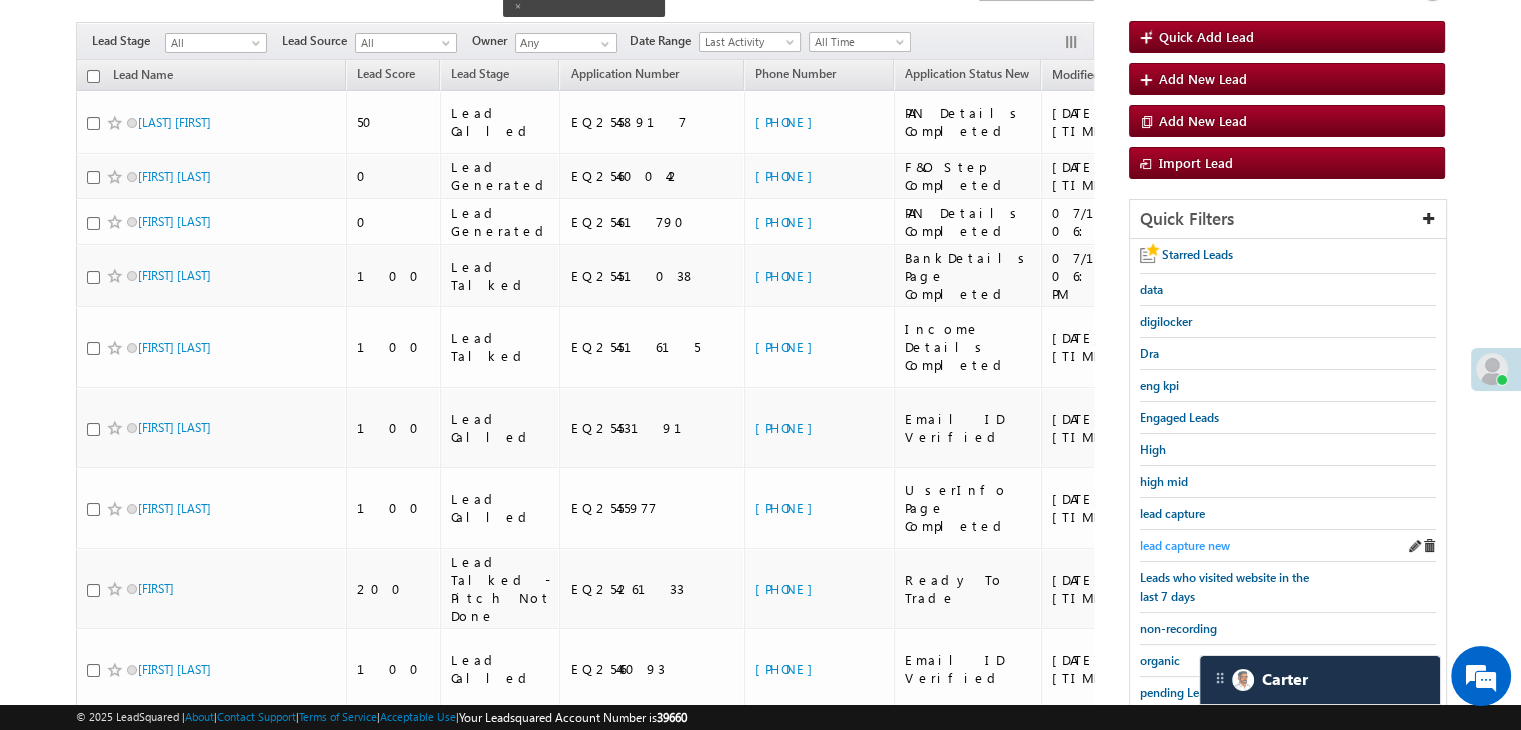 click on "lead capture new" at bounding box center [1185, 545] 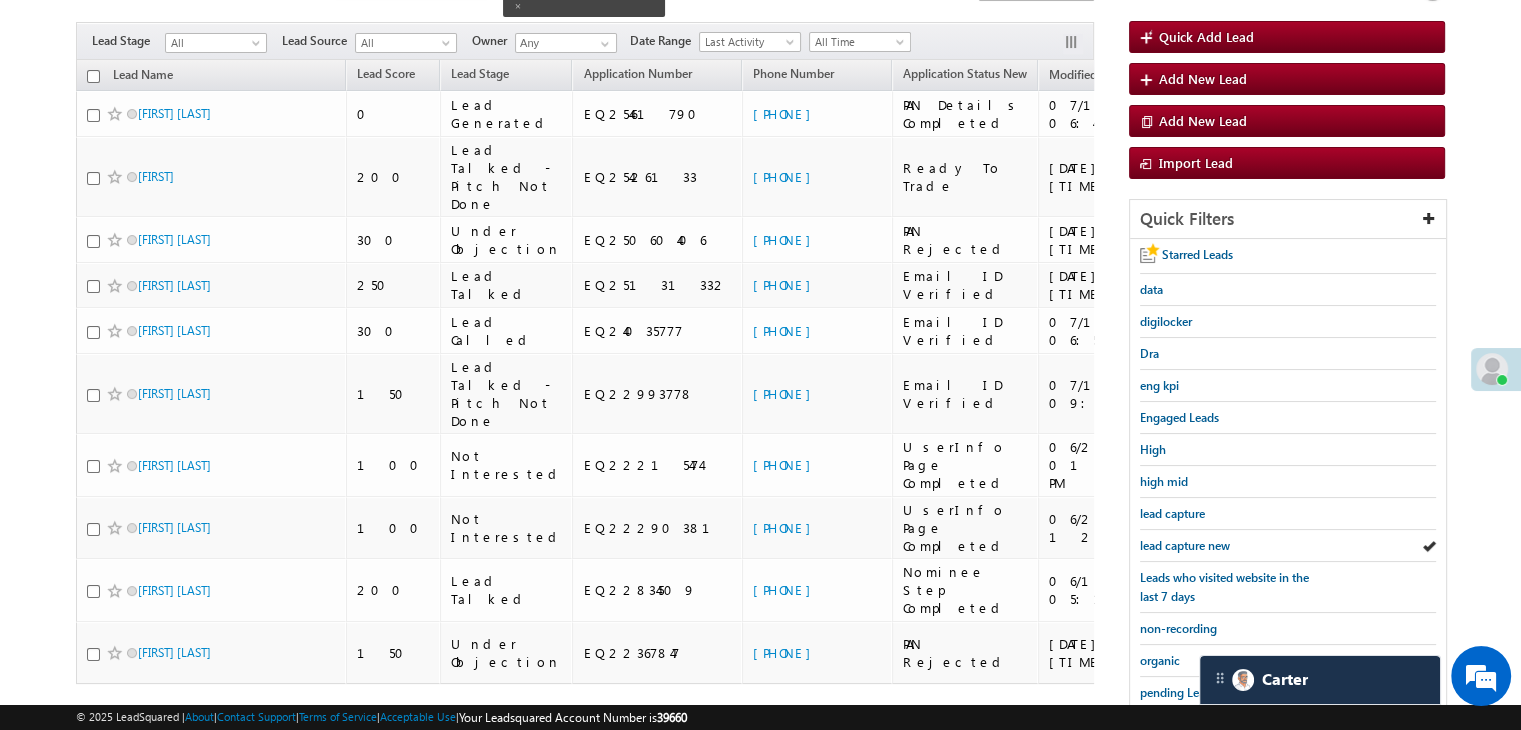 click on "lead capture new" at bounding box center [1185, 545] 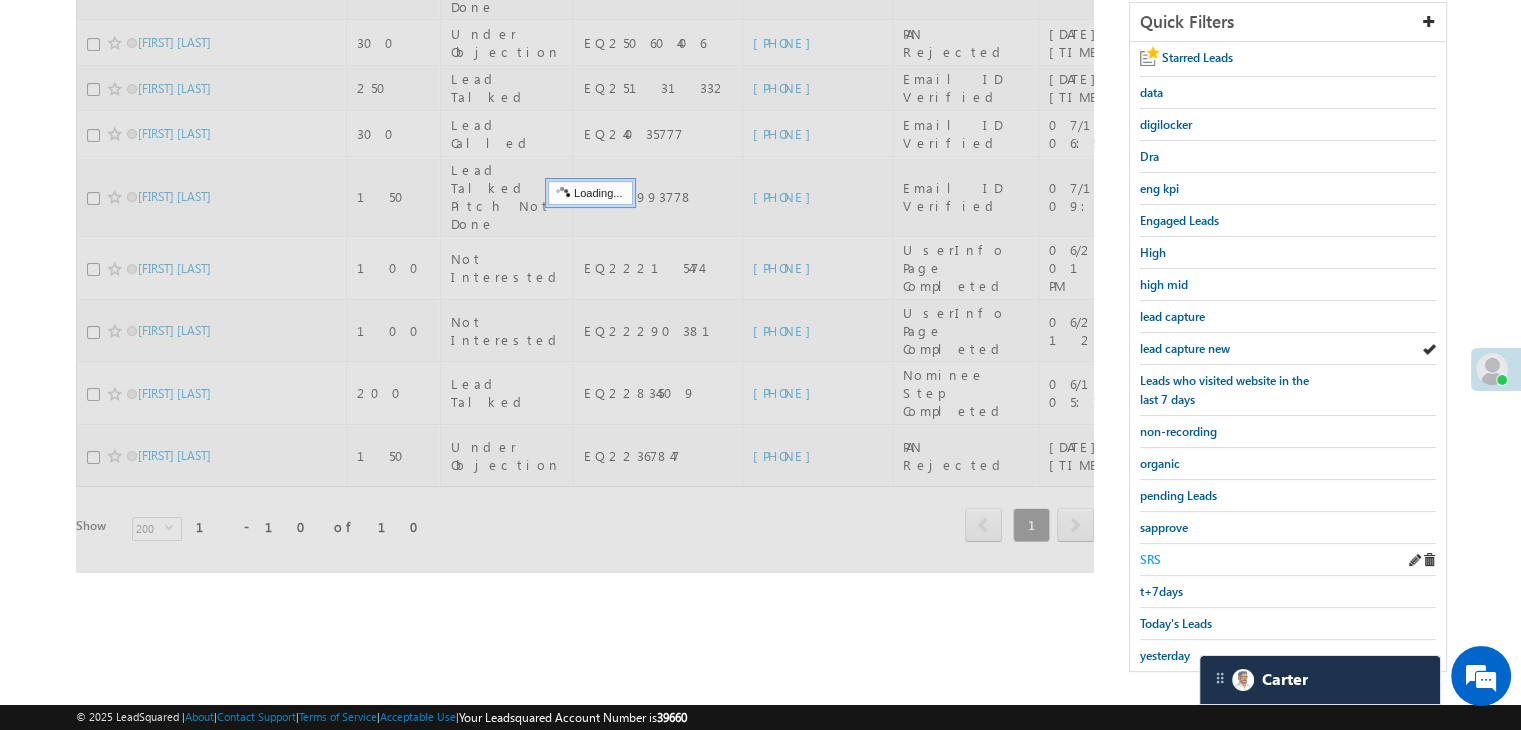 scroll, scrollTop: 363, scrollLeft: 0, axis: vertical 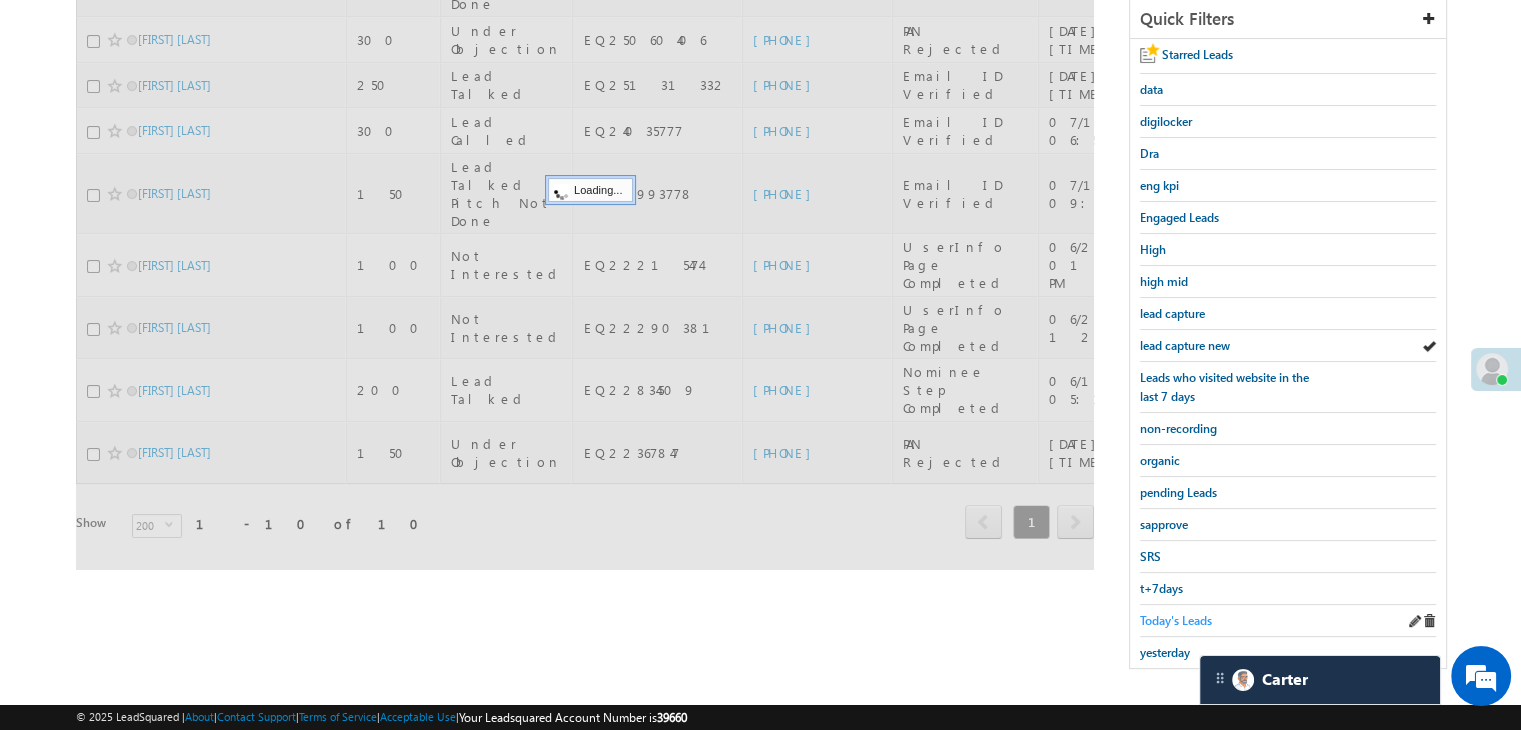 click on "Today's Leads" at bounding box center [1176, 620] 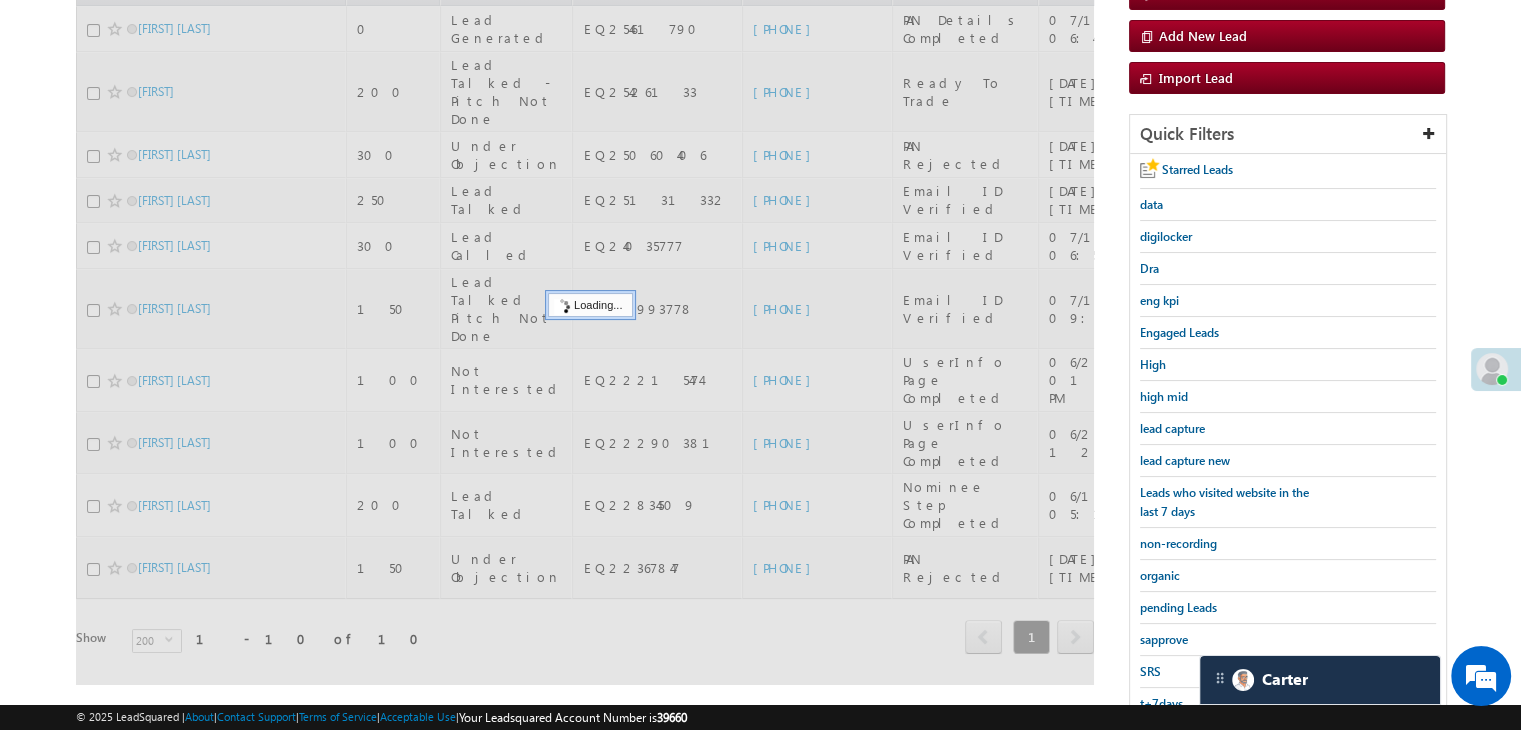 scroll, scrollTop: 163, scrollLeft: 0, axis: vertical 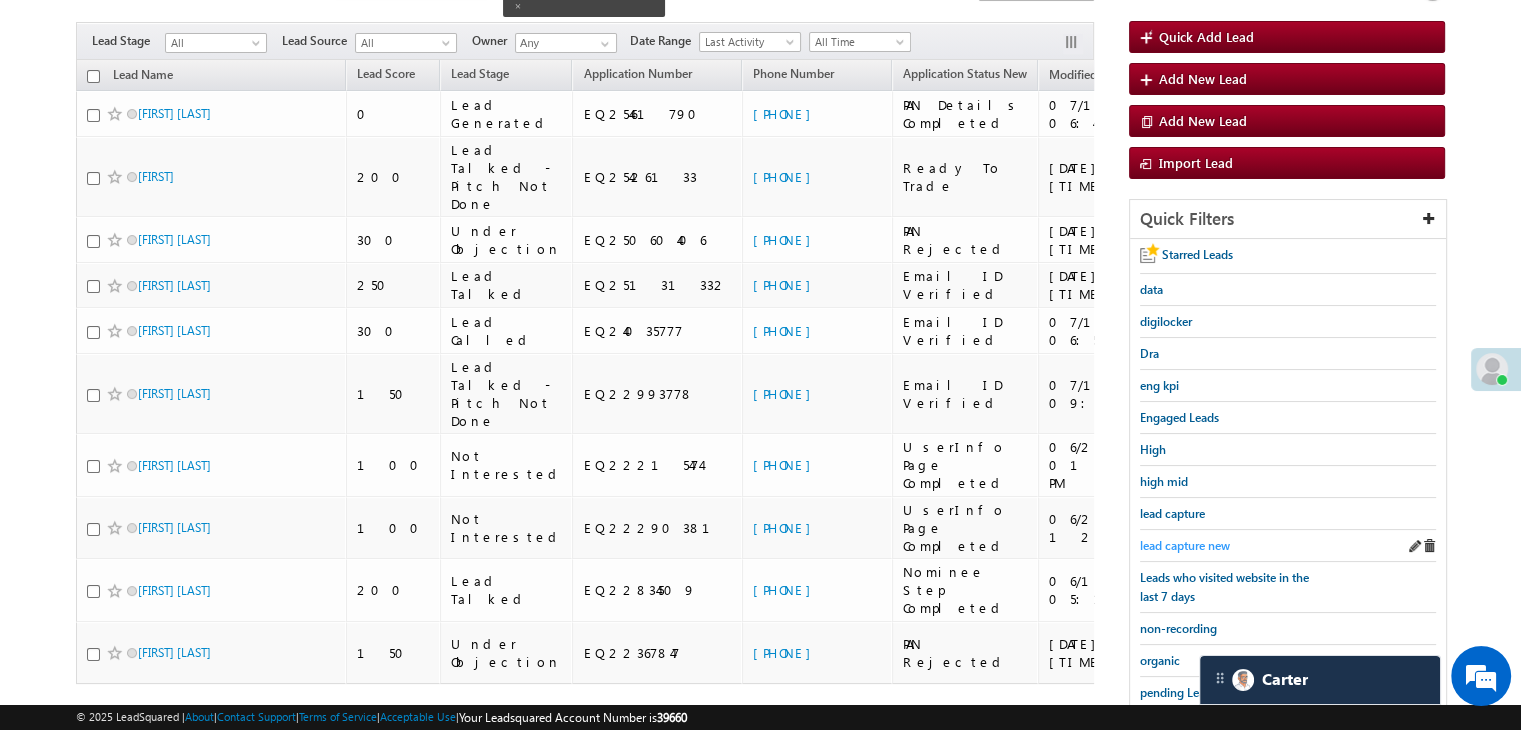click on "lead capture new" at bounding box center (1185, 545) 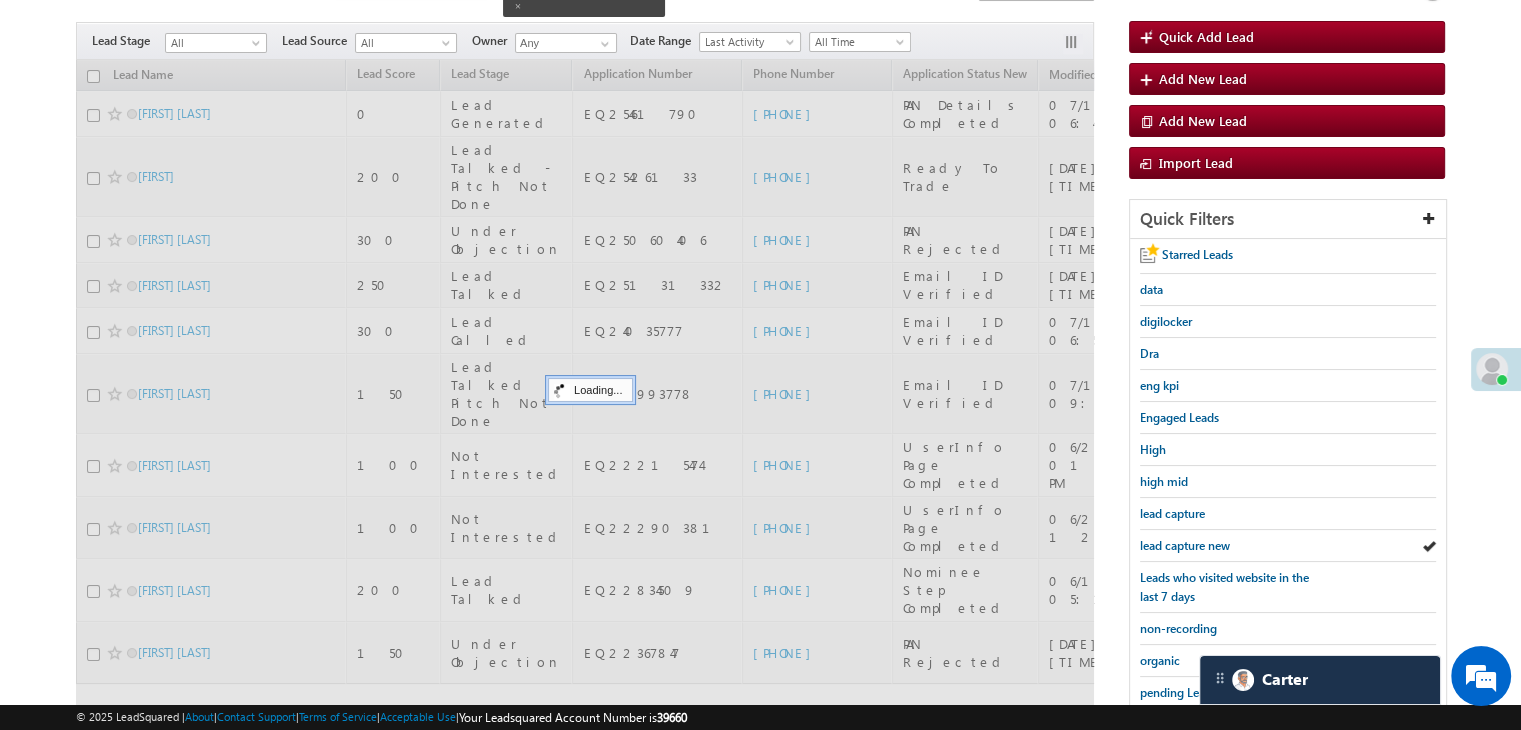click on "lead capture new" at bounding box center (1185, 545) 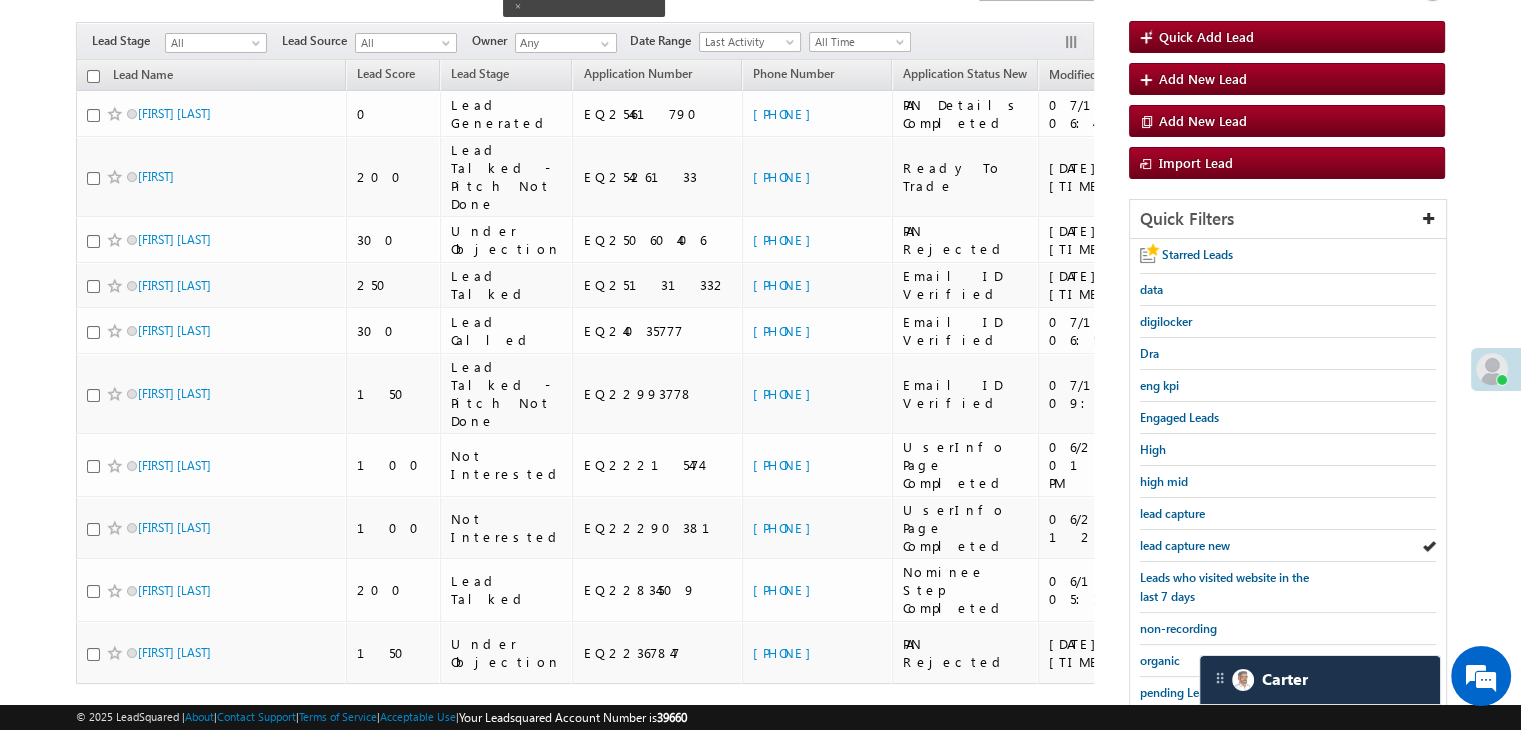 click on "lead capture new" at bounding box center [1185, 545] 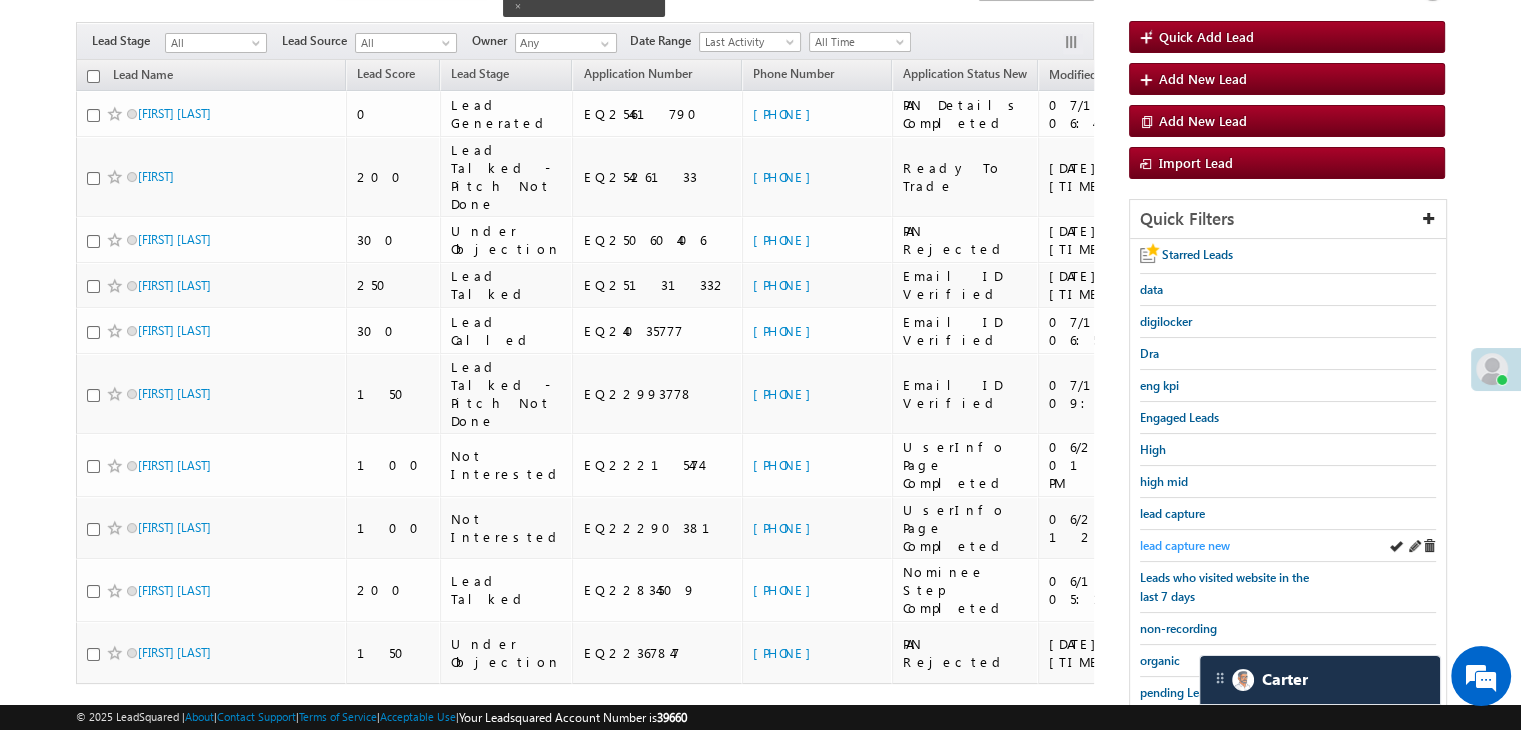 click on "lead capture new" at bounding box center (1185, 545) 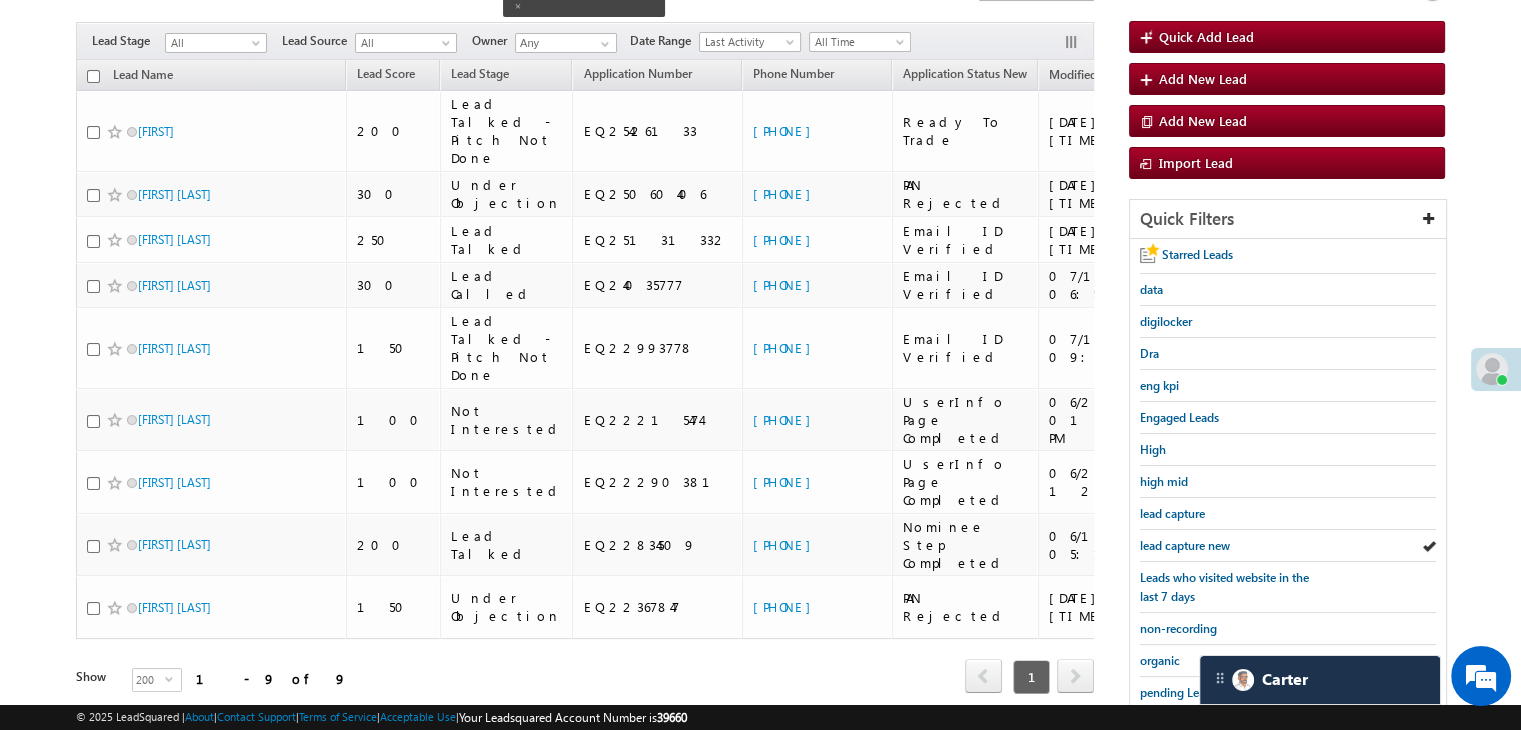 click on "lead capture new" at bounding box center [1185, 545] 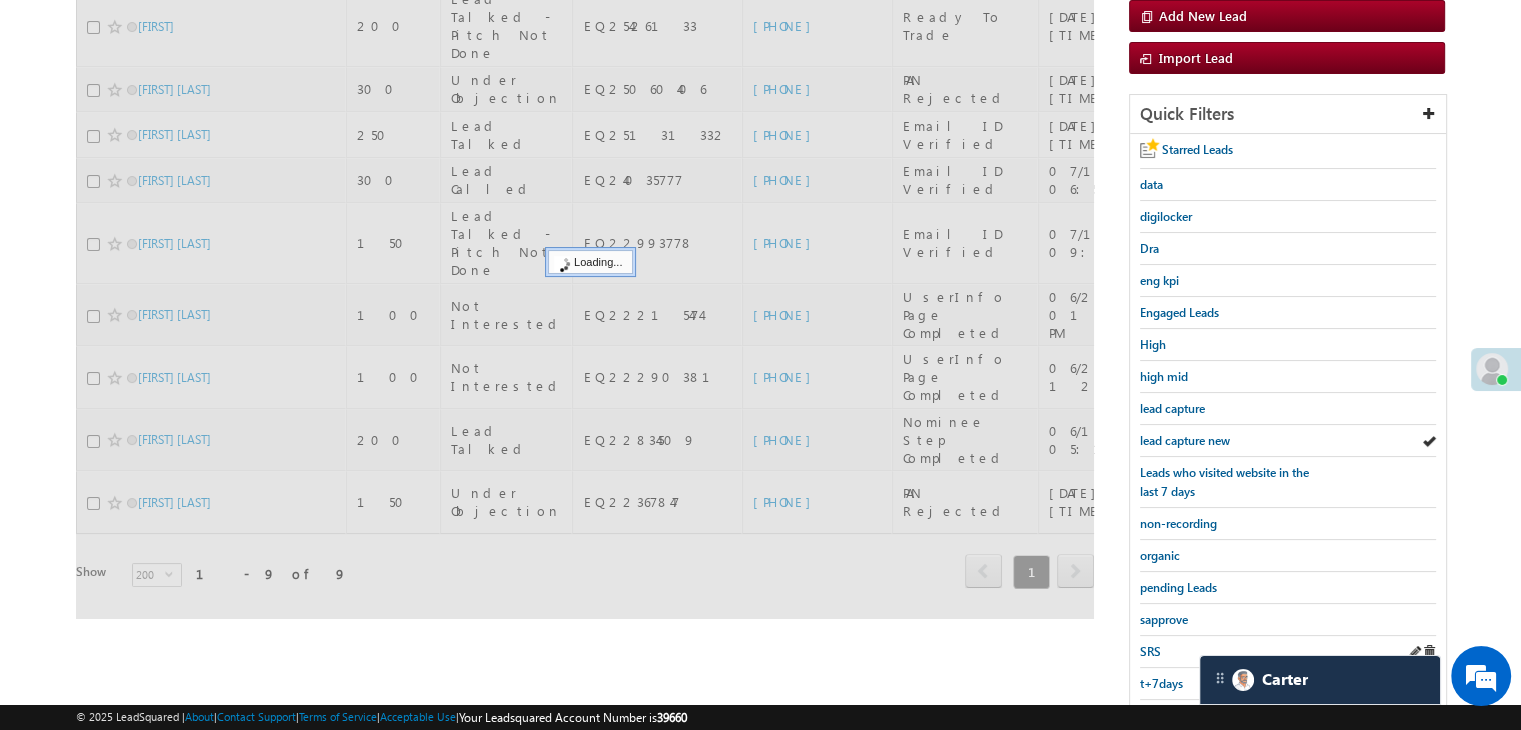 scroll, scrollTop: 363, scrollLeft: 0, axis: vertical 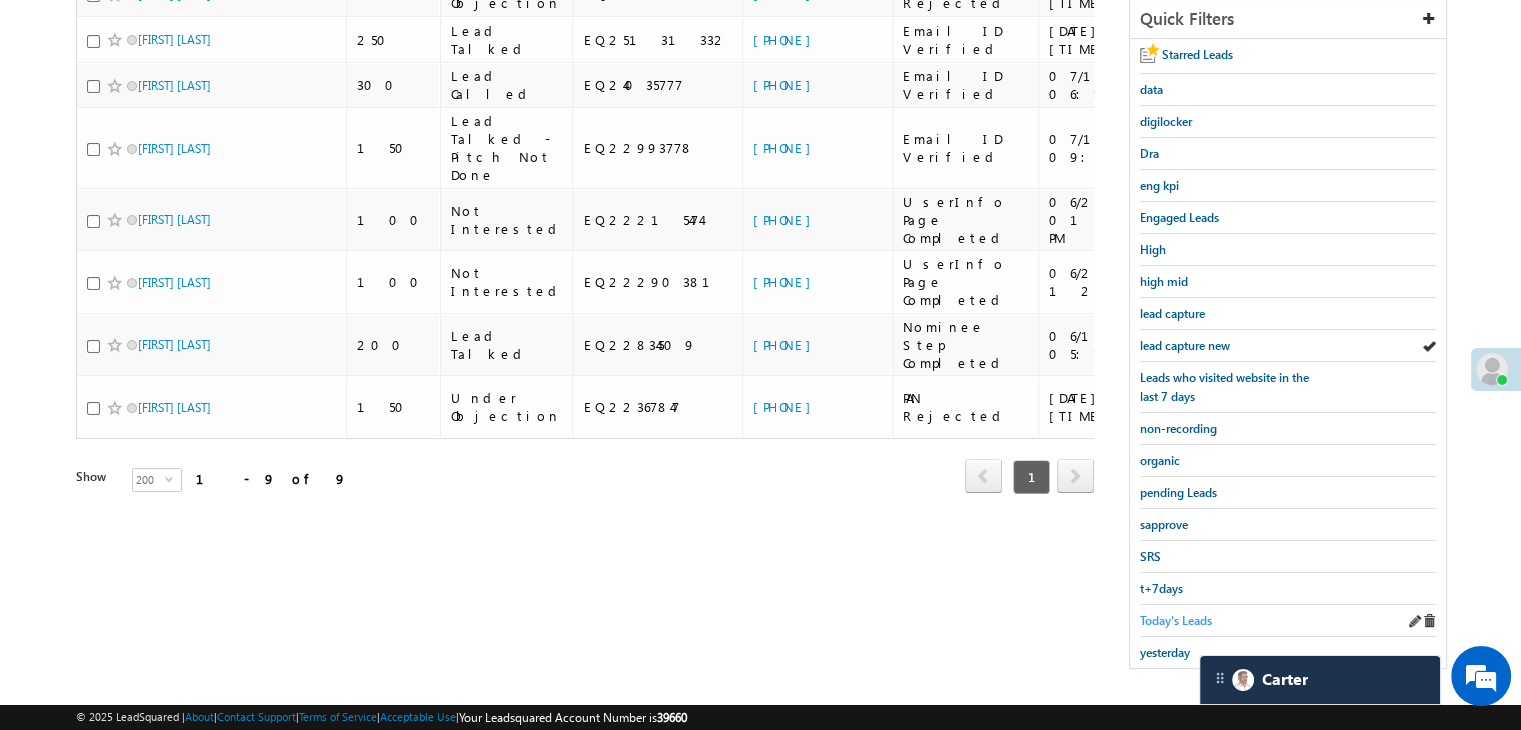 click on "Today's Leads" at bounding box center (1176, 620) 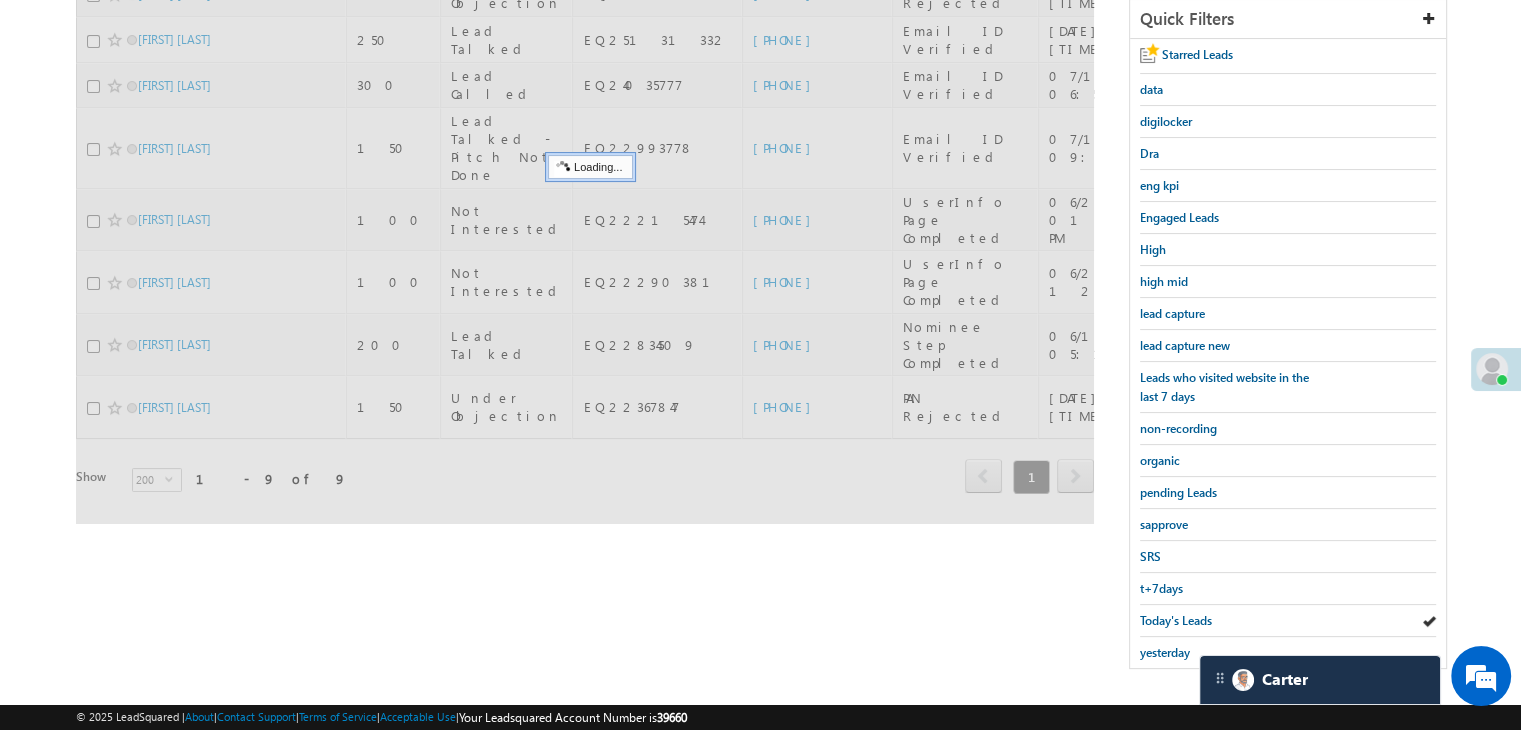 scroll, scrollTop: 163, scrollLeft: 0, axis: vertical 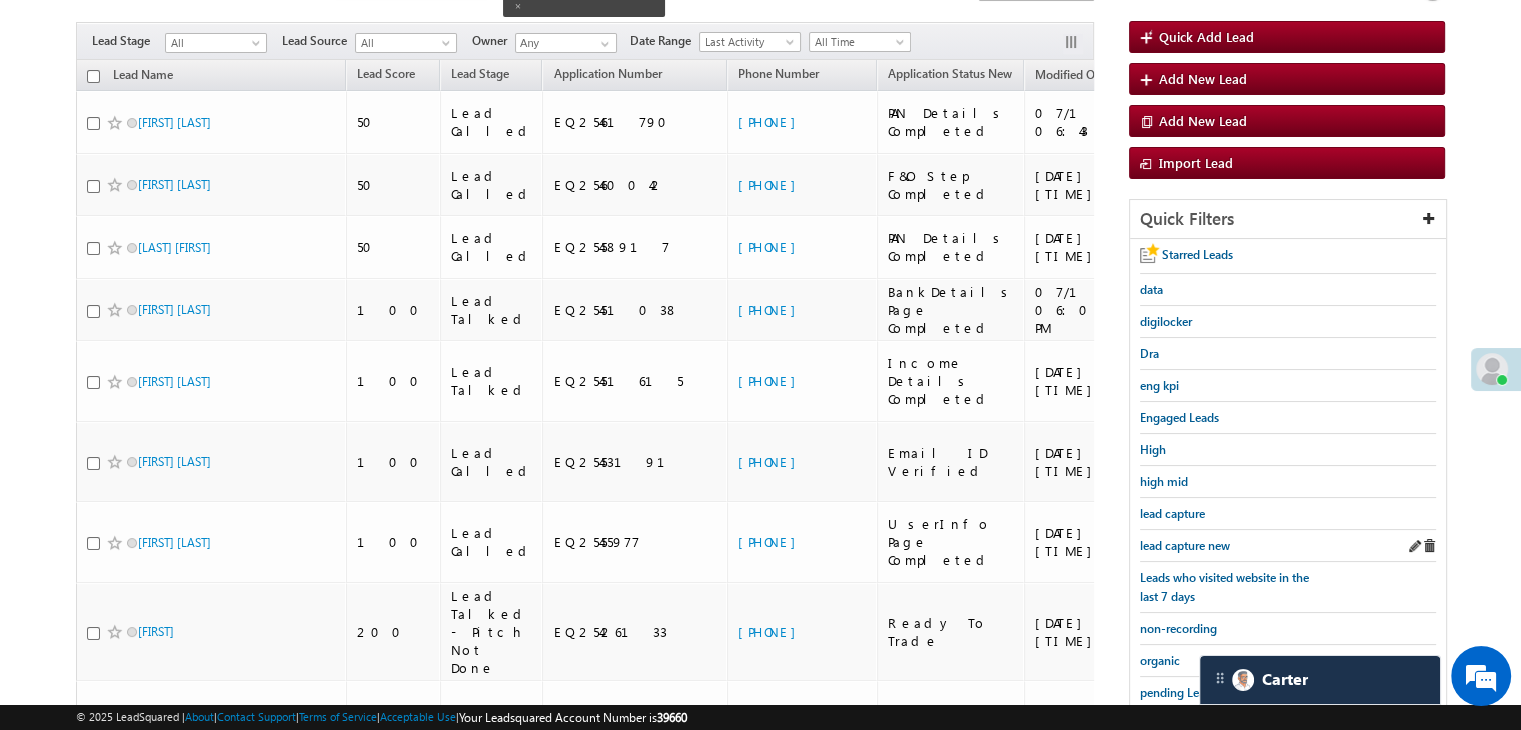 click on "lead capture new" at bounding box center [1288, 546] 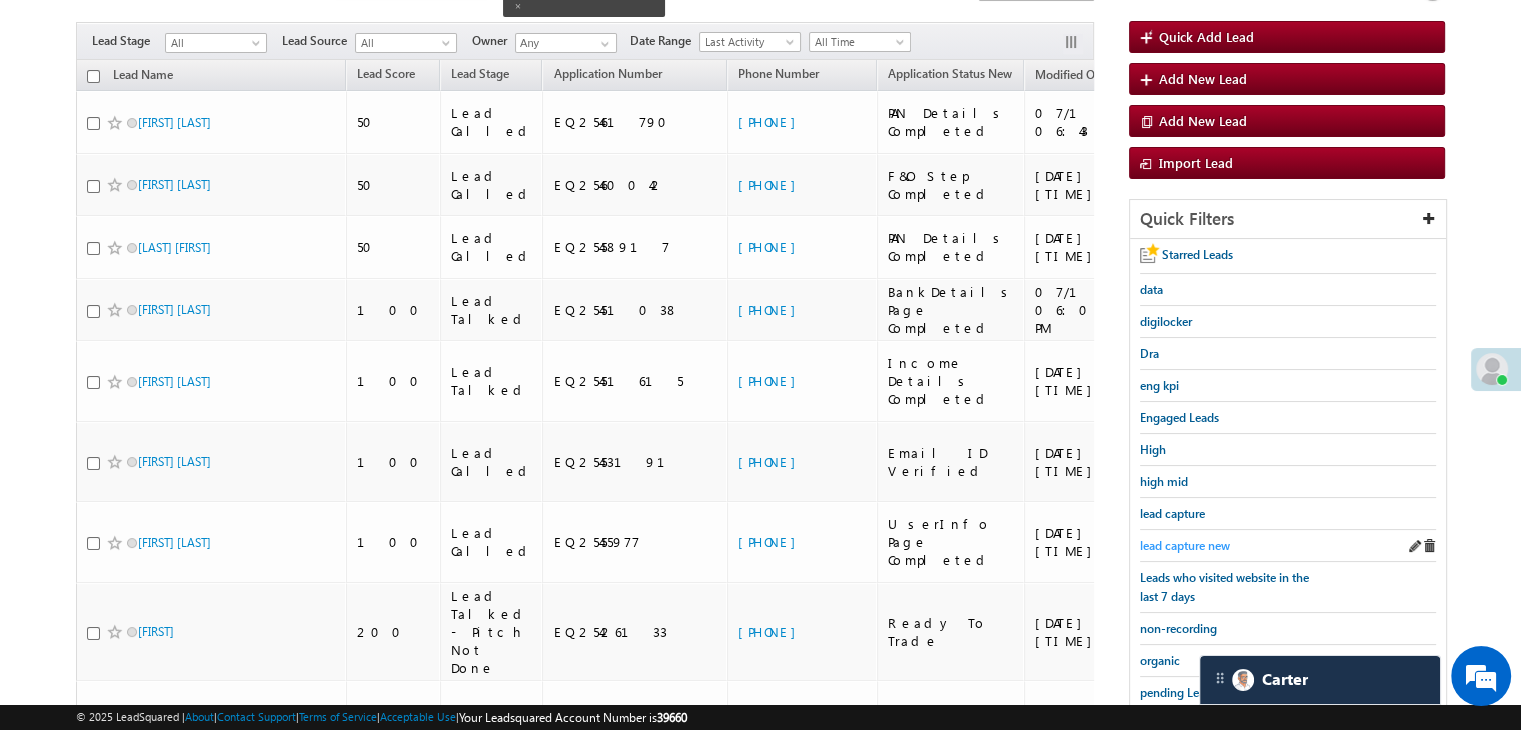 click on "lead capture new" at bounding box center [1185, 545] 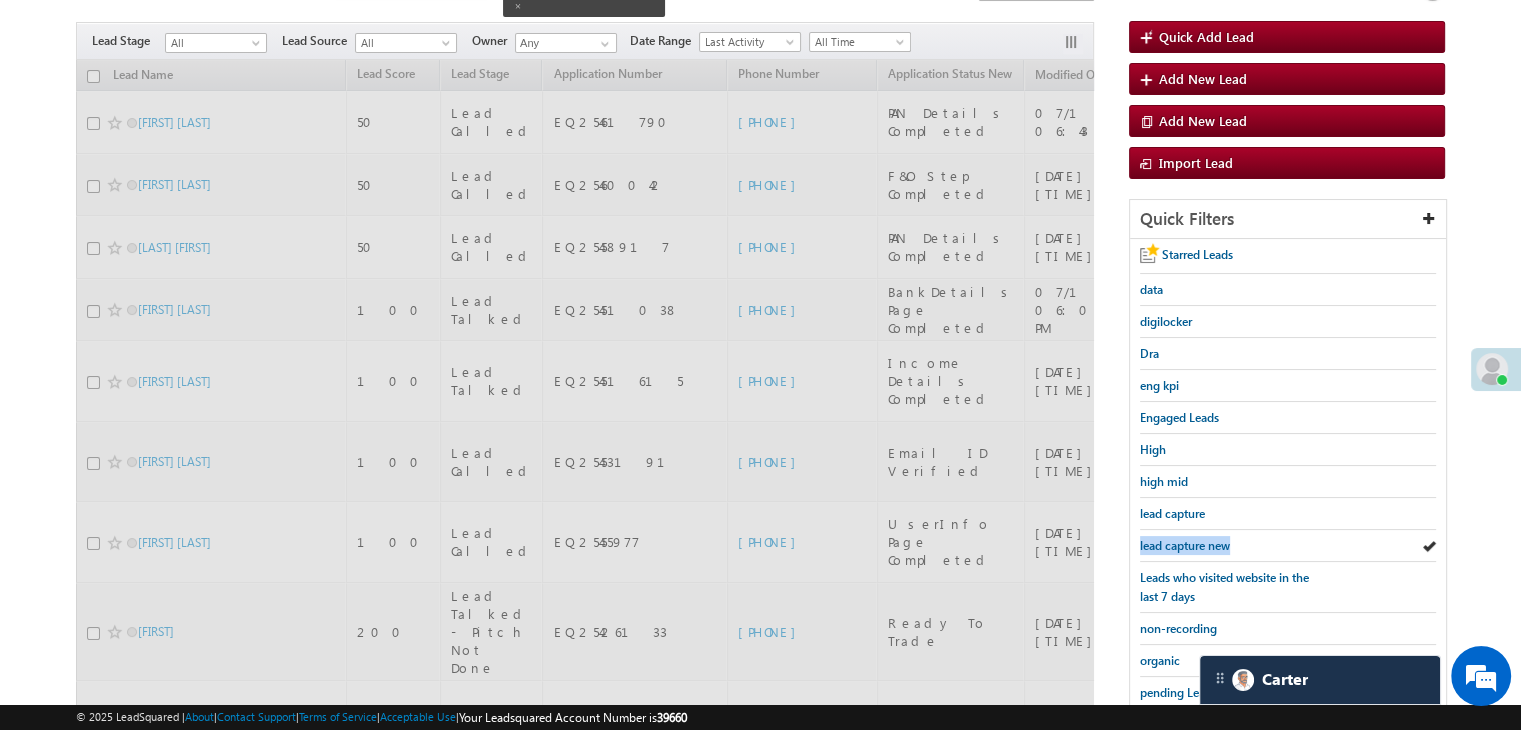 click on "lead capture new" at bounding box center [1185, 545] 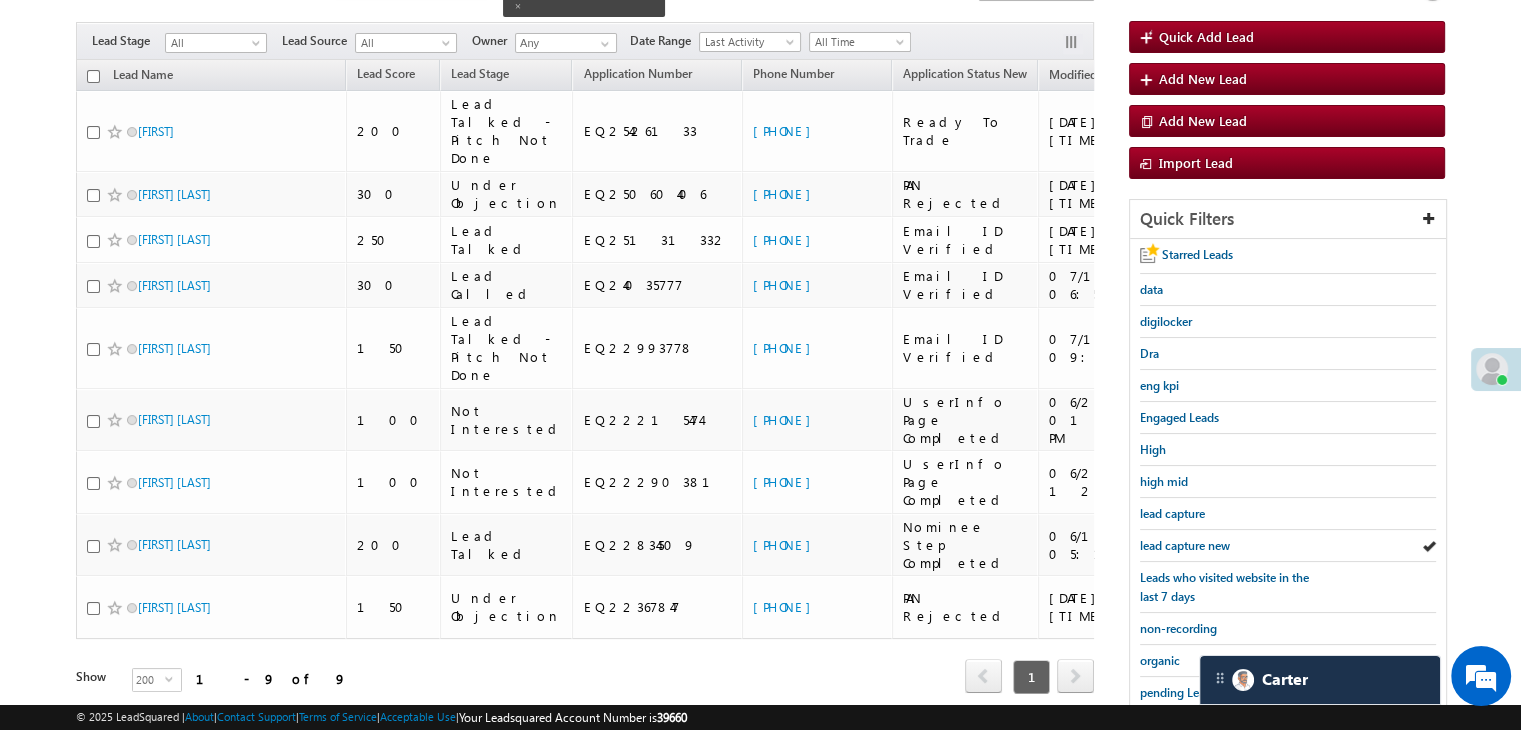 click on "lead capture new" at bounding box center (1185, 545) 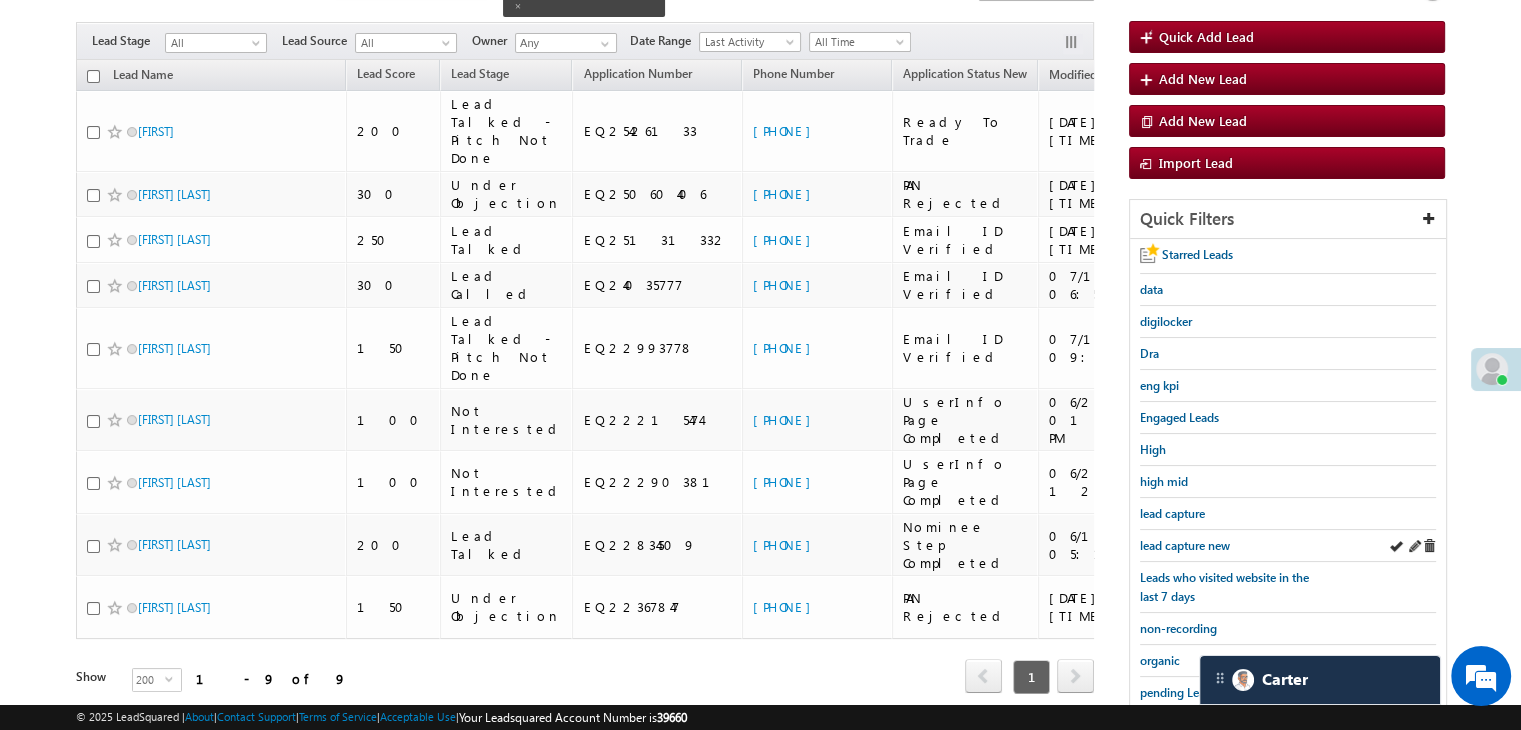 click on "lead capture new" at bounding box center [1288, 546] 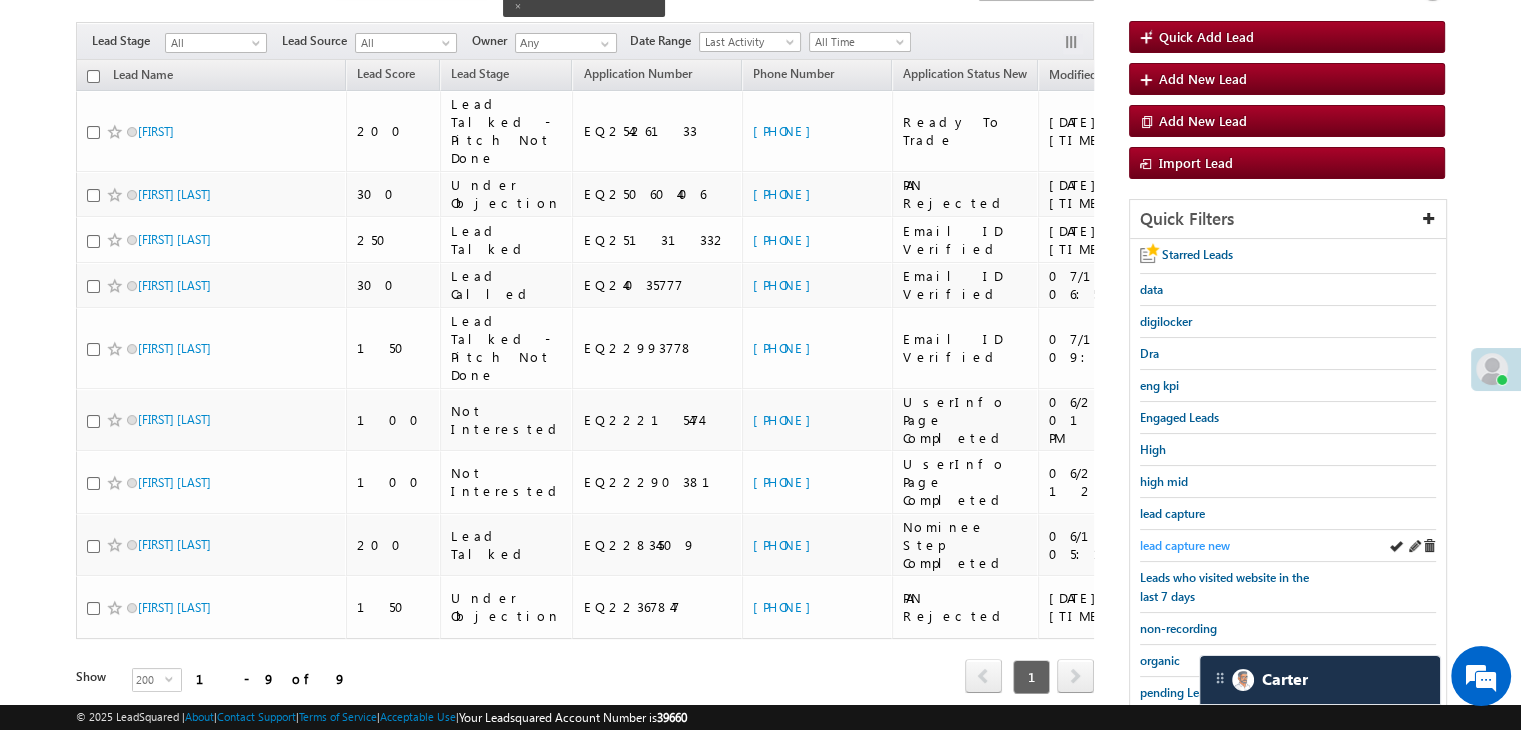 click on "lead capture new" at bounding box center (1185, 545) 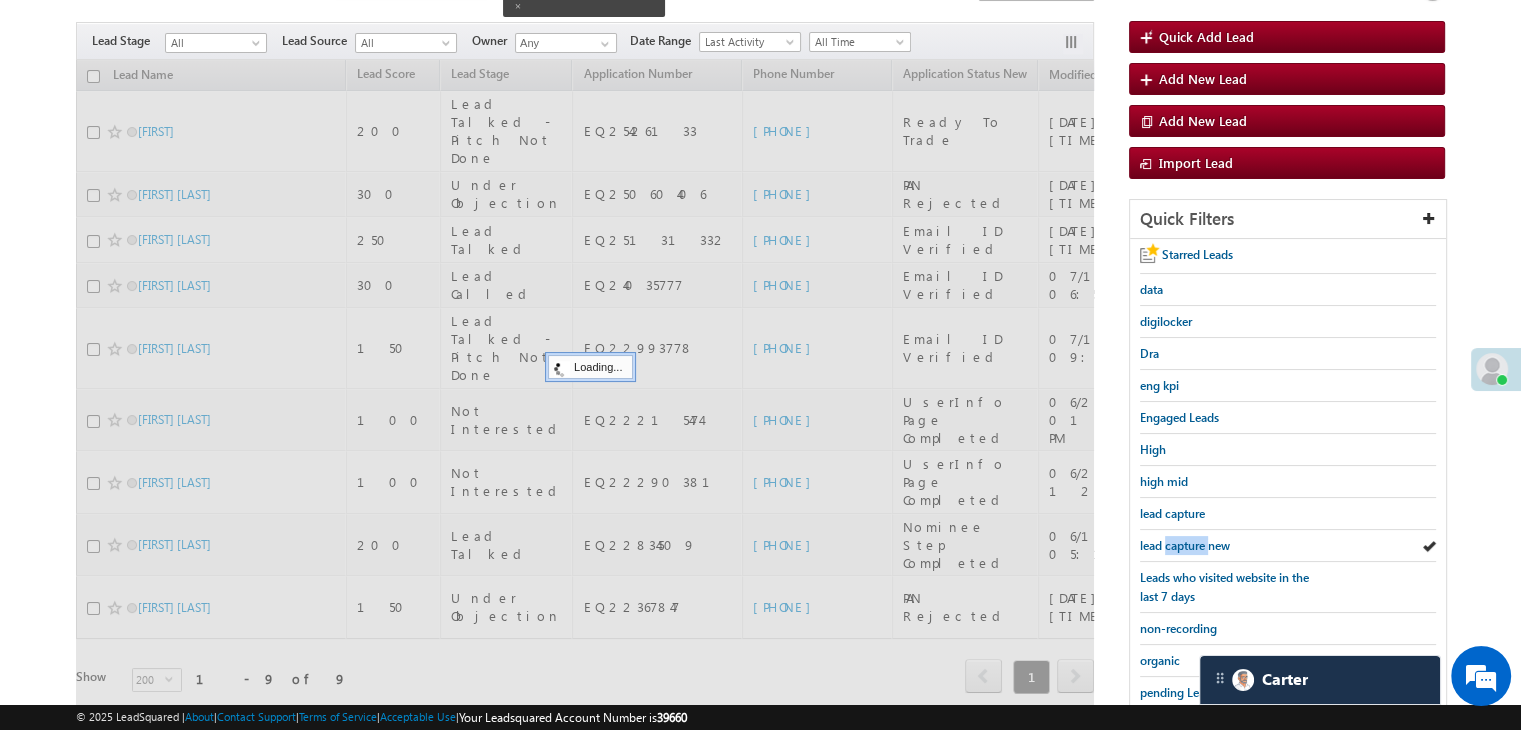 click on "lead capture new" at bounding box center (1185, 545) 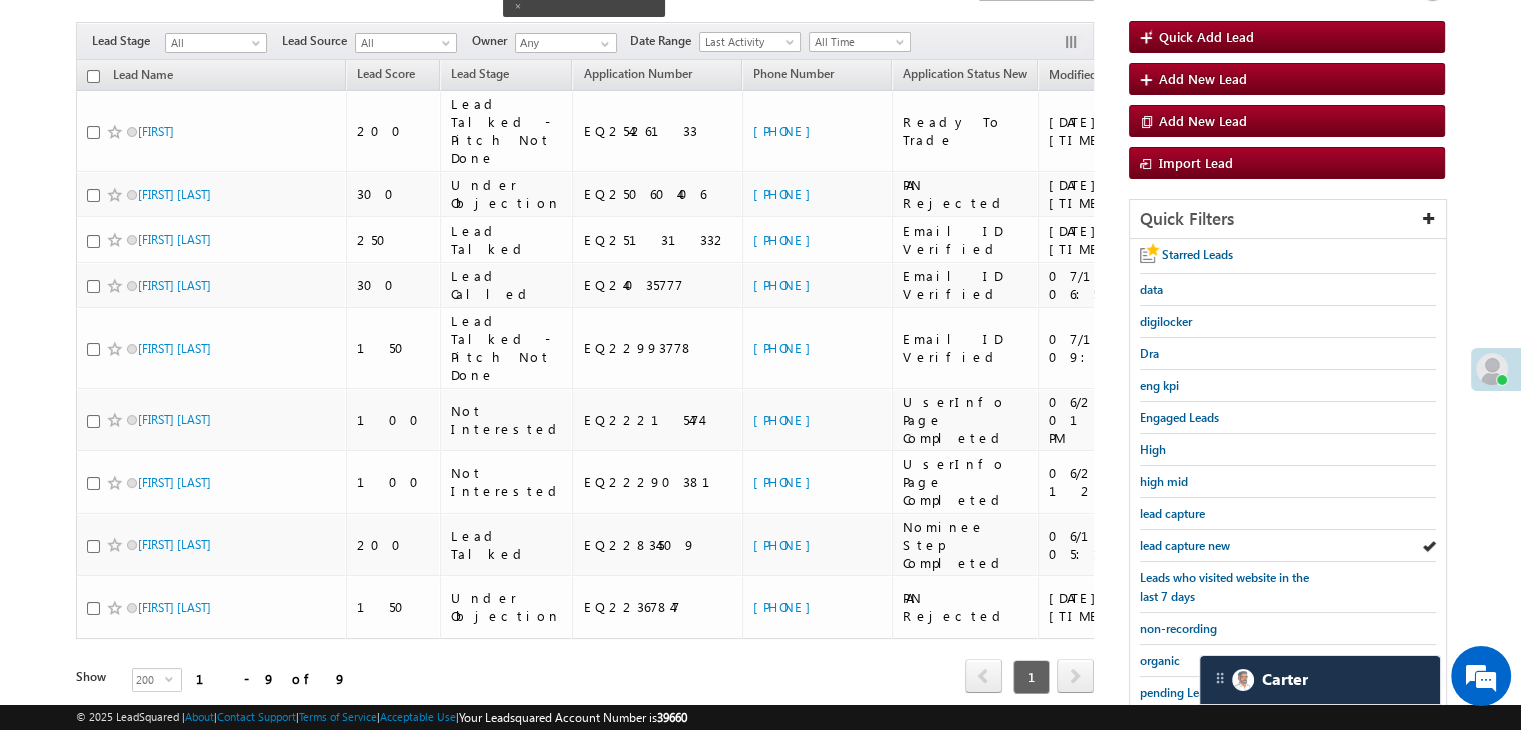 click on "lead capture new" at bounding box center [1185, 545] 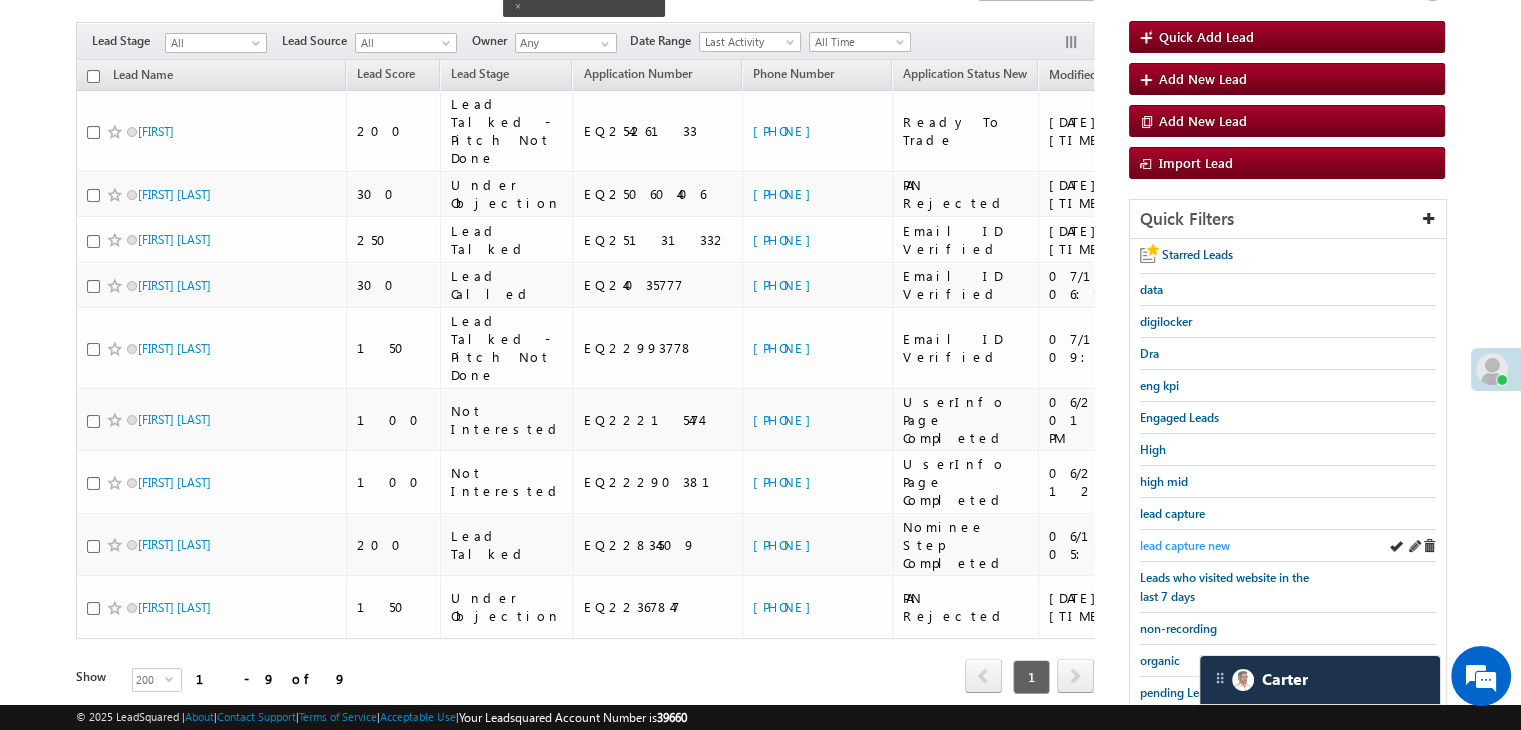 click on "lead capture new" at bounding box center (1185, 545) 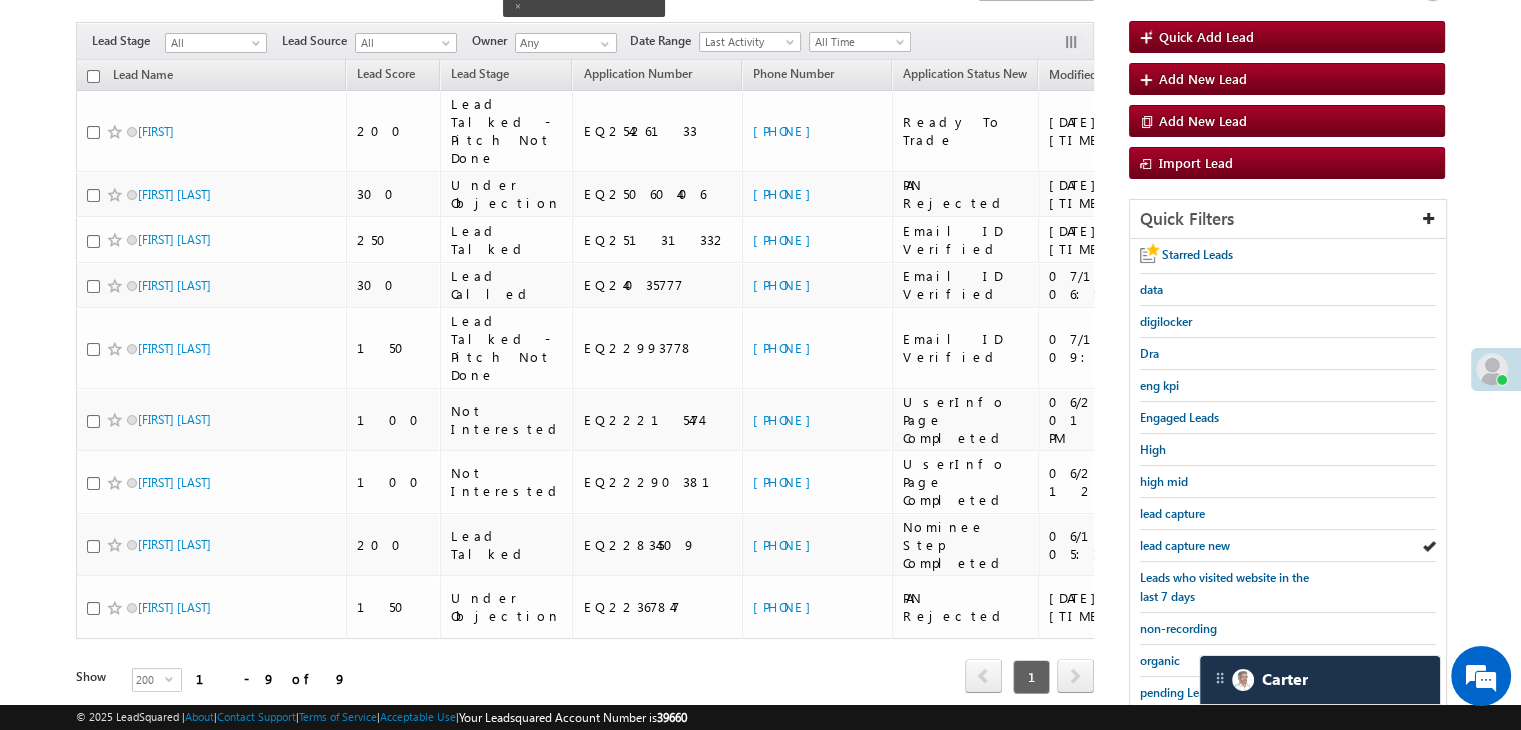 click on "lead capture new" at bounding box center [1185, 545] 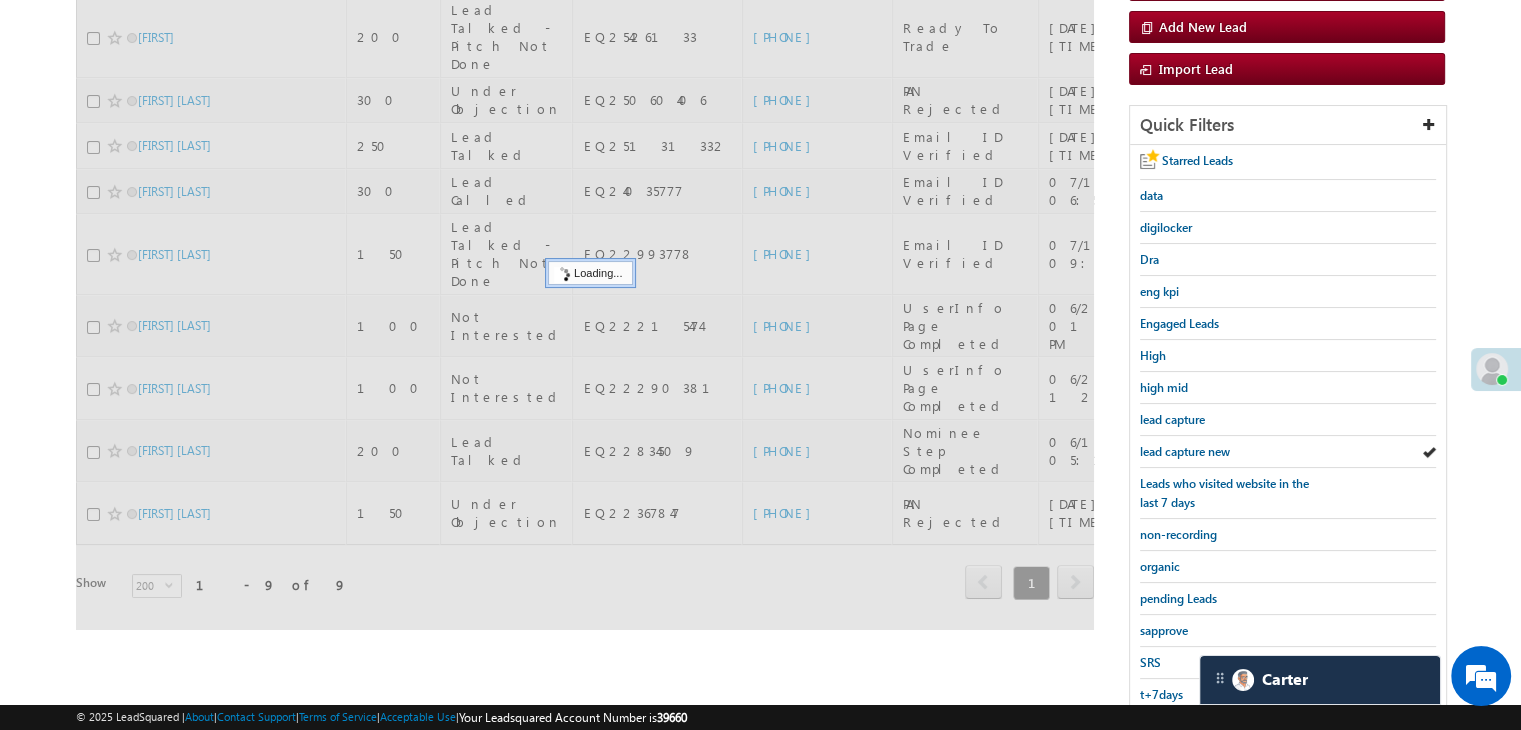 scroll, scrollTop: 363, scrollLeft: 0, axis: vertical 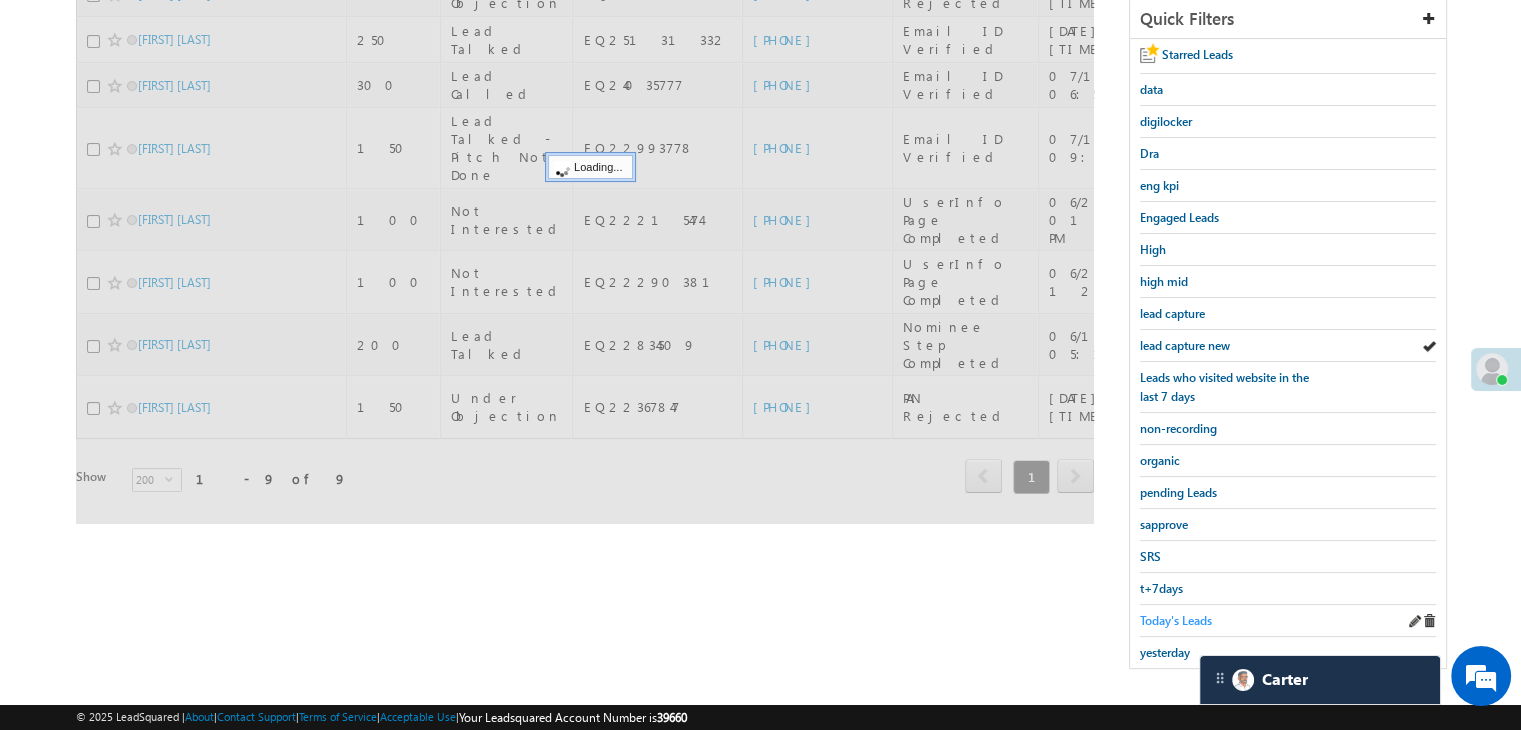 click on "Today's Leads" at bounding box center [1176, 620] 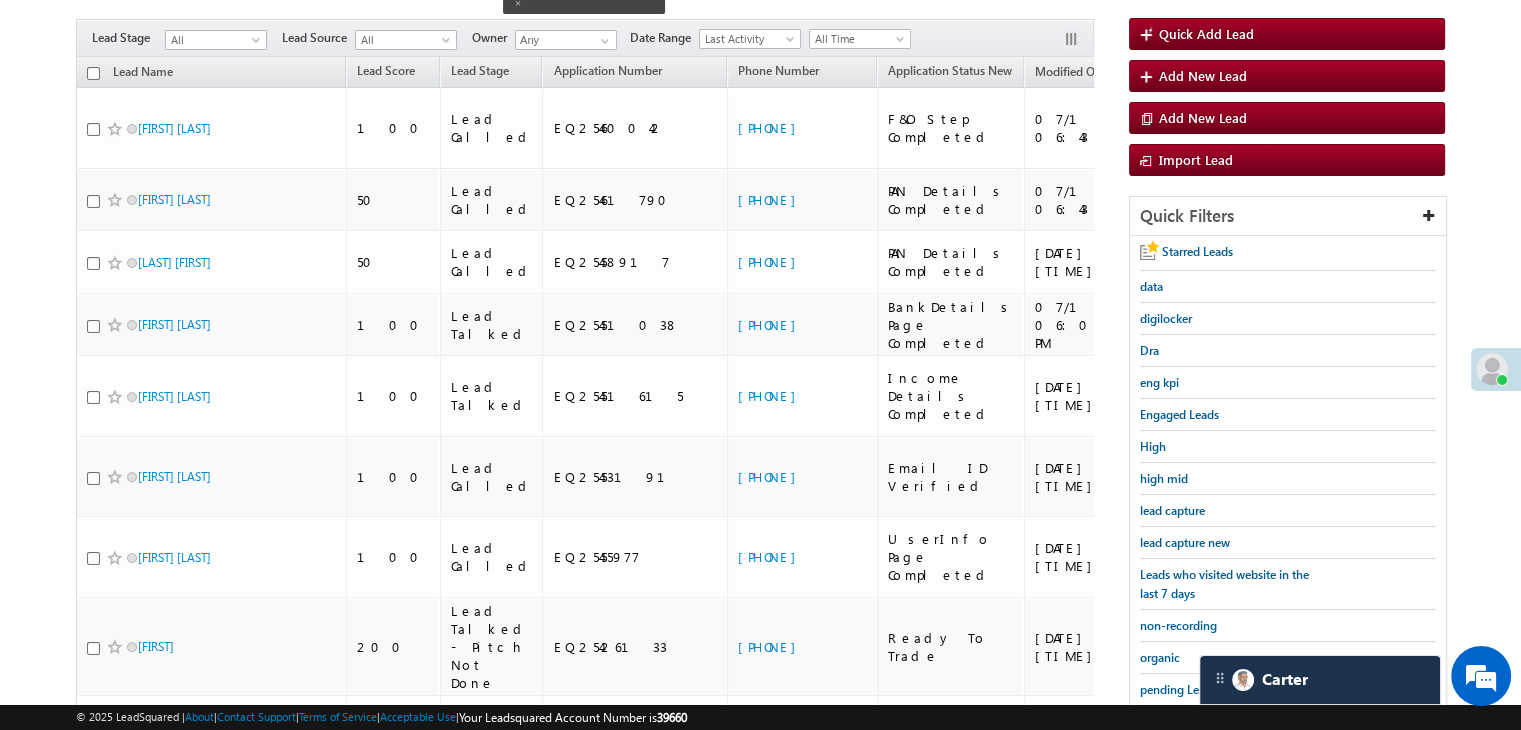 scroll, scrollTop: 163, scrollLeft: 0, axis: vertical 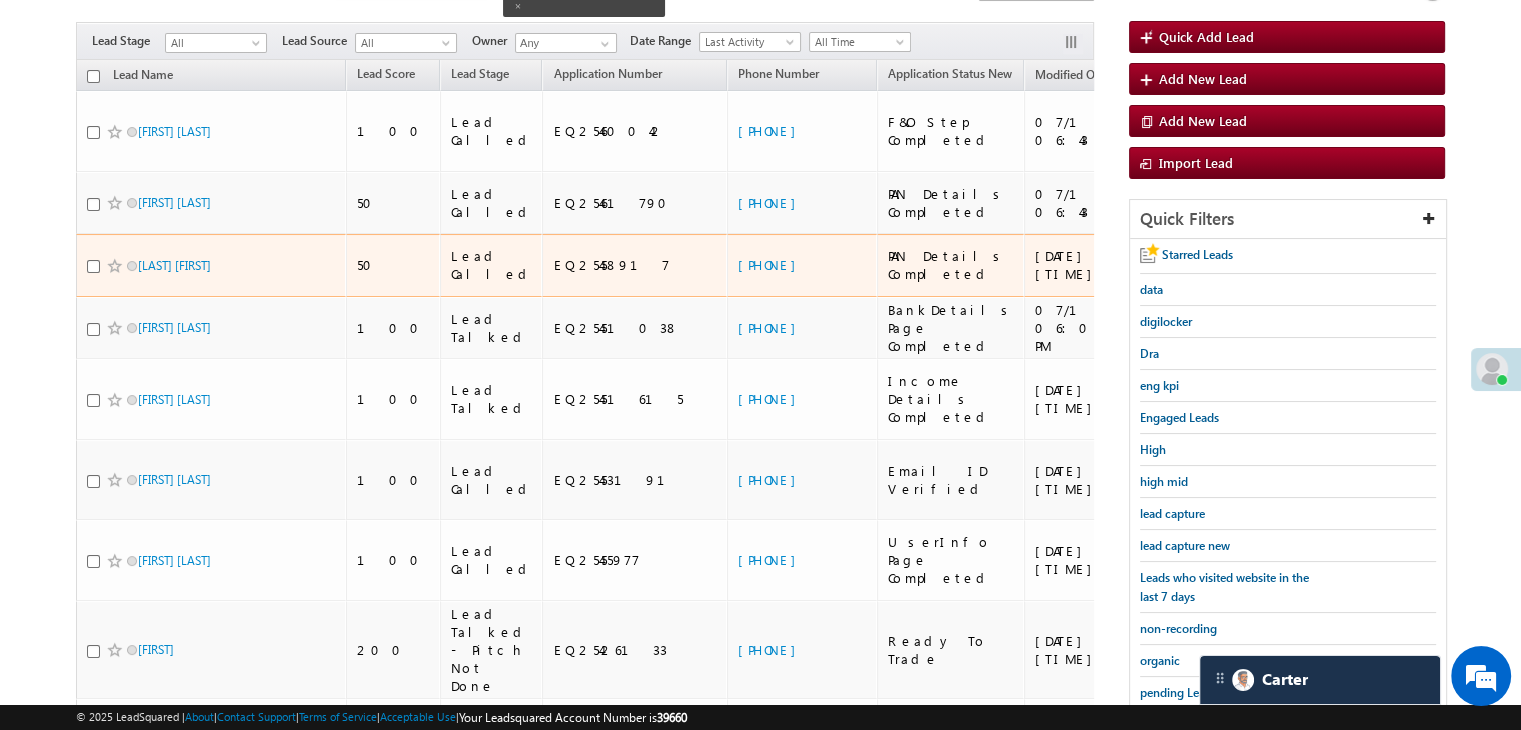 click on "+91-6351648256" at bounding box center (802, 265) 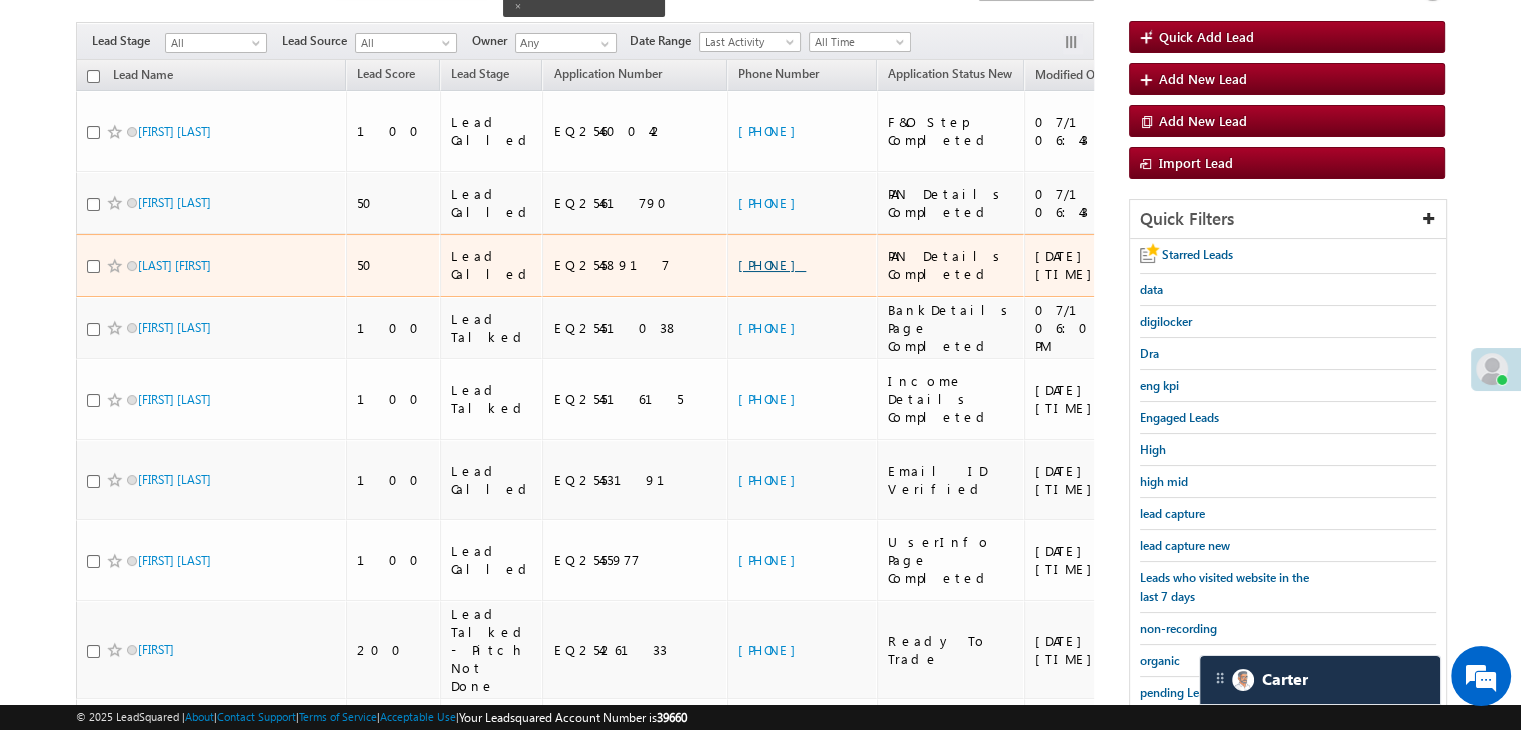 click on "+91-6351648256" at bounding box center (772, 264) 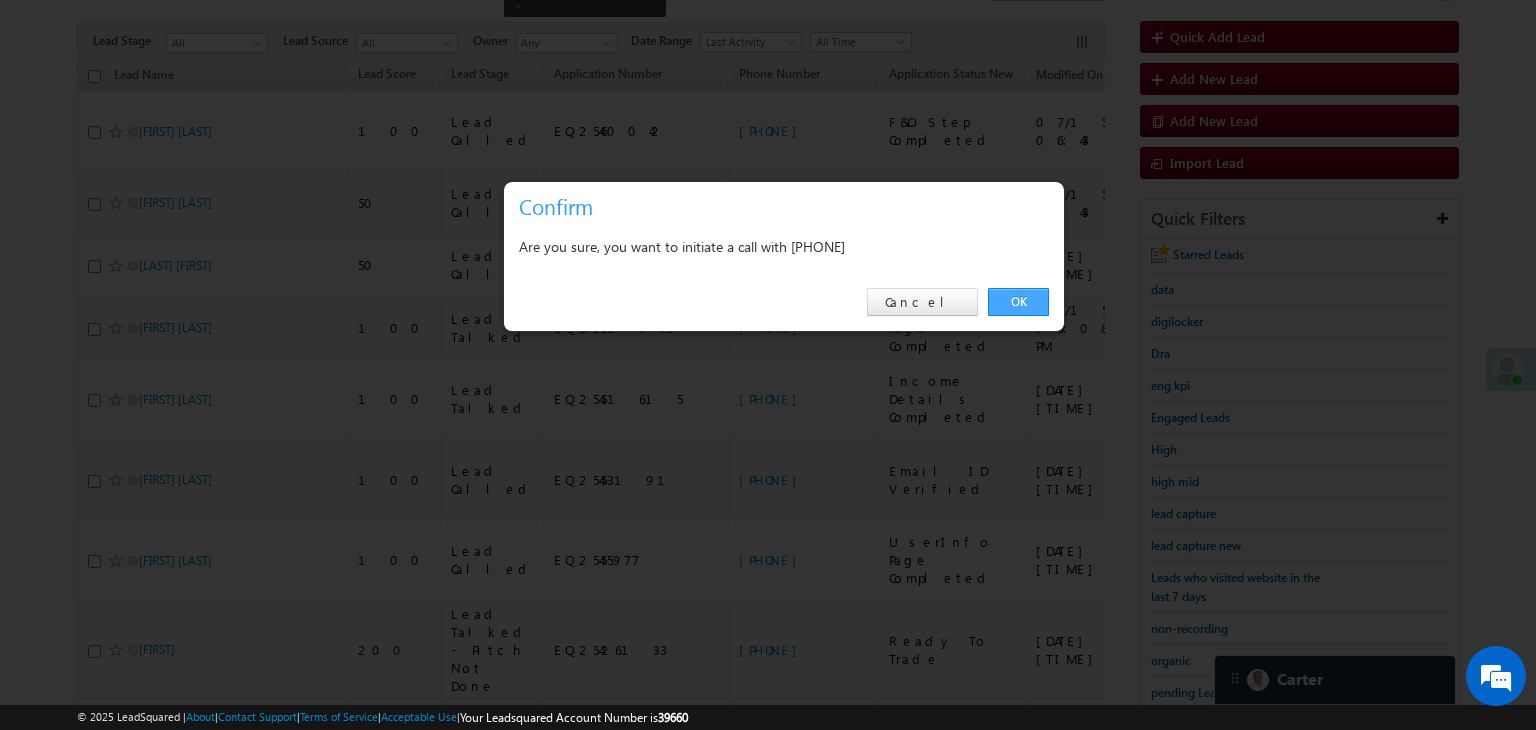 click on "OK" at bounding box center (1018, 302) 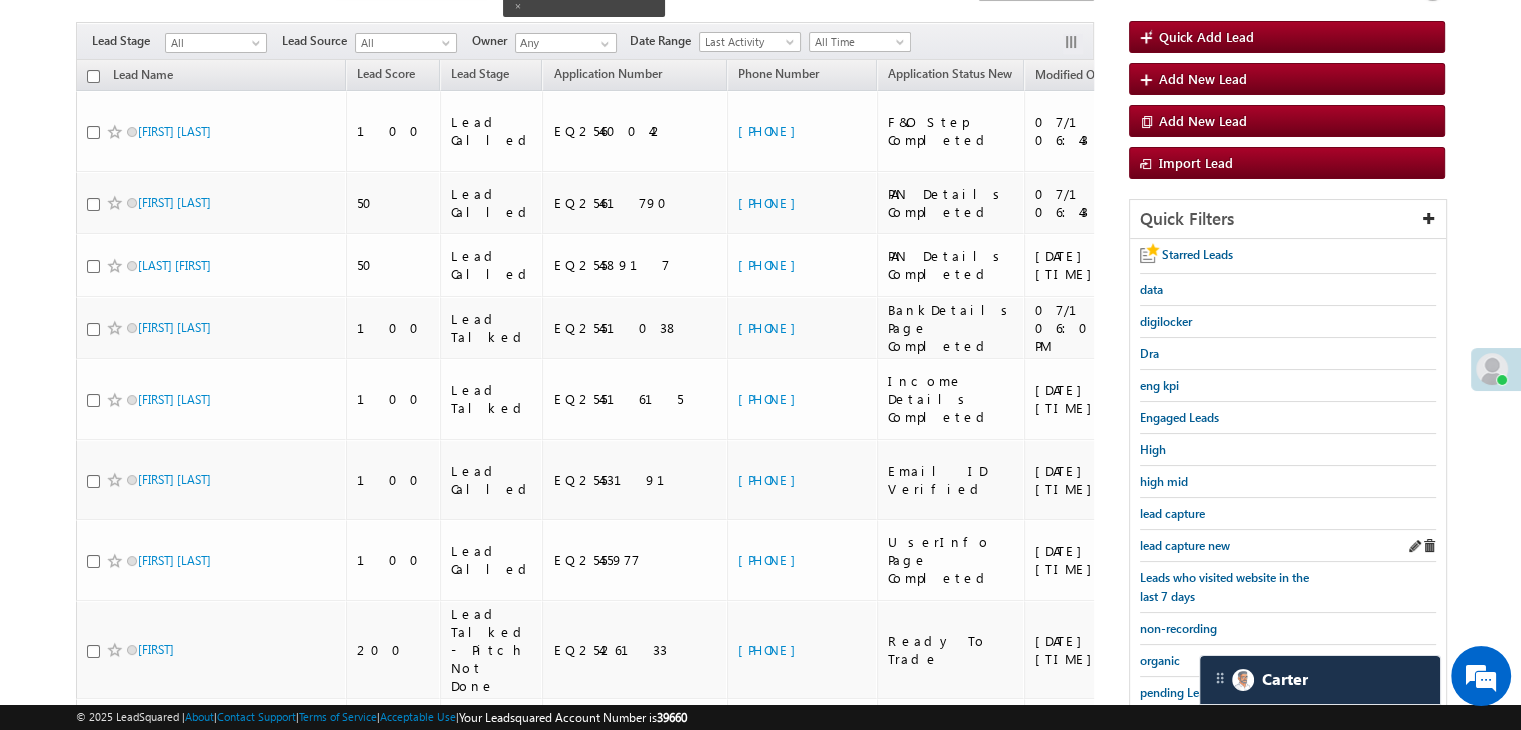 click on "lead capture new" at bounding box center (1288, 546) 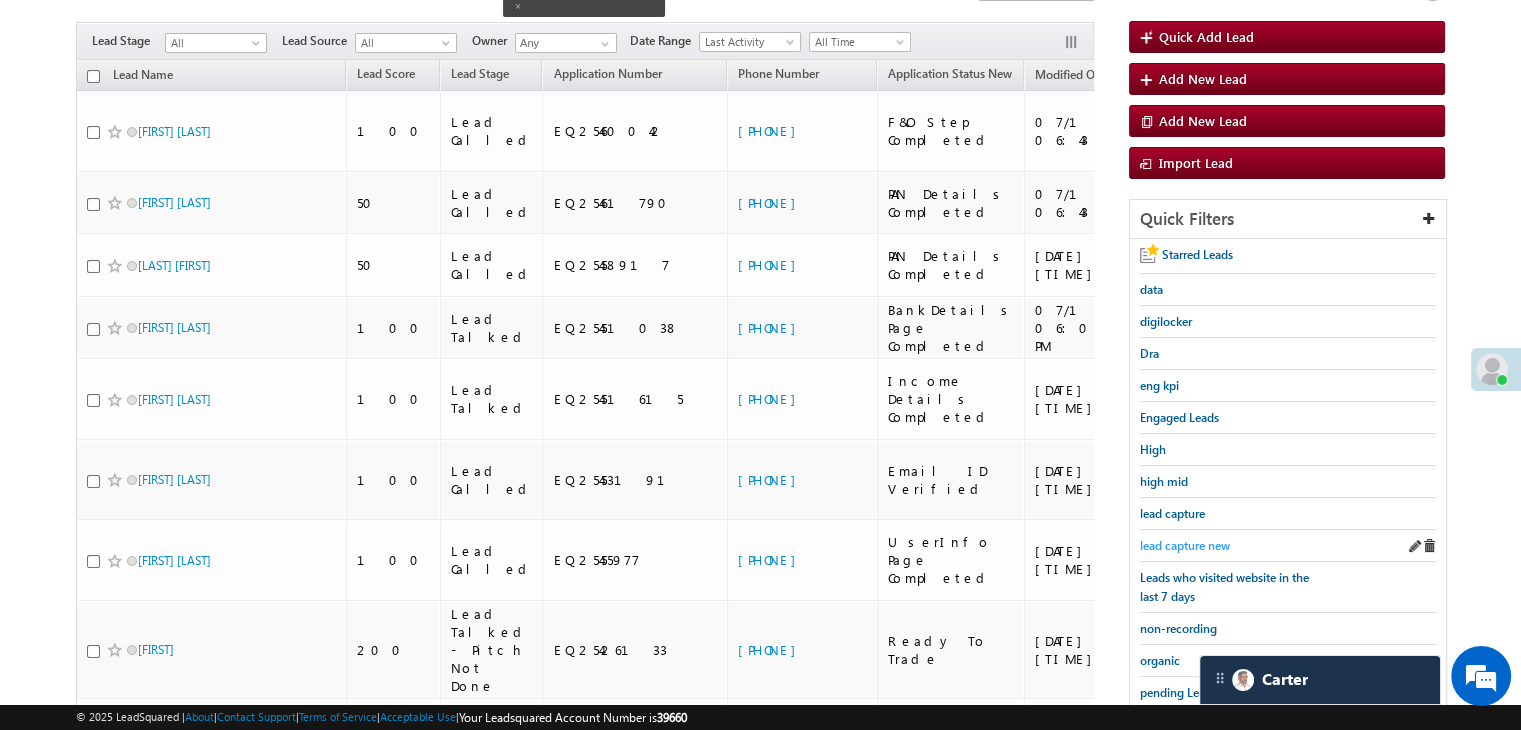 click on "lead capture new" at bounding box center [1185, 545] 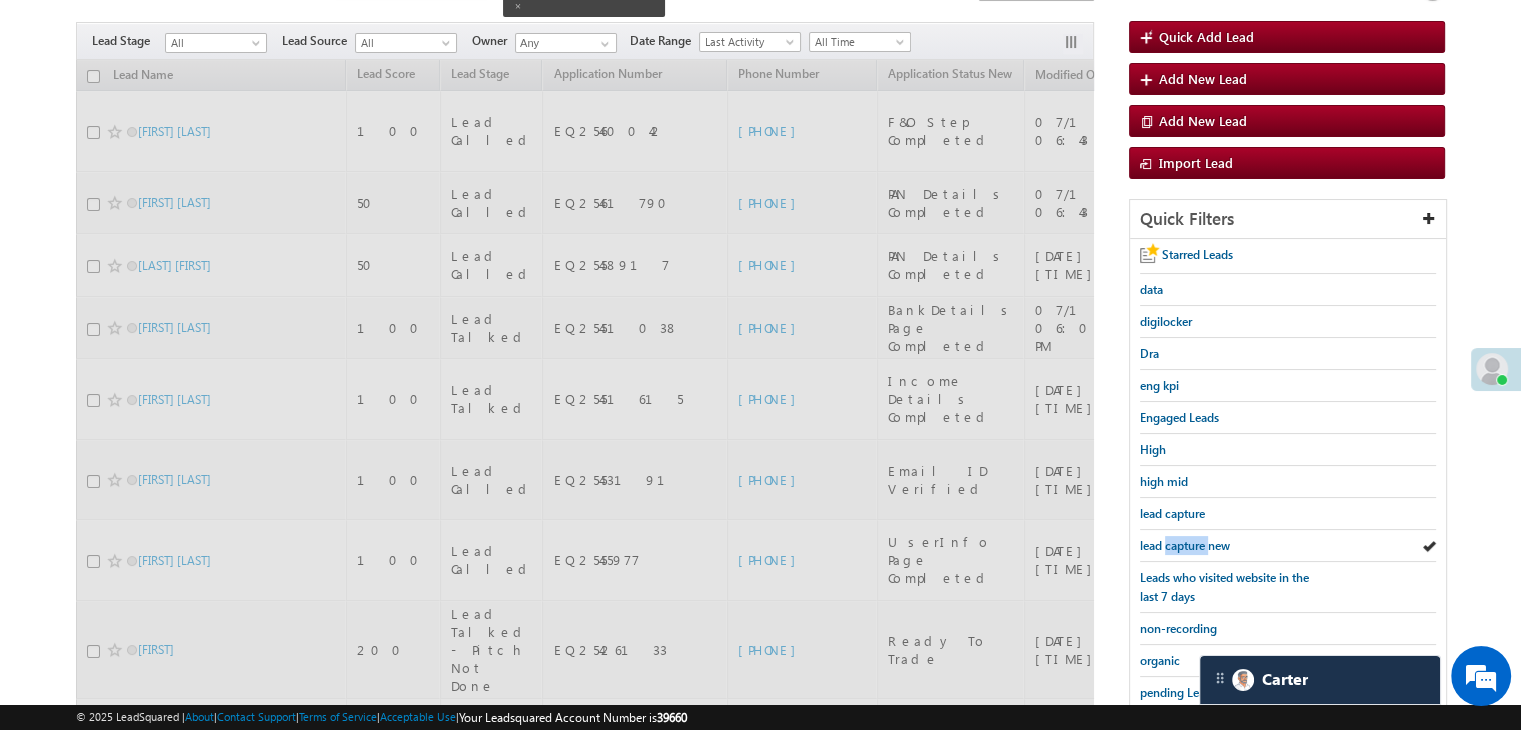click on "lead capture new" at bounding box center [1185, 545] 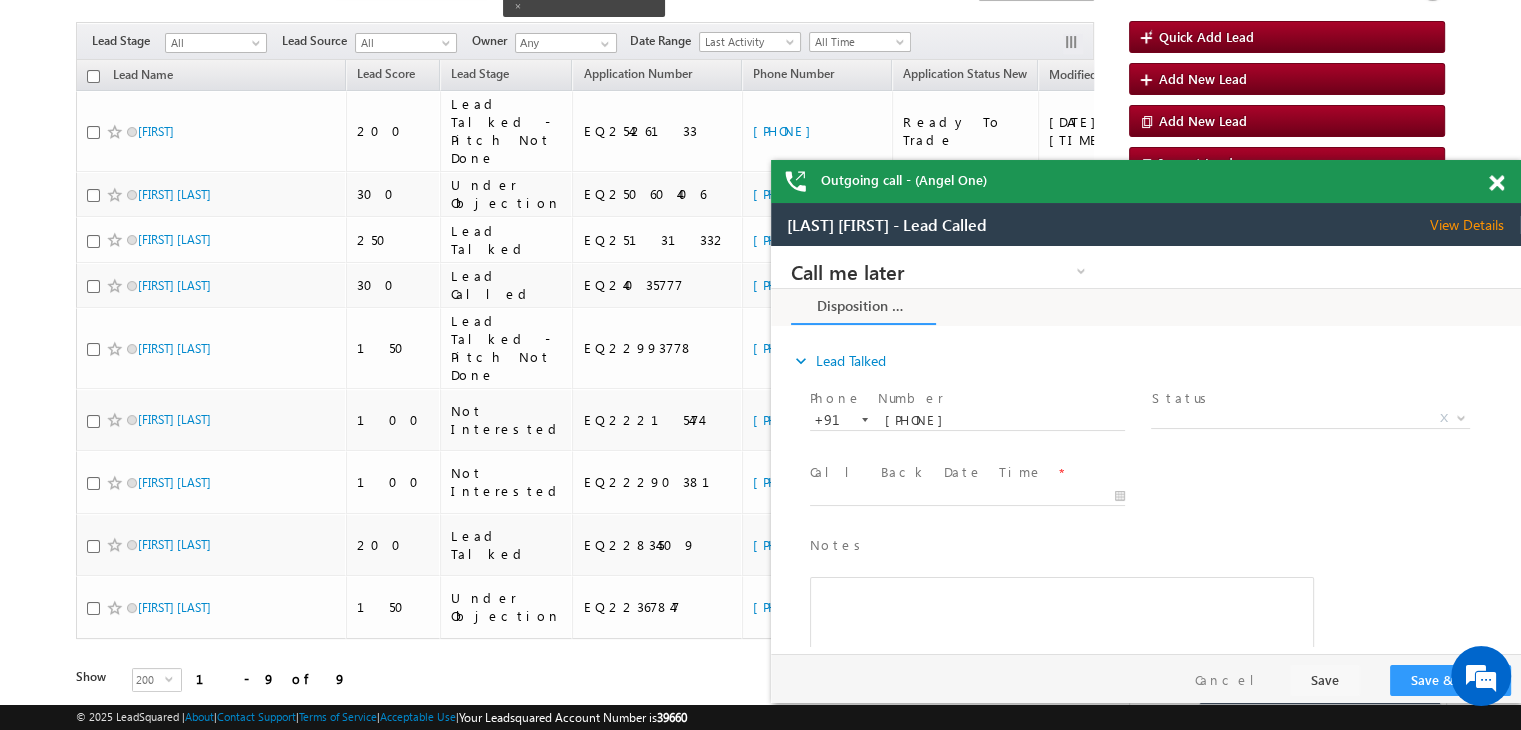scroll, scrollTop: 0, scrollLeft: 0, axis: both 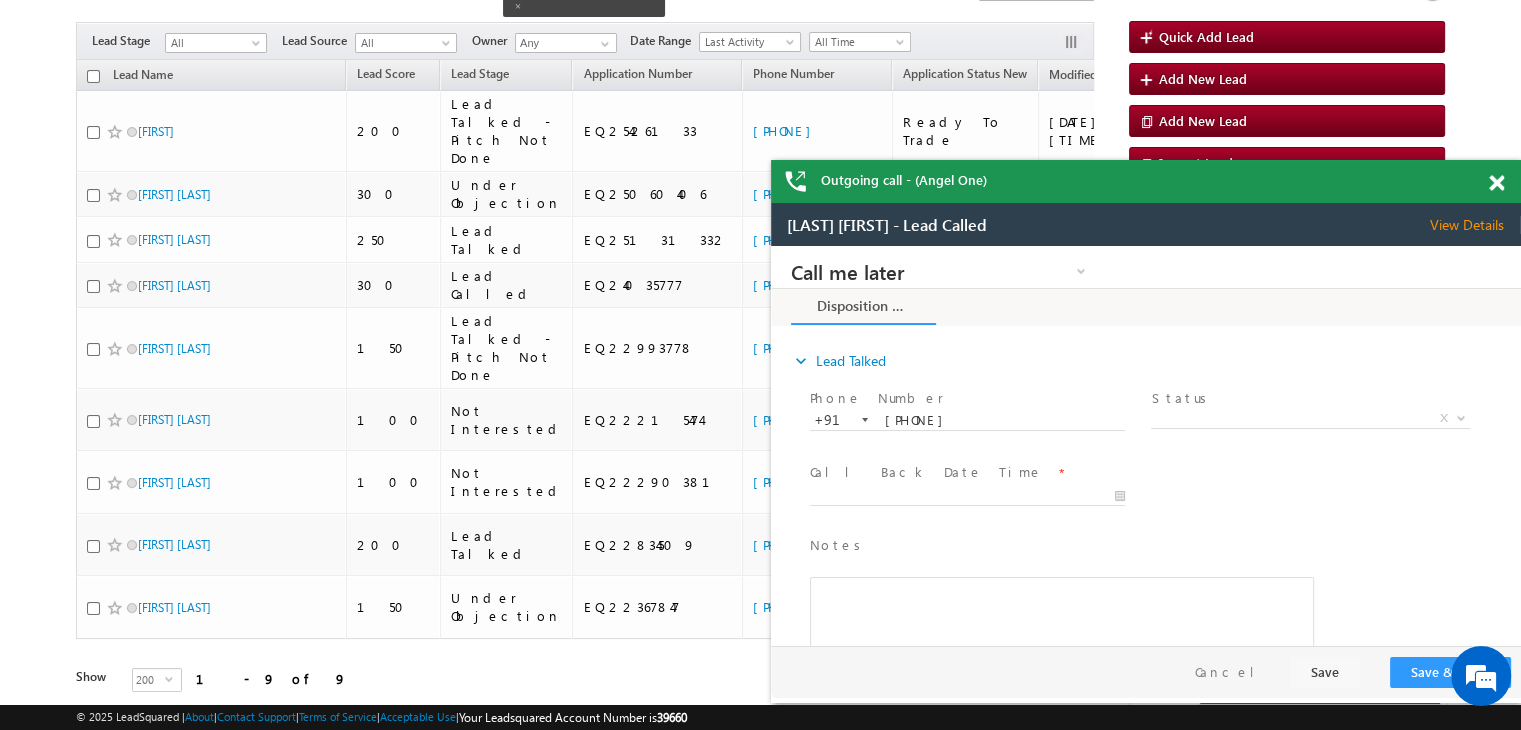 click at bounding box center [1496, 183] 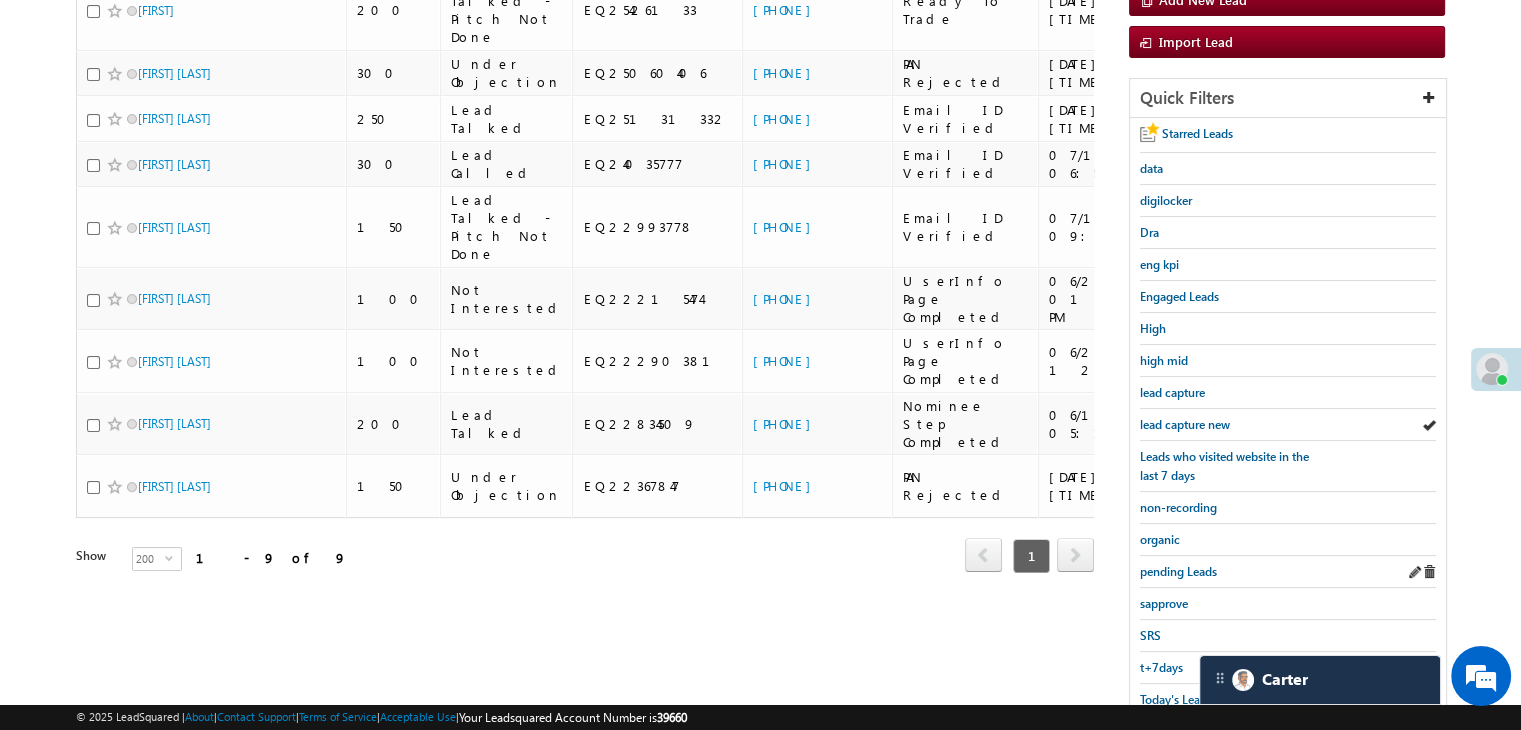 scroll, scrollTop: 363, scrollLeft: 0, axis: vertical 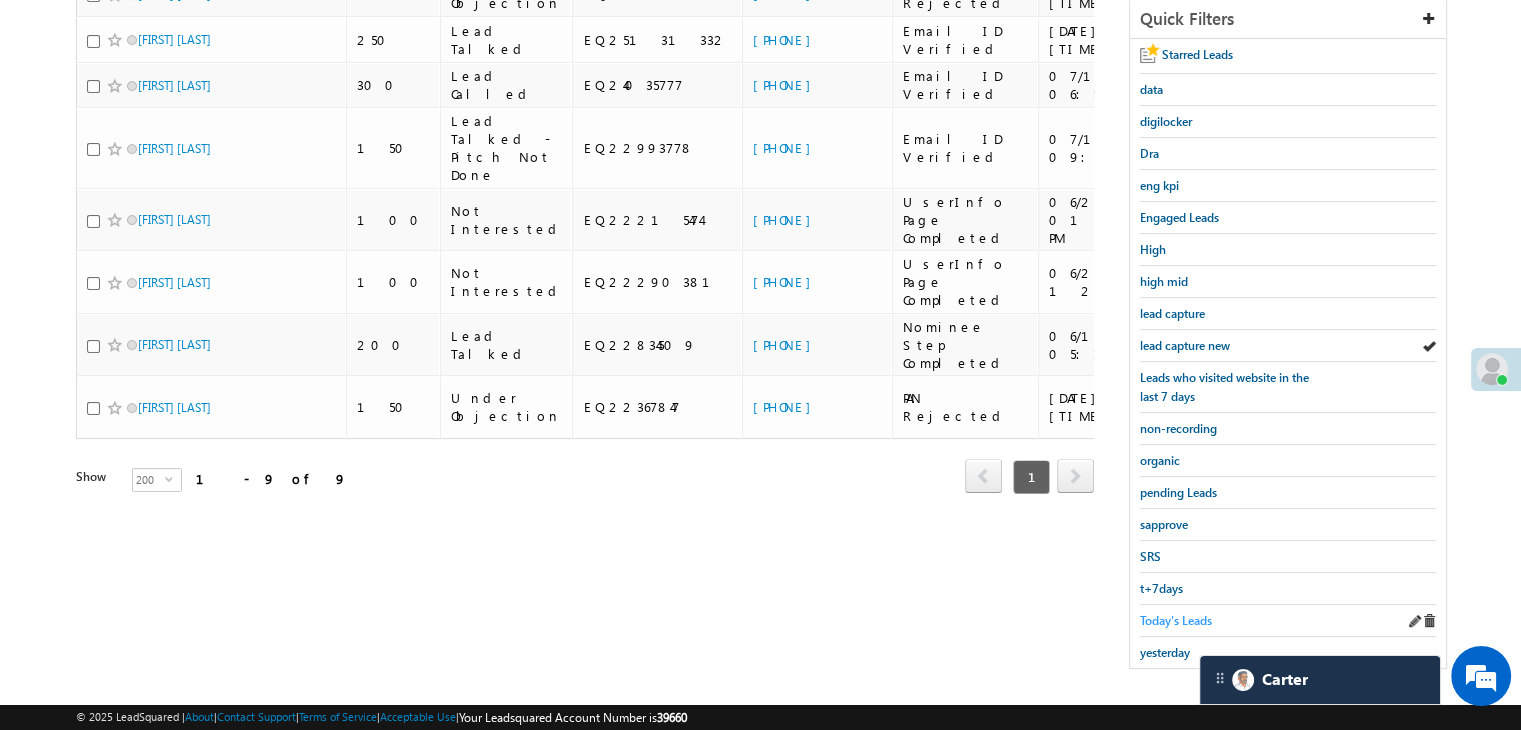 click on "Today's Leads" at bounding box center [1176, 620] 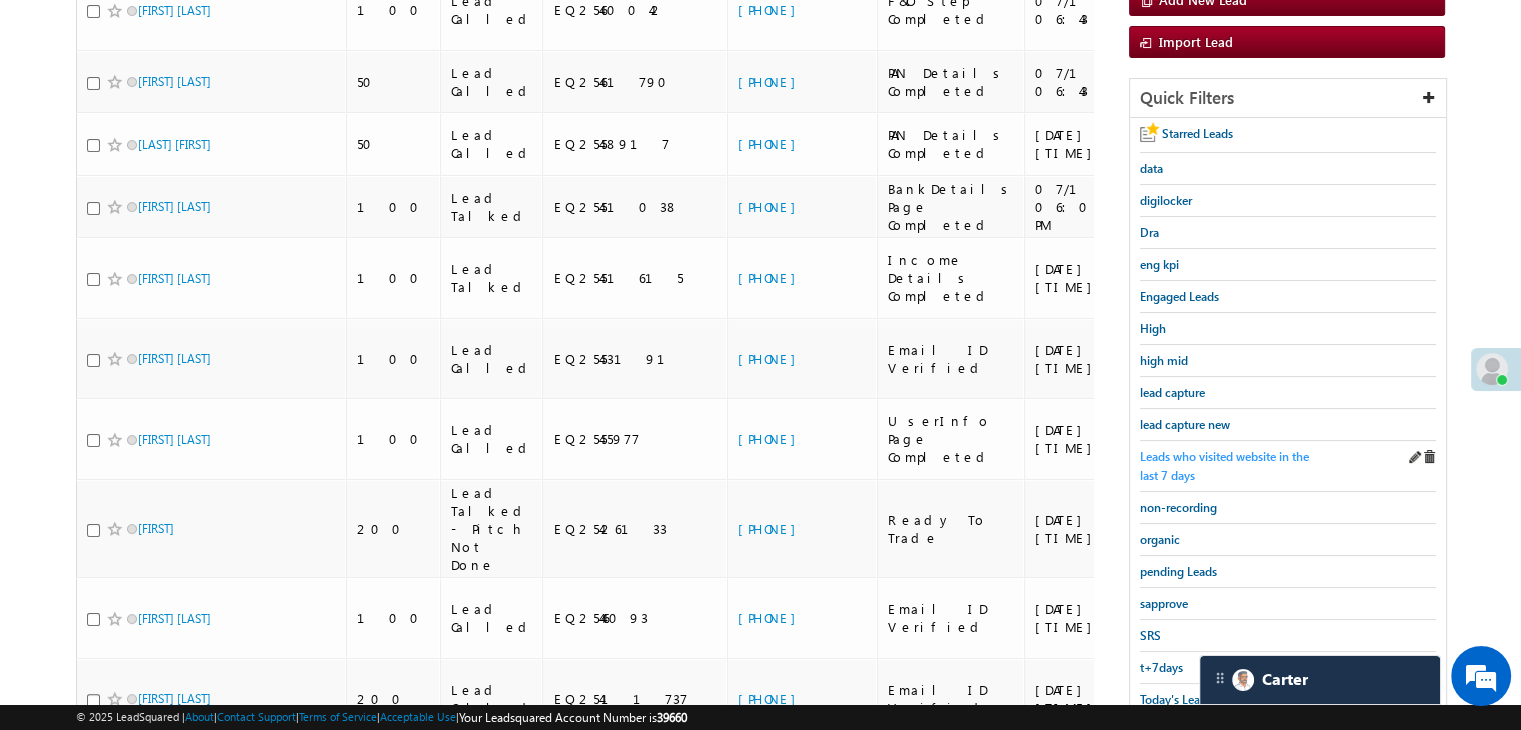 scroll, scrollTop: 288, scrollLeft: 0, axis: vertical 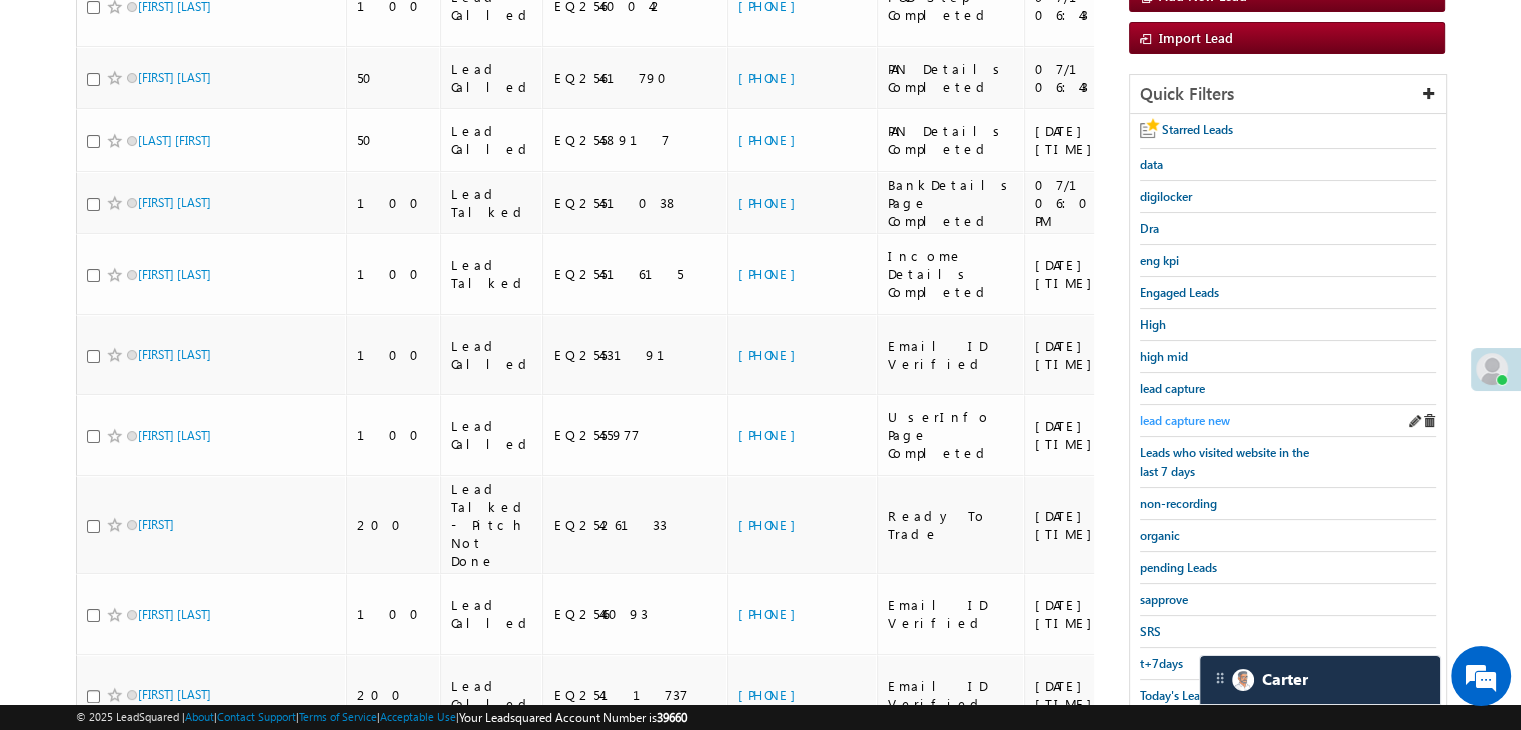 click on "lead capture new" at bounding box center (1185, 420) 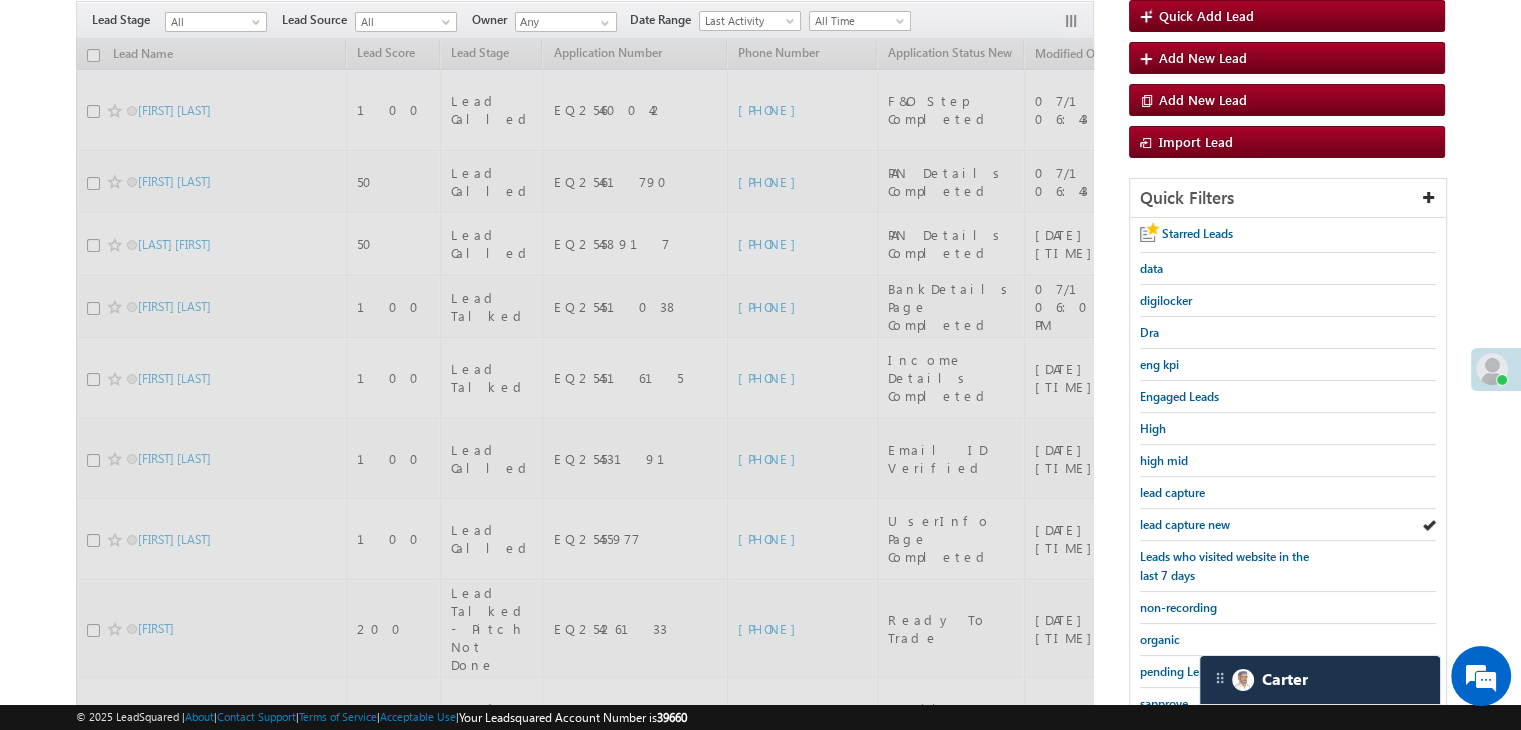 scroll, scrollTop: 88, scrollLeft: 0, axis: vertical 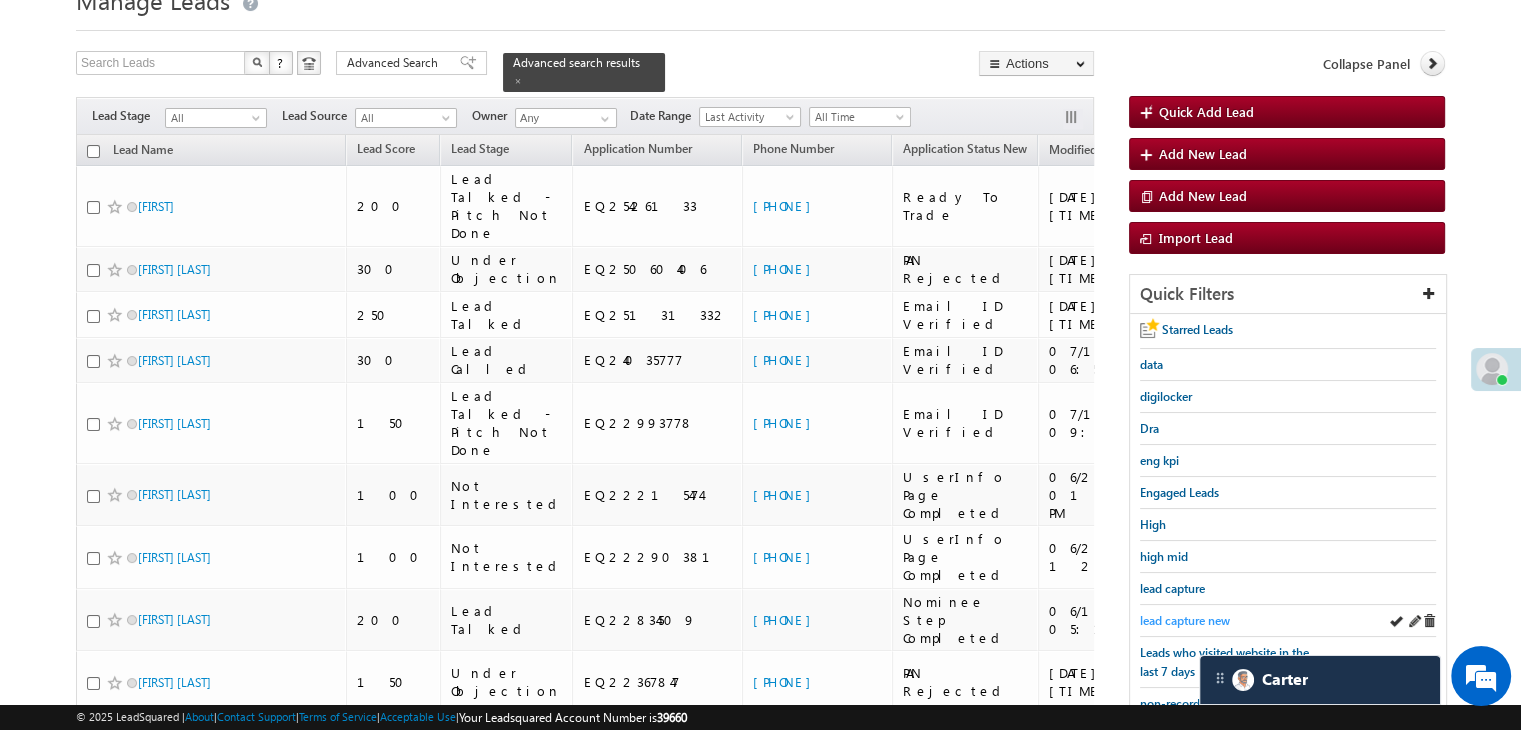 click on "lead capture new" at bounding box center (1185, 620) 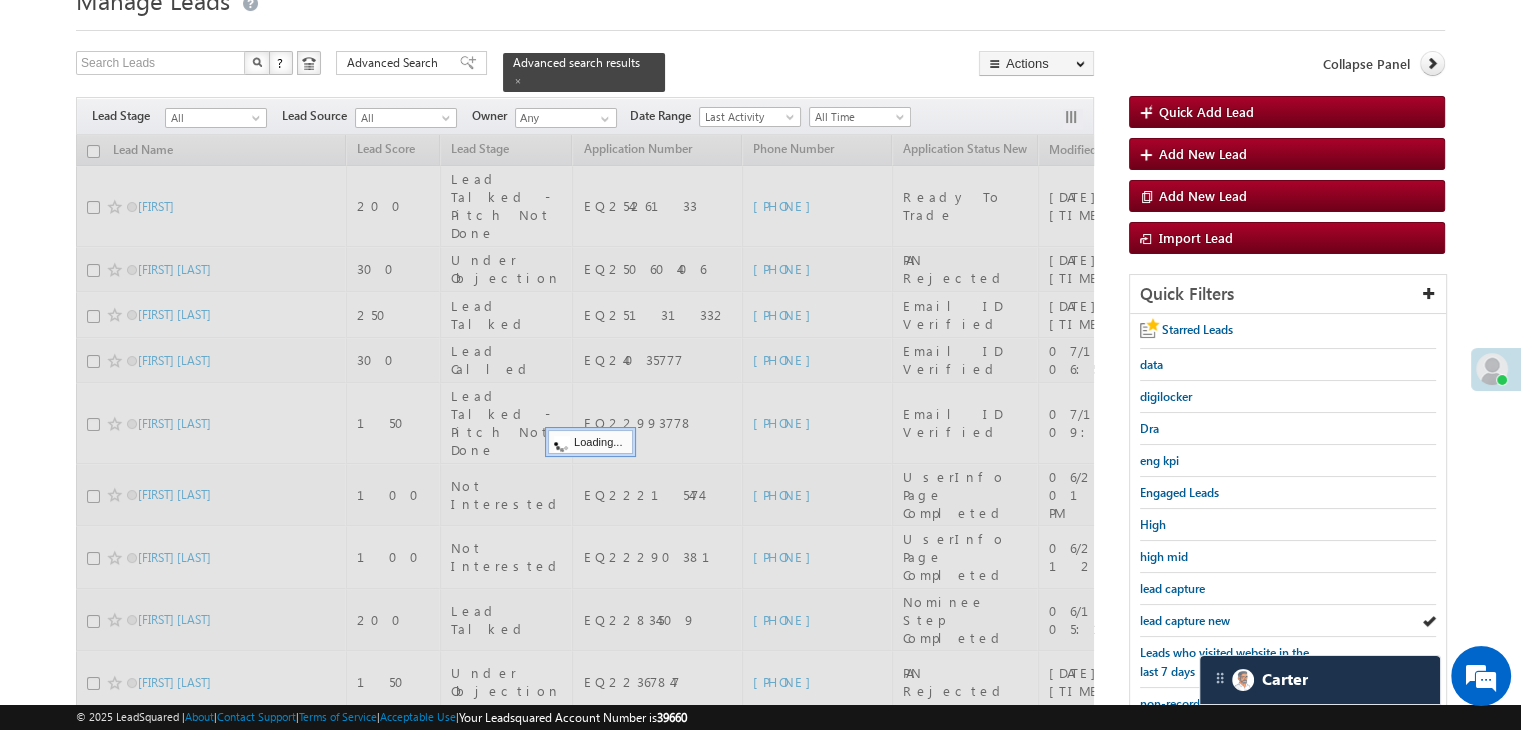 click on "lead capture new" at bounding box center [1185, 620] 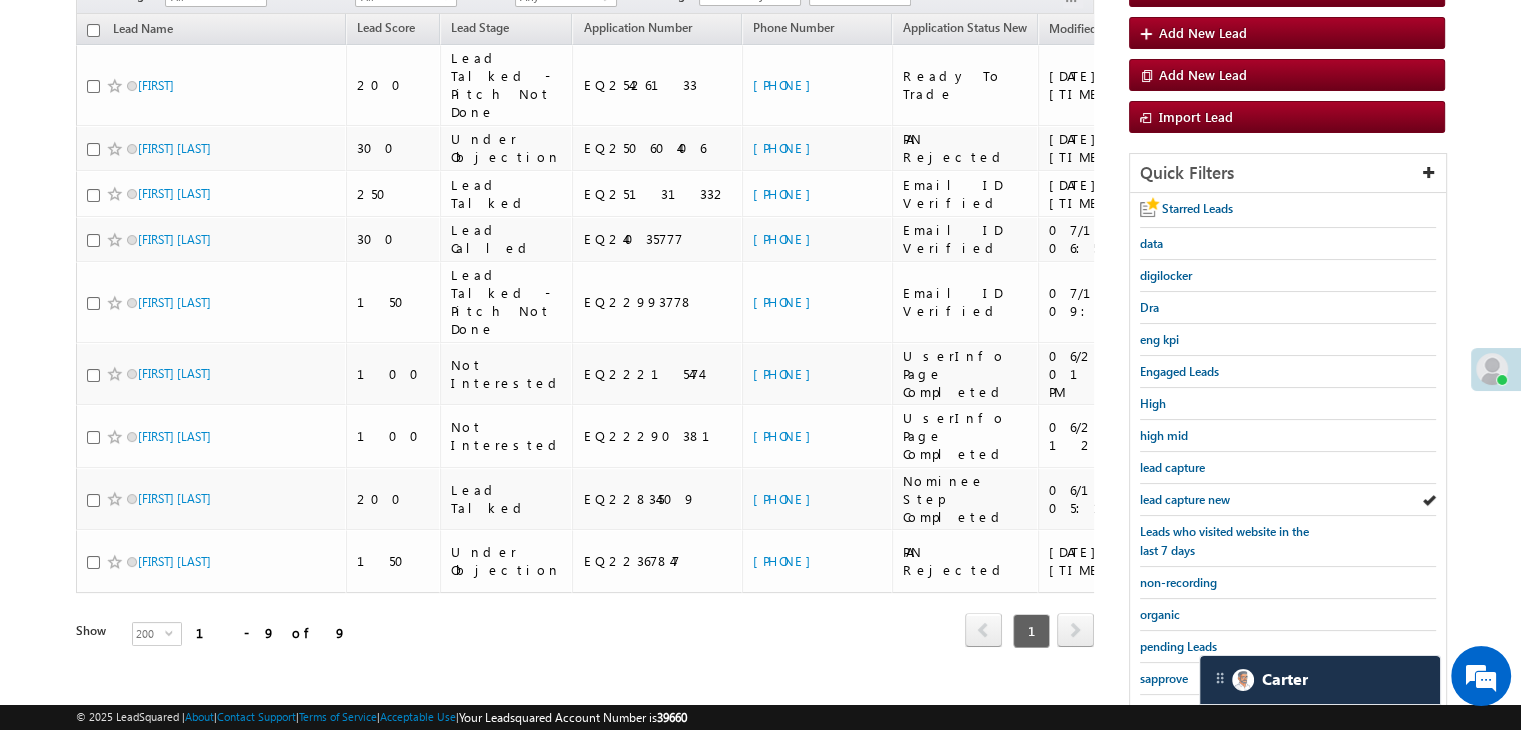 scroll, scrollTop: 363, scrollLeft: 0, axis: vertical 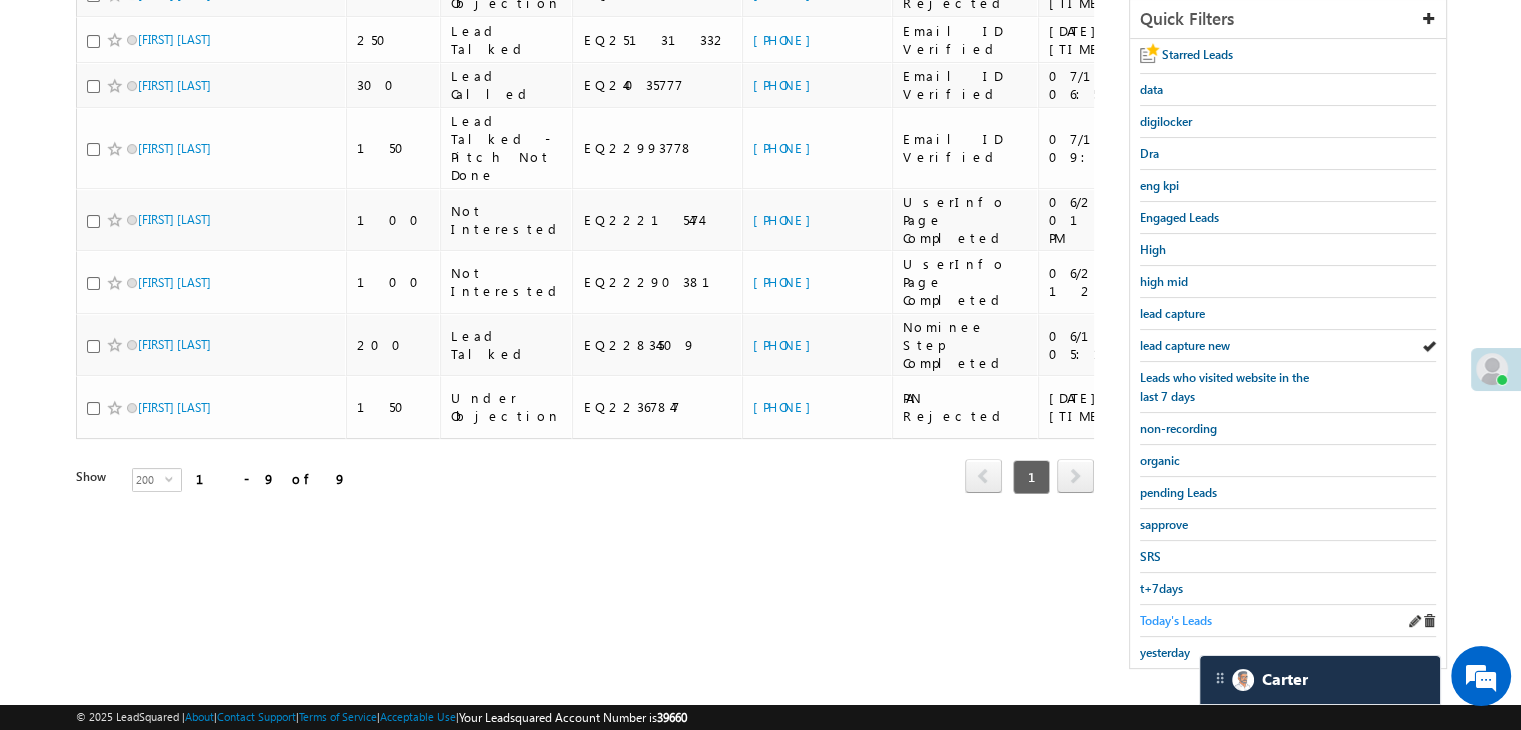 click on "Today's Leads" at bounding box center [1176, 620] 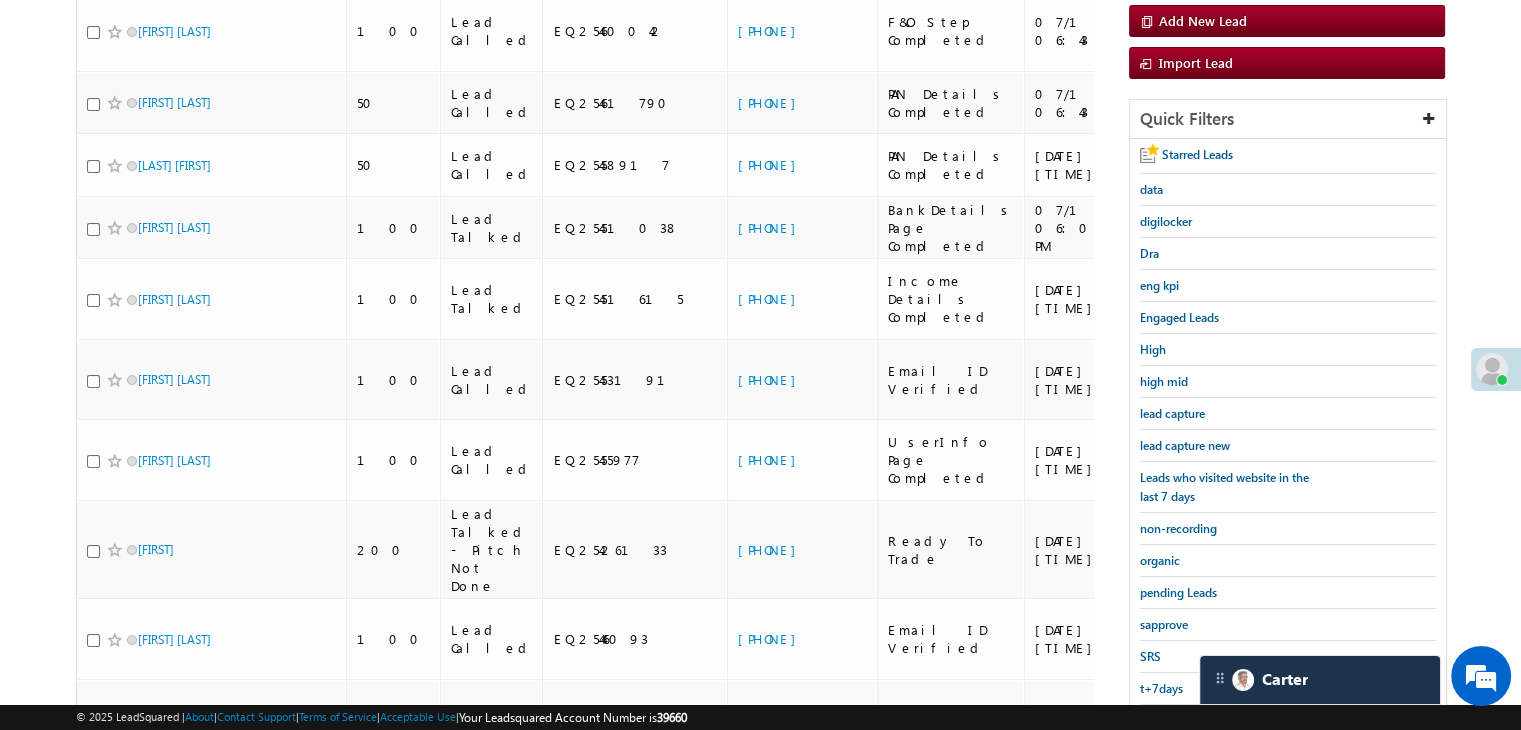 scroll, scrollTop: 63, scrollLeft: 0, axis: vertical 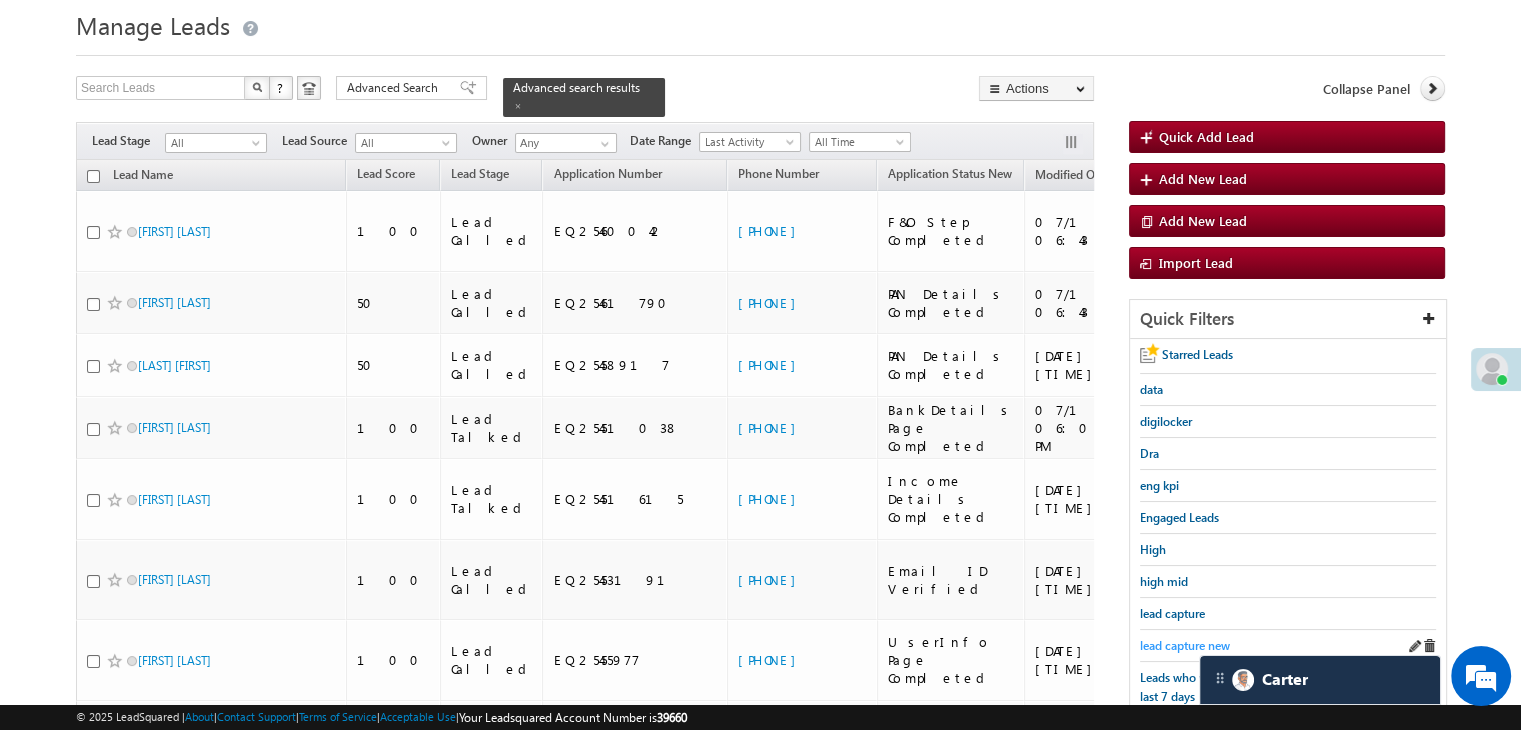 click on "lead capture new" at bounding box center (1185, 645) 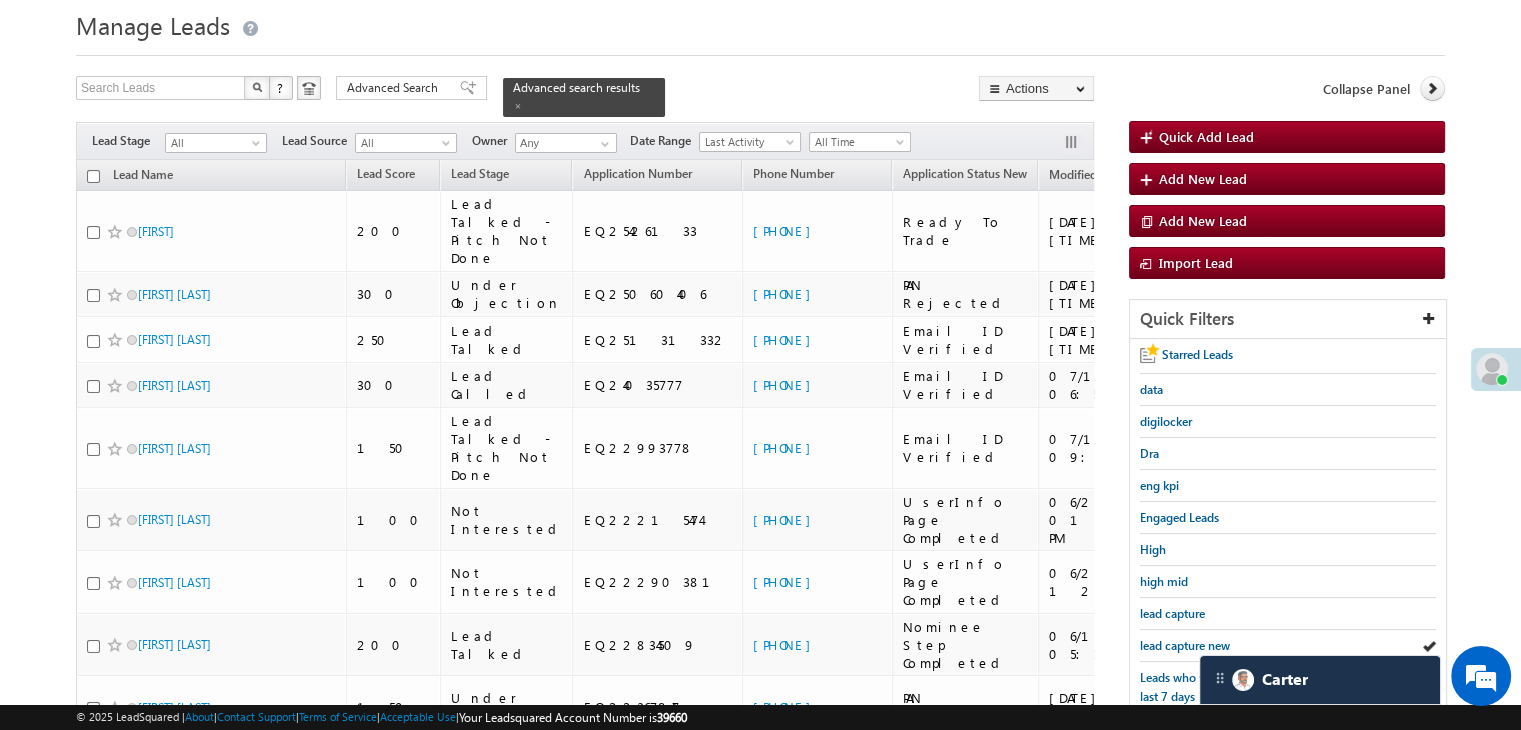 click on "lead capture new" at bounding box center (1185, 645) 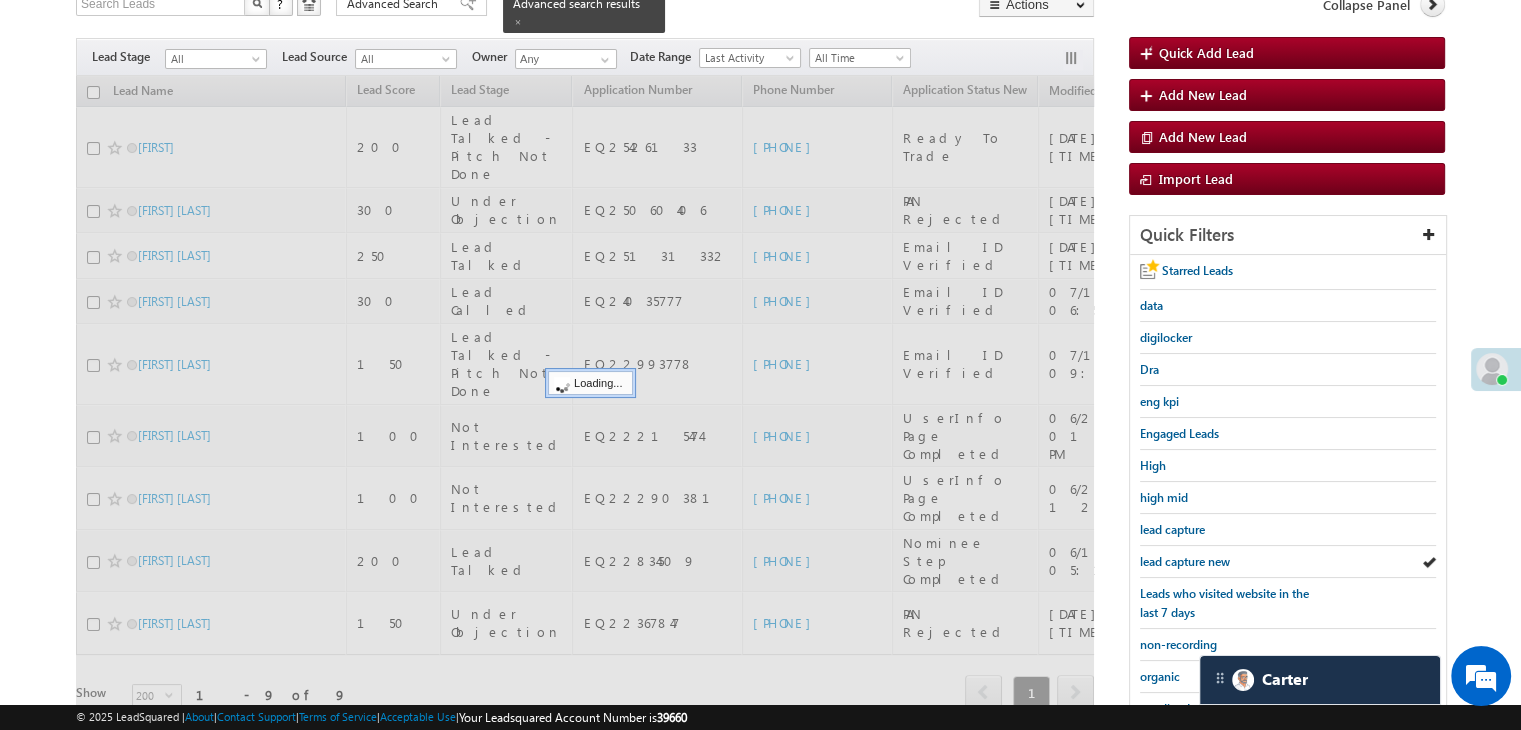 scroll, scrollTop: 263, scrollLeft: 0, axis: vertical 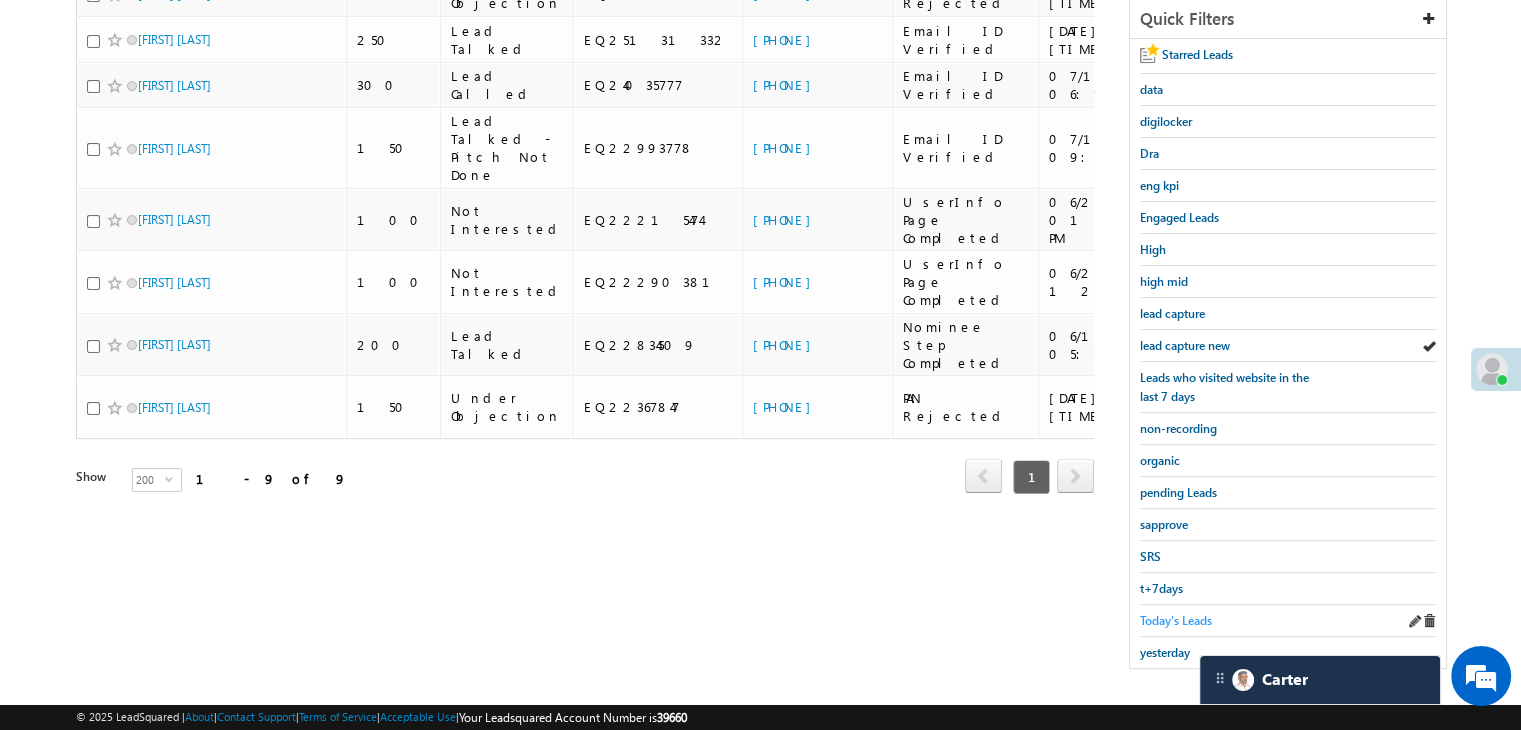 click on "Today's Leads" at bounding box center [1176, 620] 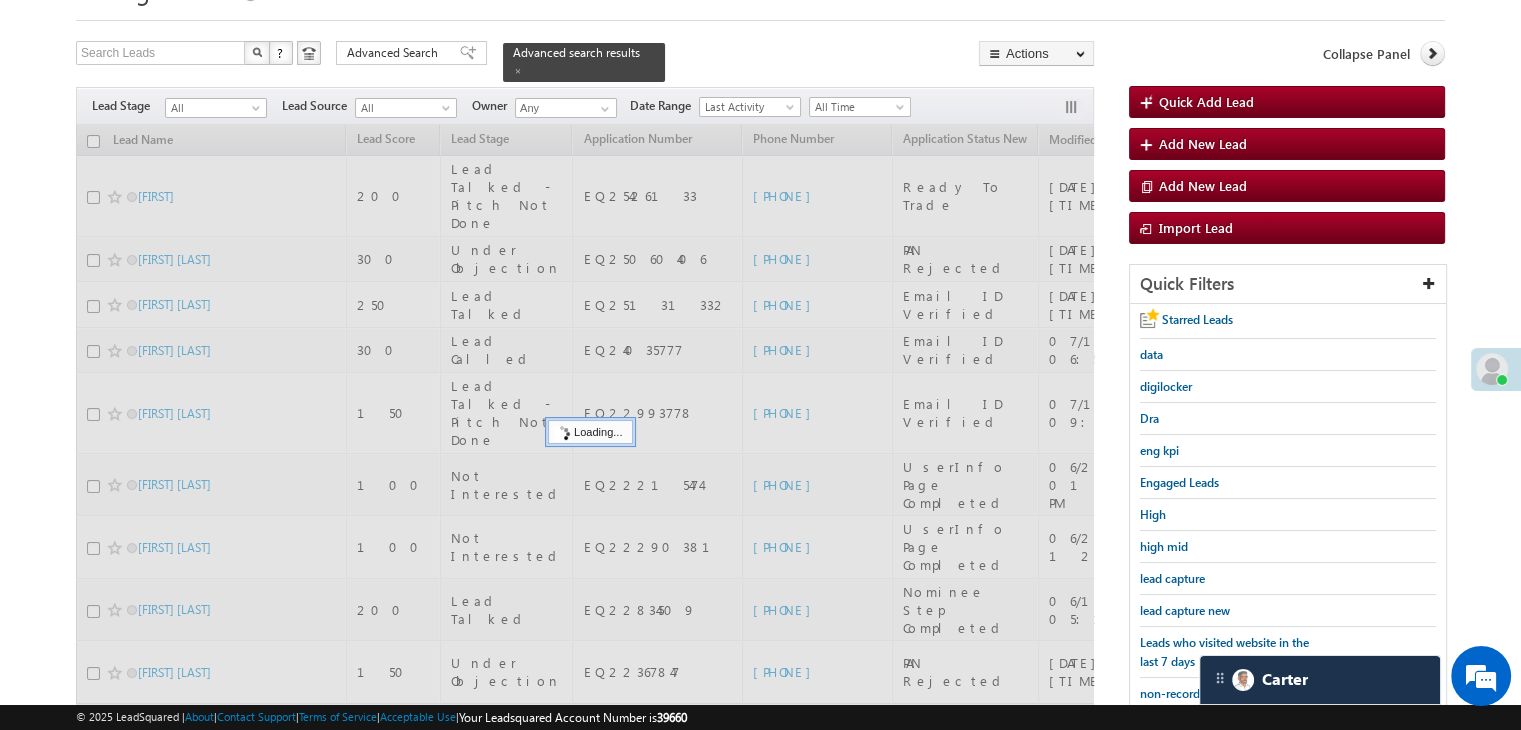 scroll, scrollTop: 63, scrollLeft: 0, axis: vertical 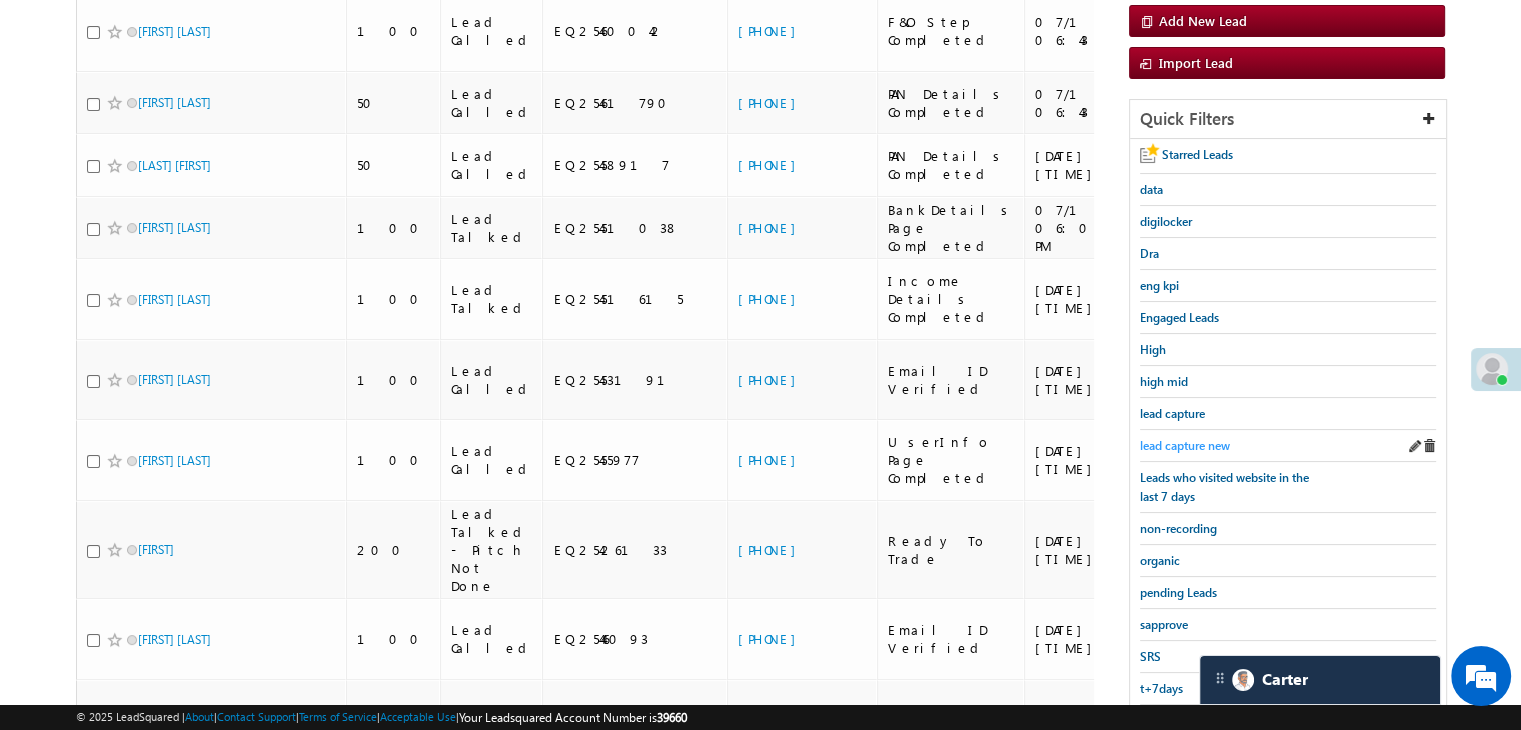 click on "lead capture new" at bounding box center [1185, 445] 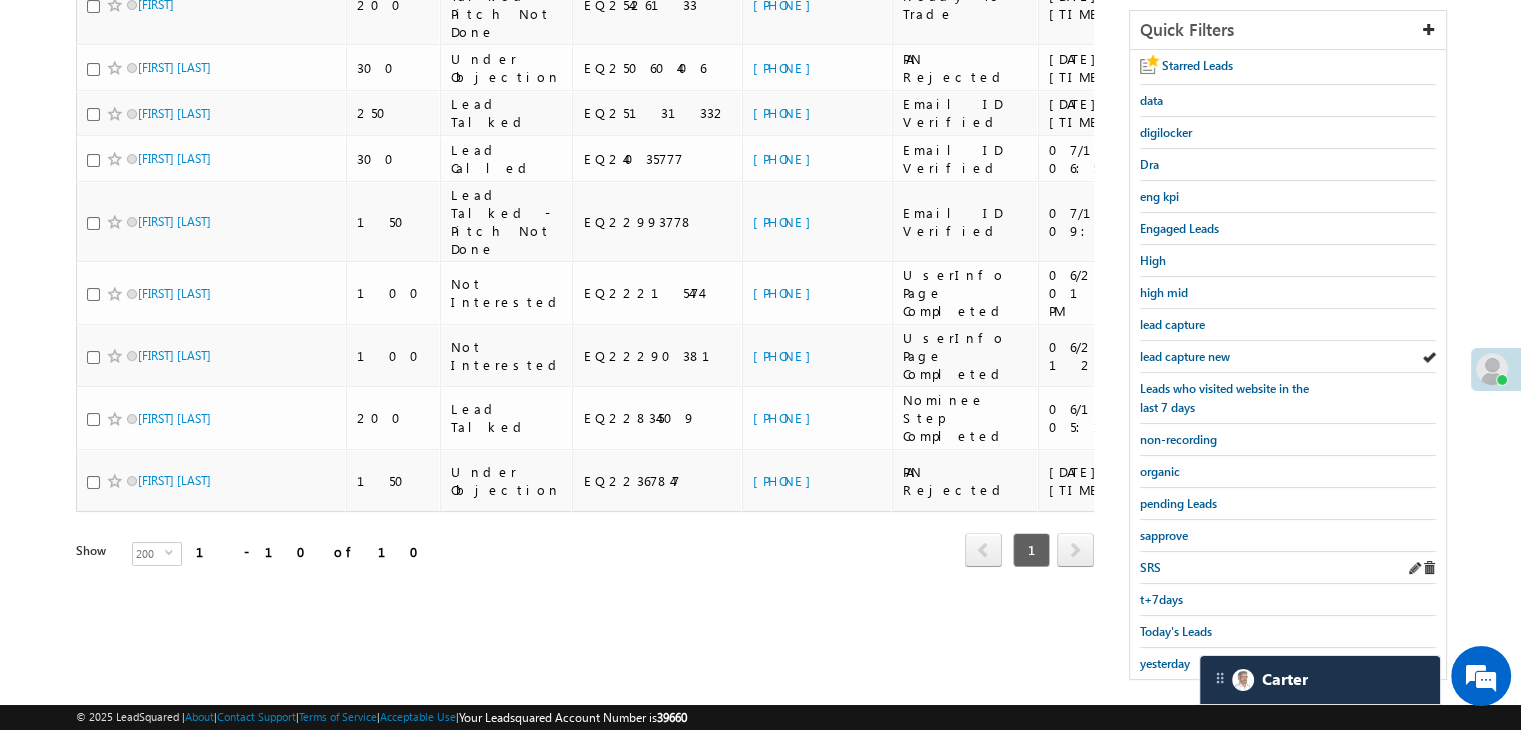scroll, scrollTop: 363, scrollLeft: 0, axis: vertical 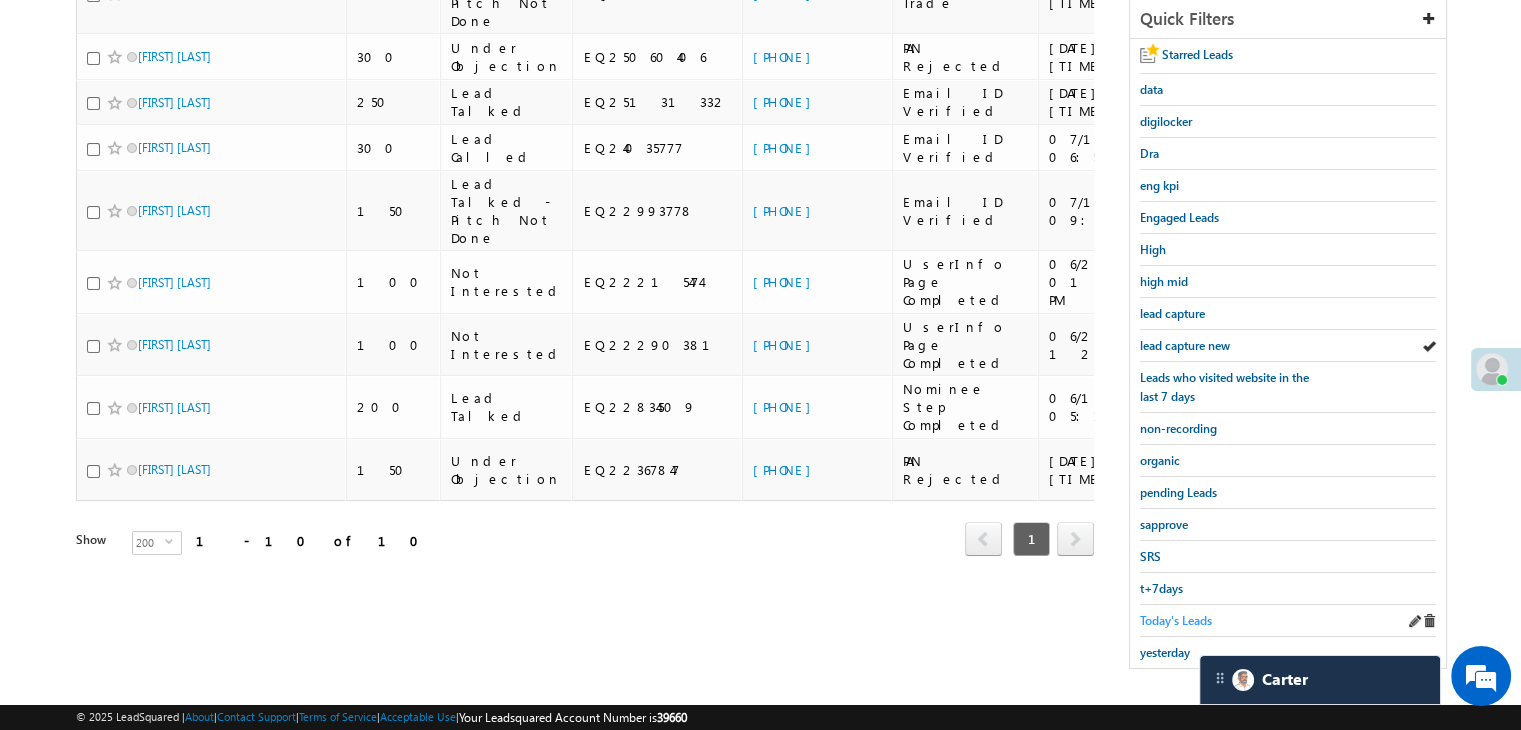click on "Today's Leads" at bounding box center [1176, 620] 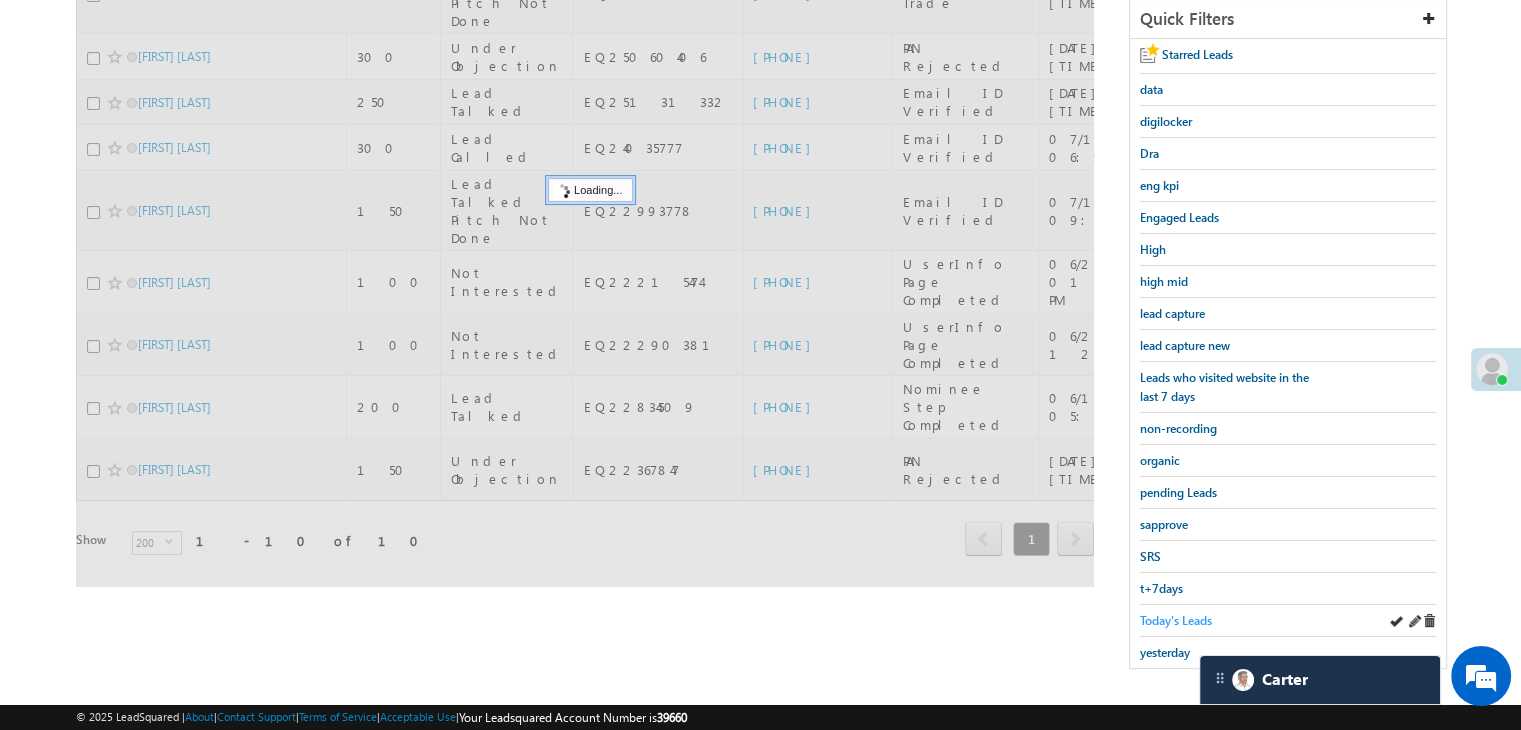 click on "Today's Leads" at bounding box center [1176, 620] 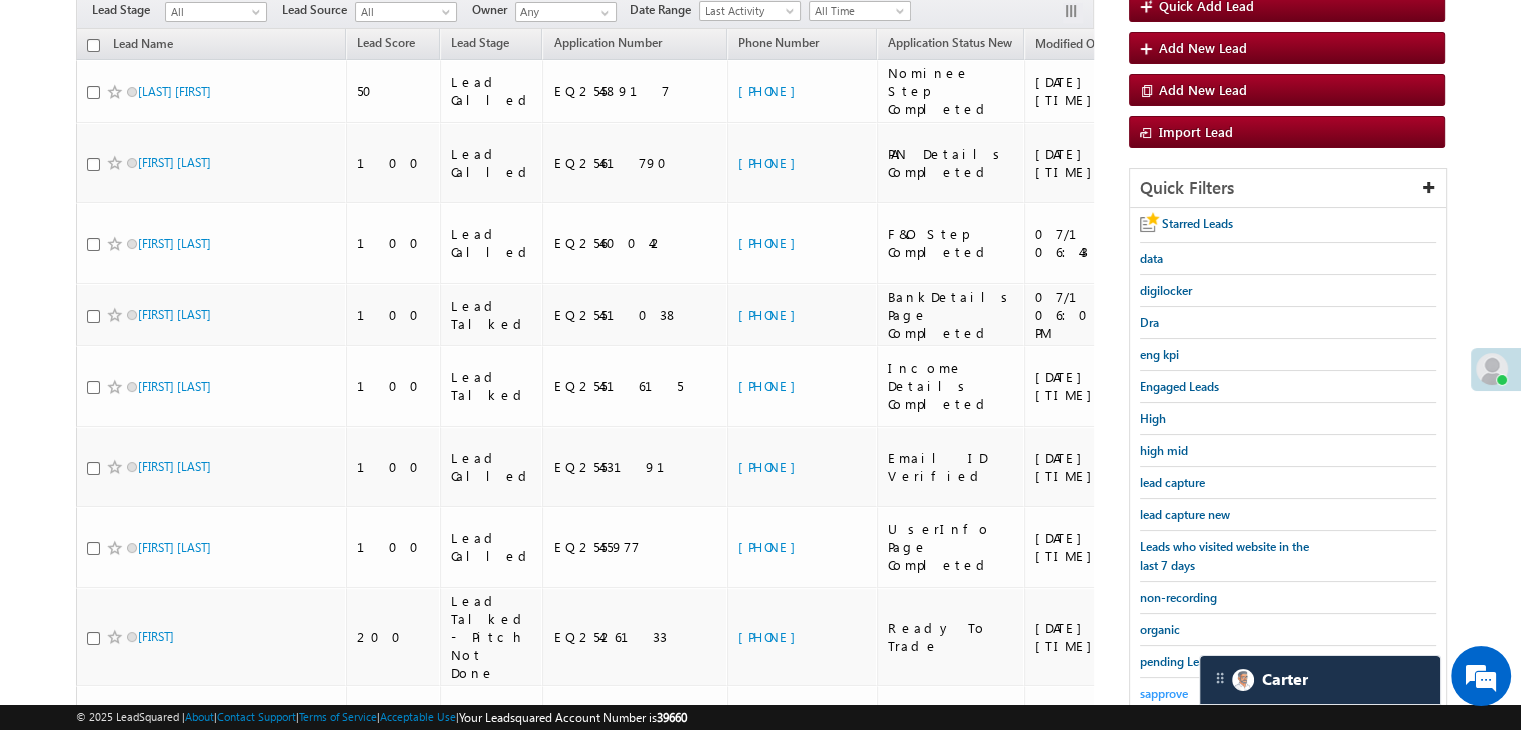 scroll, scrollTop: 163, scrollLeft: 0, axis: vertical 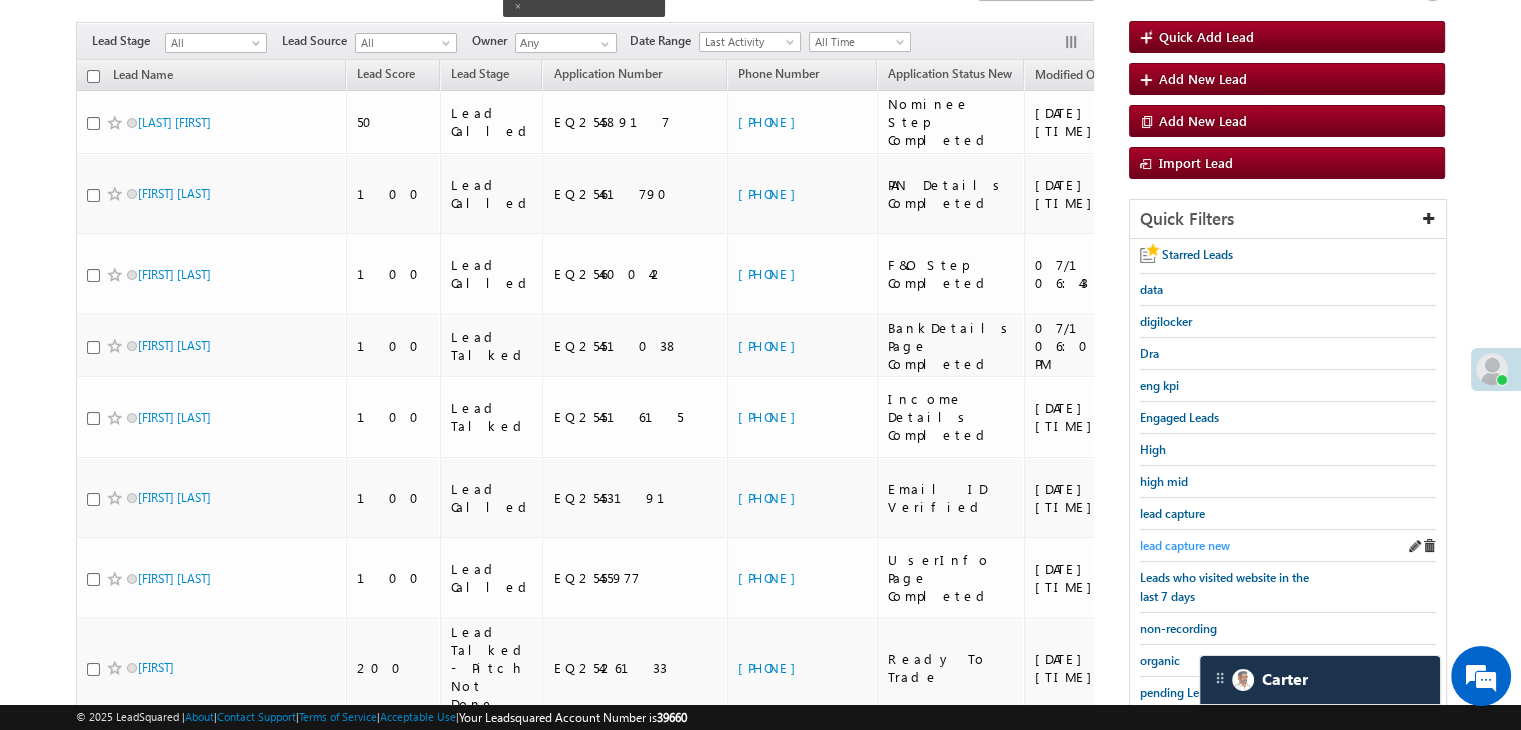 click on "lead capture new" at bounding box center [1185, 545] 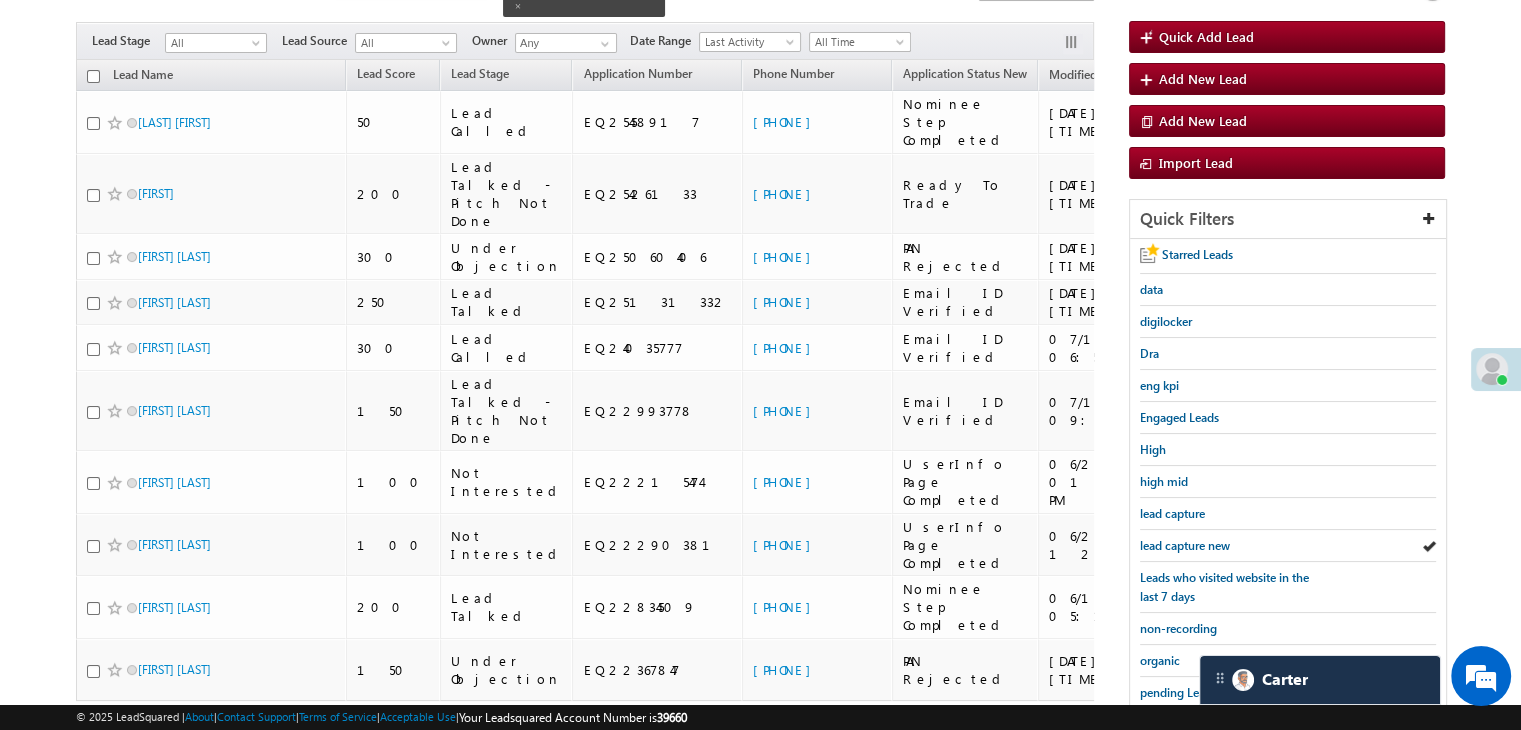 click on "lead capture new" at bounding box center (1185, 545) 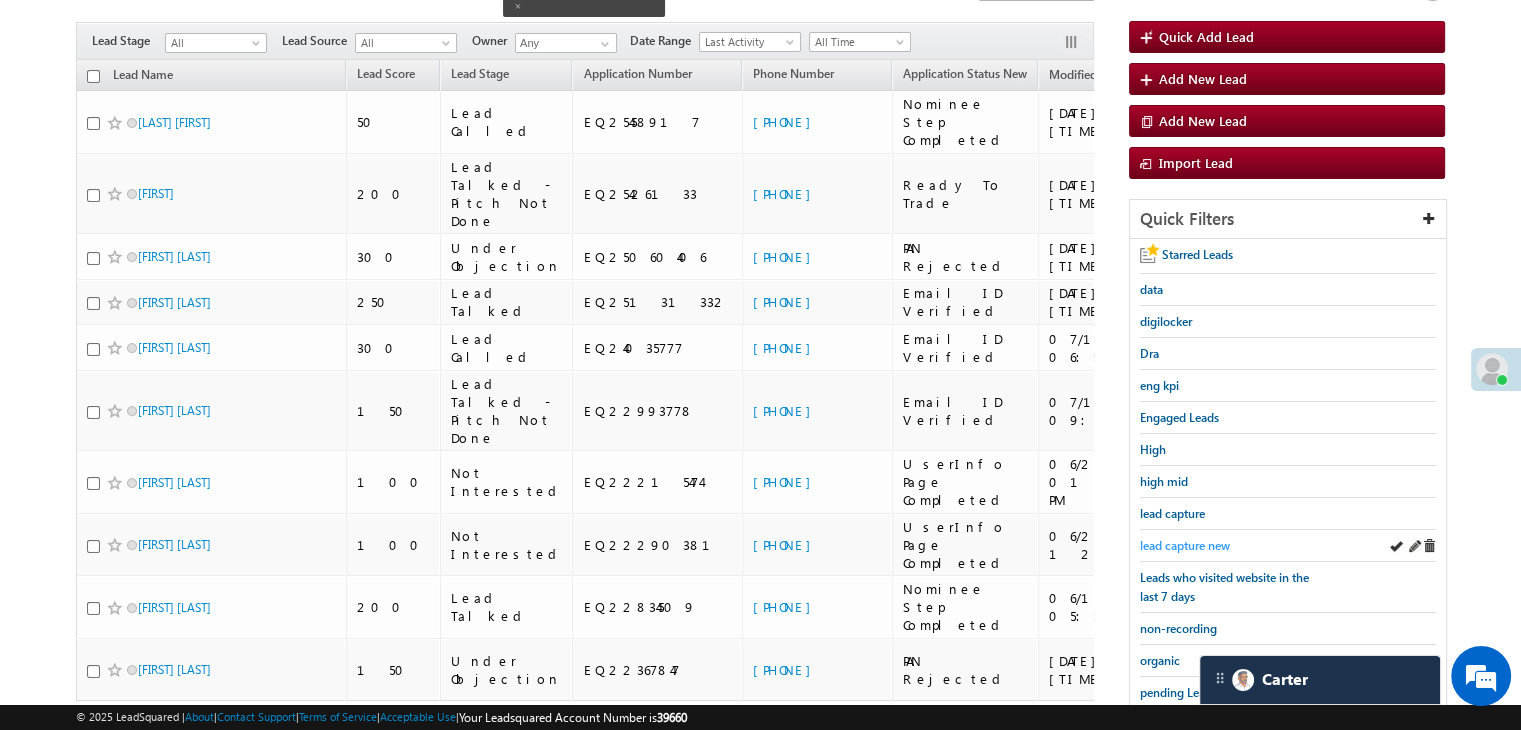 click on "lead capture new" at bounding box center (1185, 545) 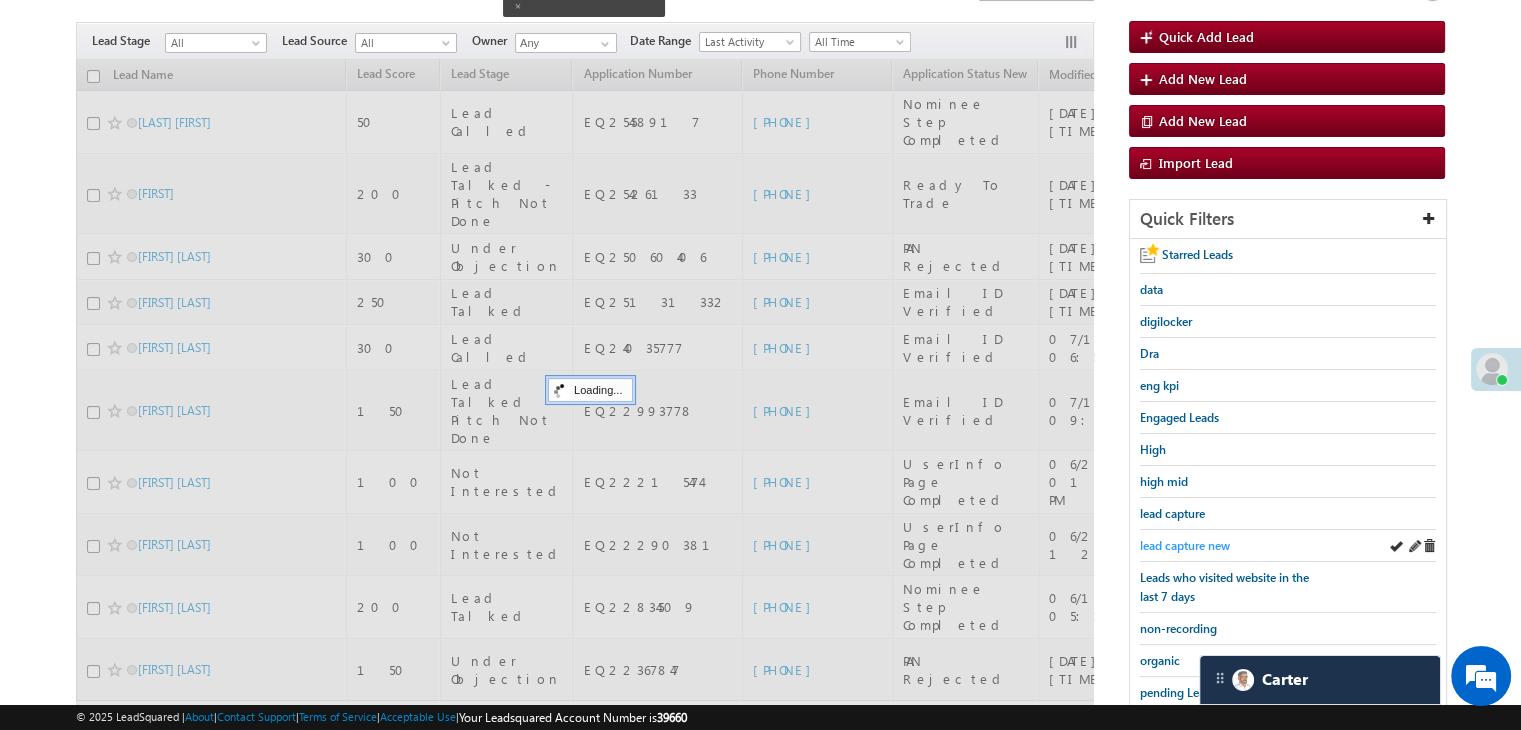 click on "lead capture new" at bounding box center (1185, 545) 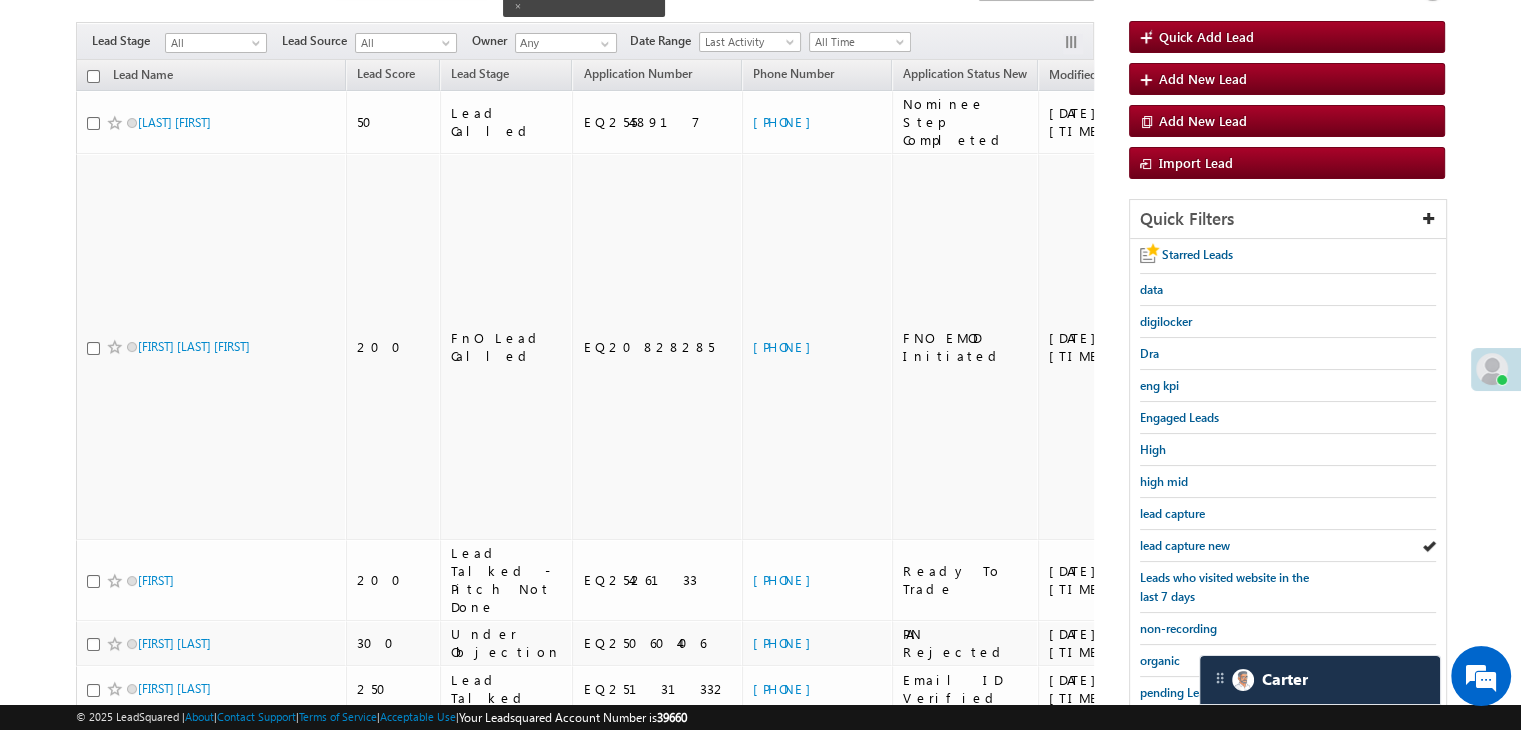 click on "lead capture new" at bounding box center [1185, 545] 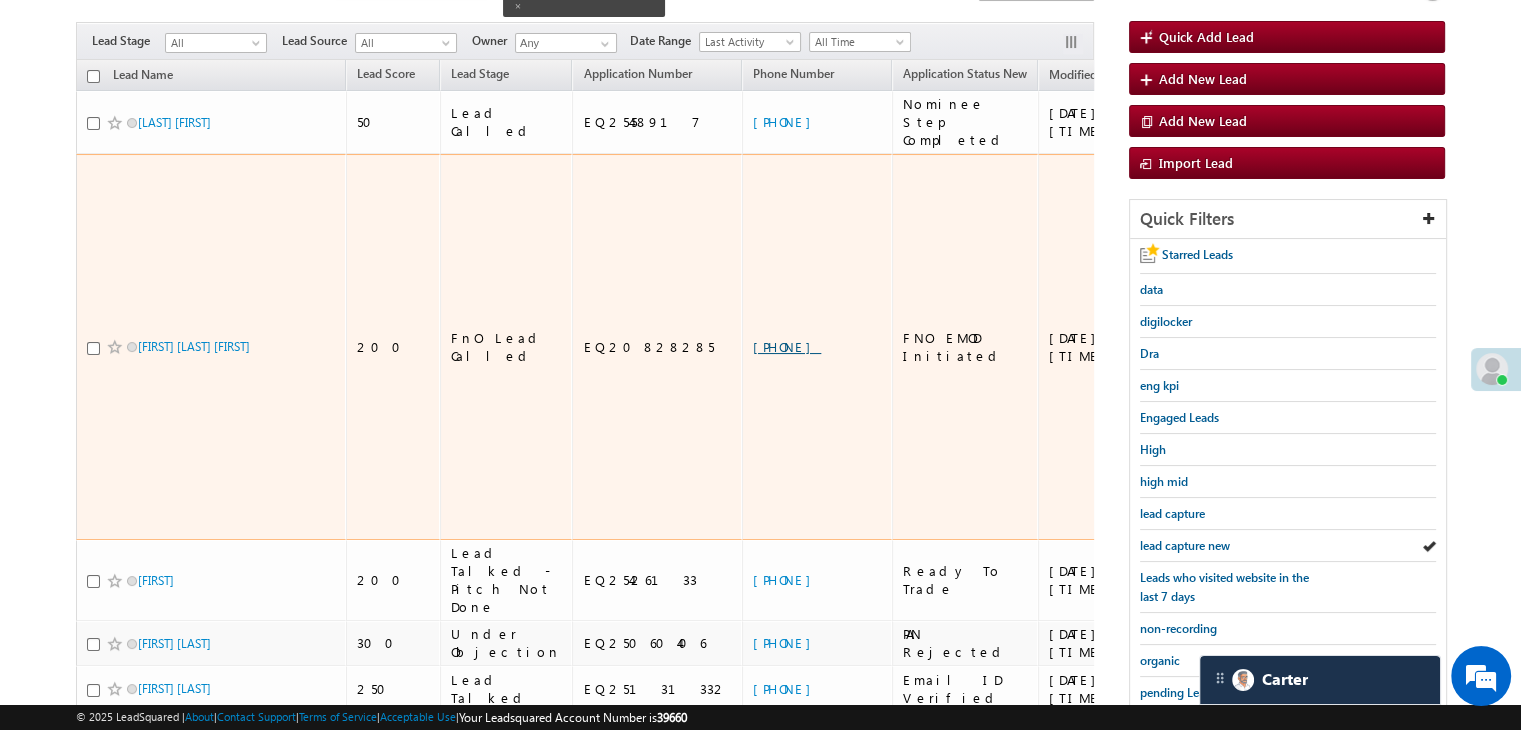 click on "+91-9898778745" at bounding box center [787, 346] 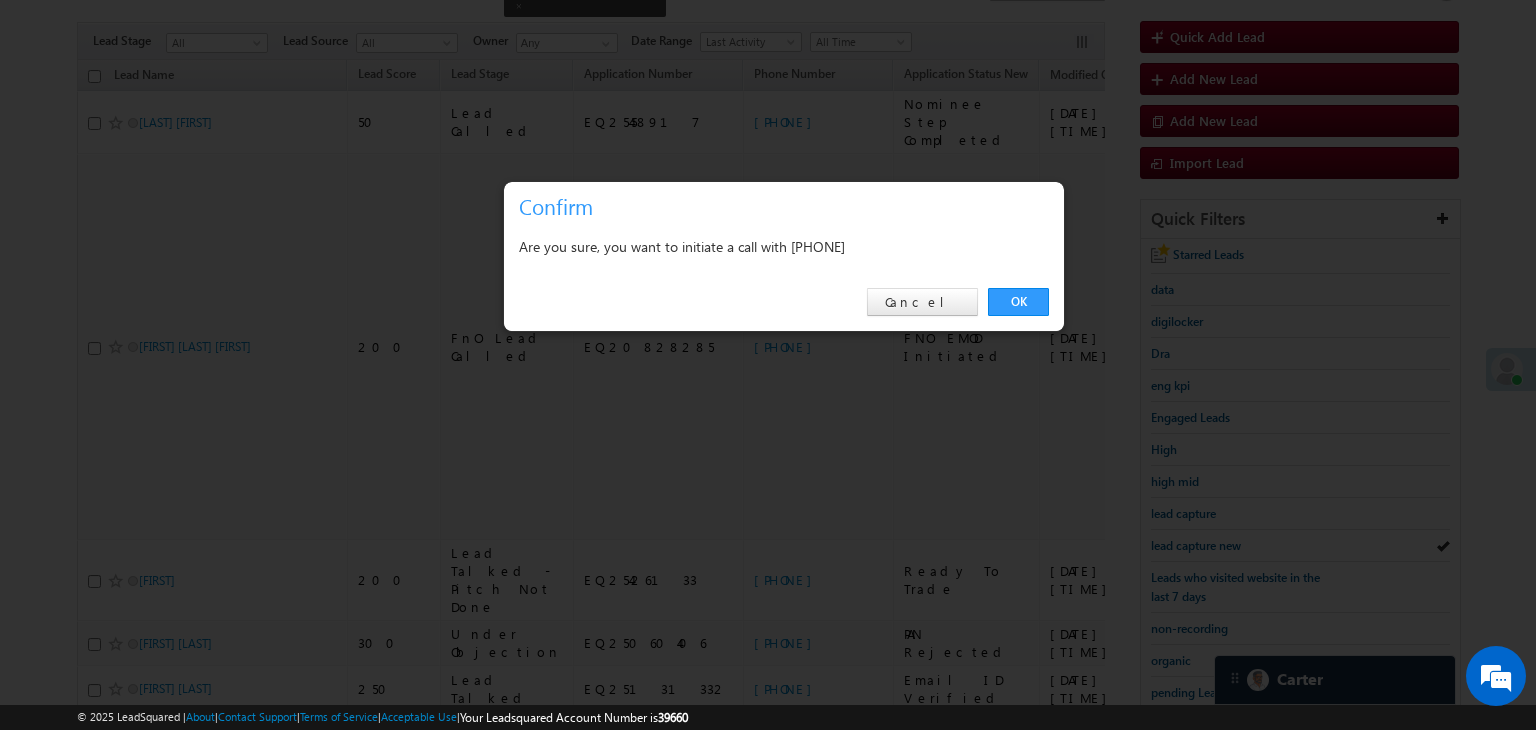 click on "OK Cancel" at bounding box center (784, 302) 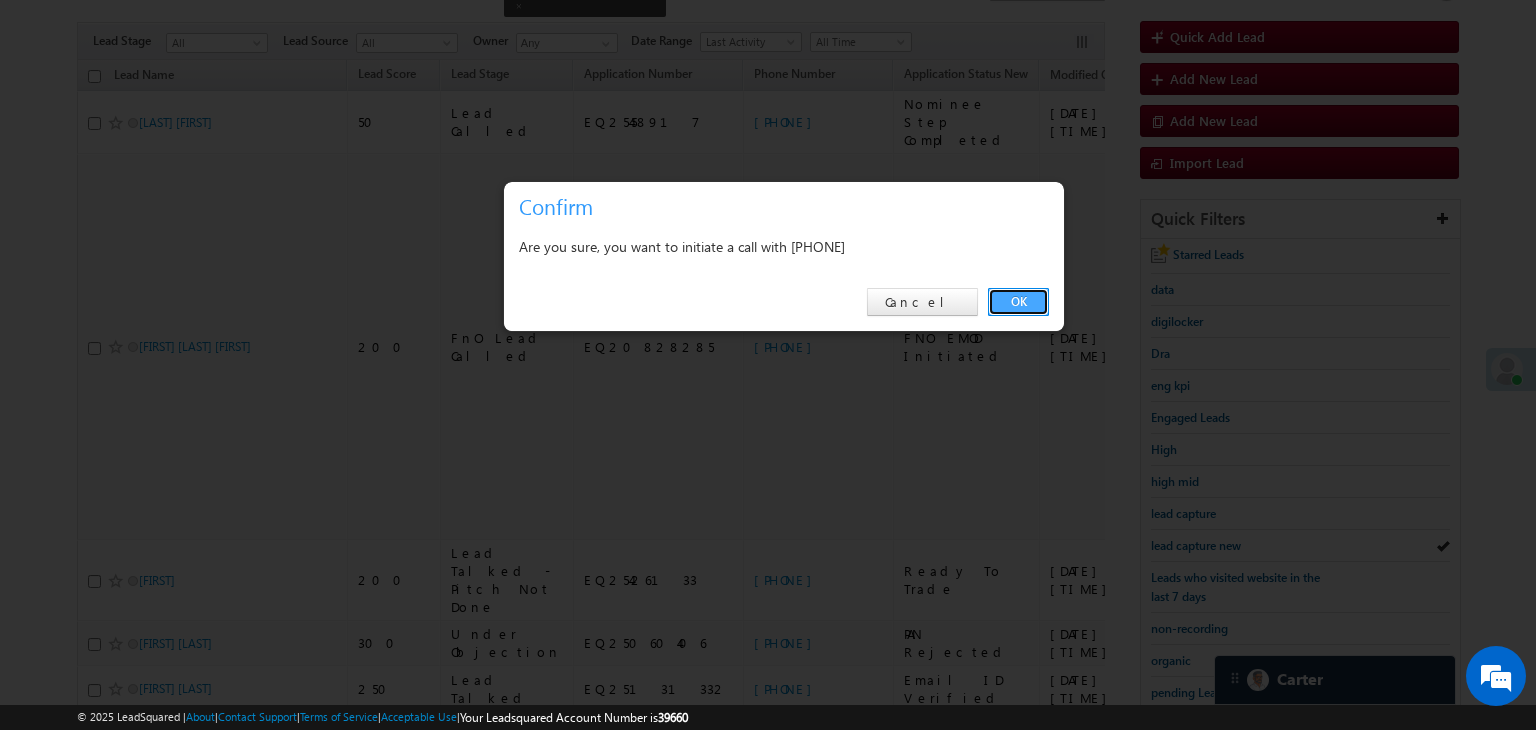 click on "OK" at bounding box center [1018, 302] 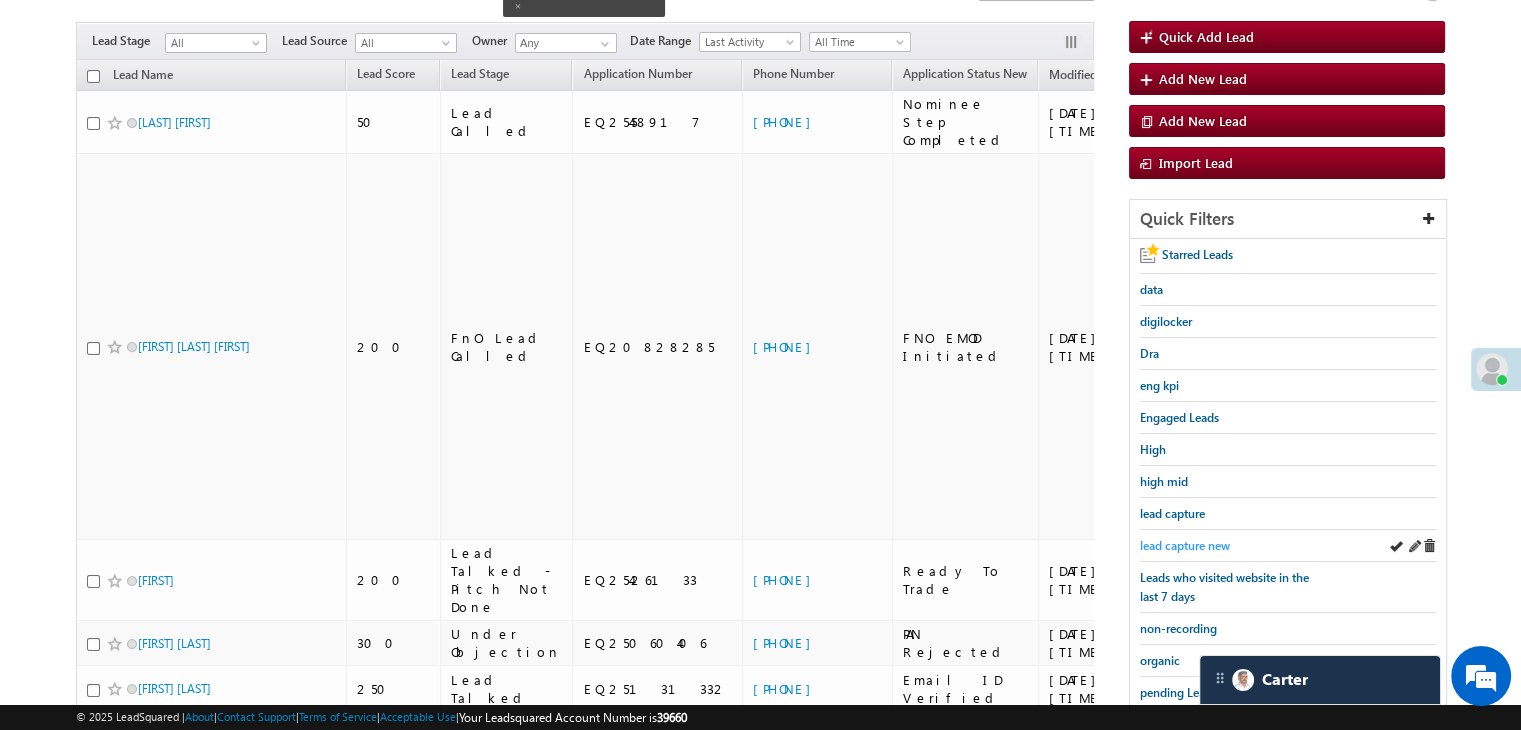 click on "lead capture new" at bounding box center [1185, 545] 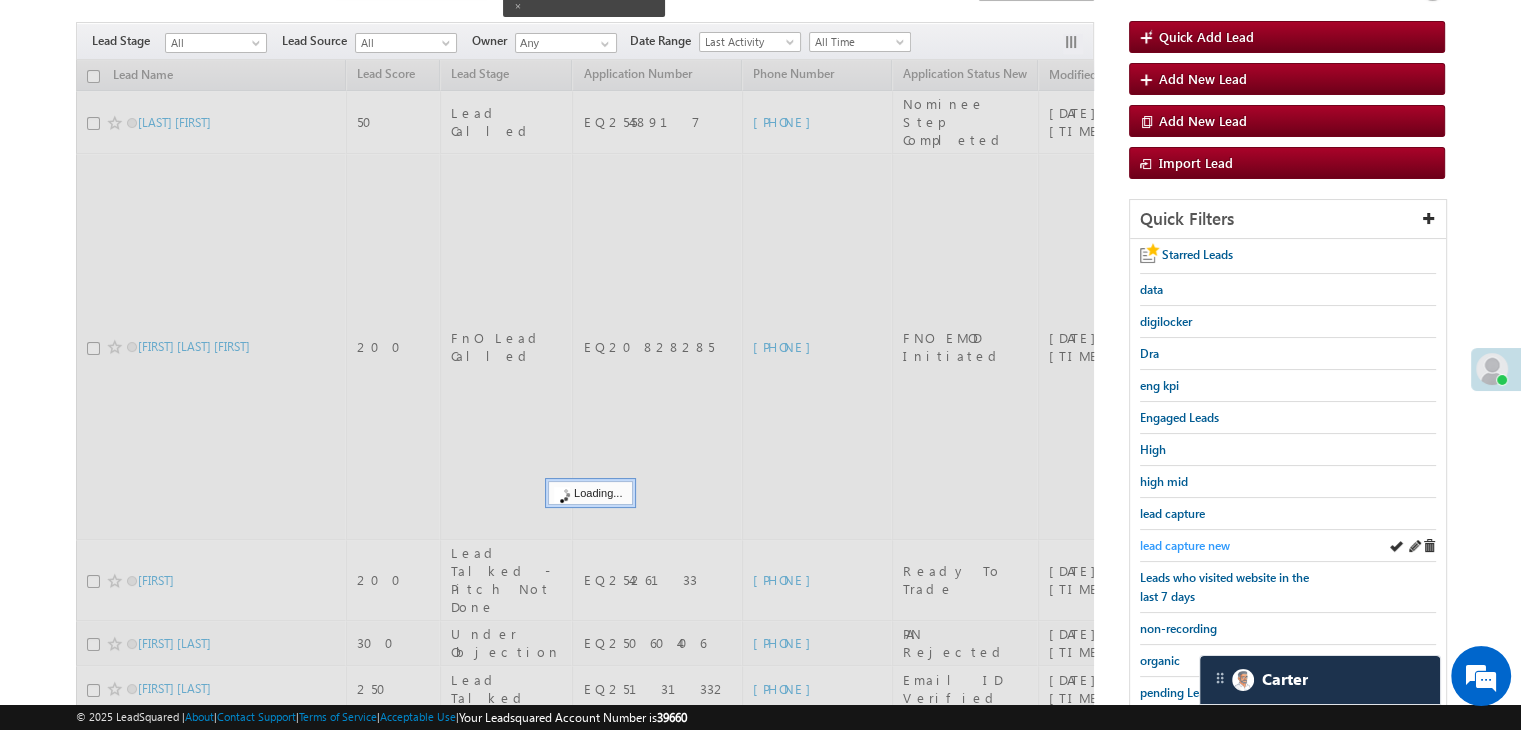 click on "lead capture new" at bounding box center (1185, 545) 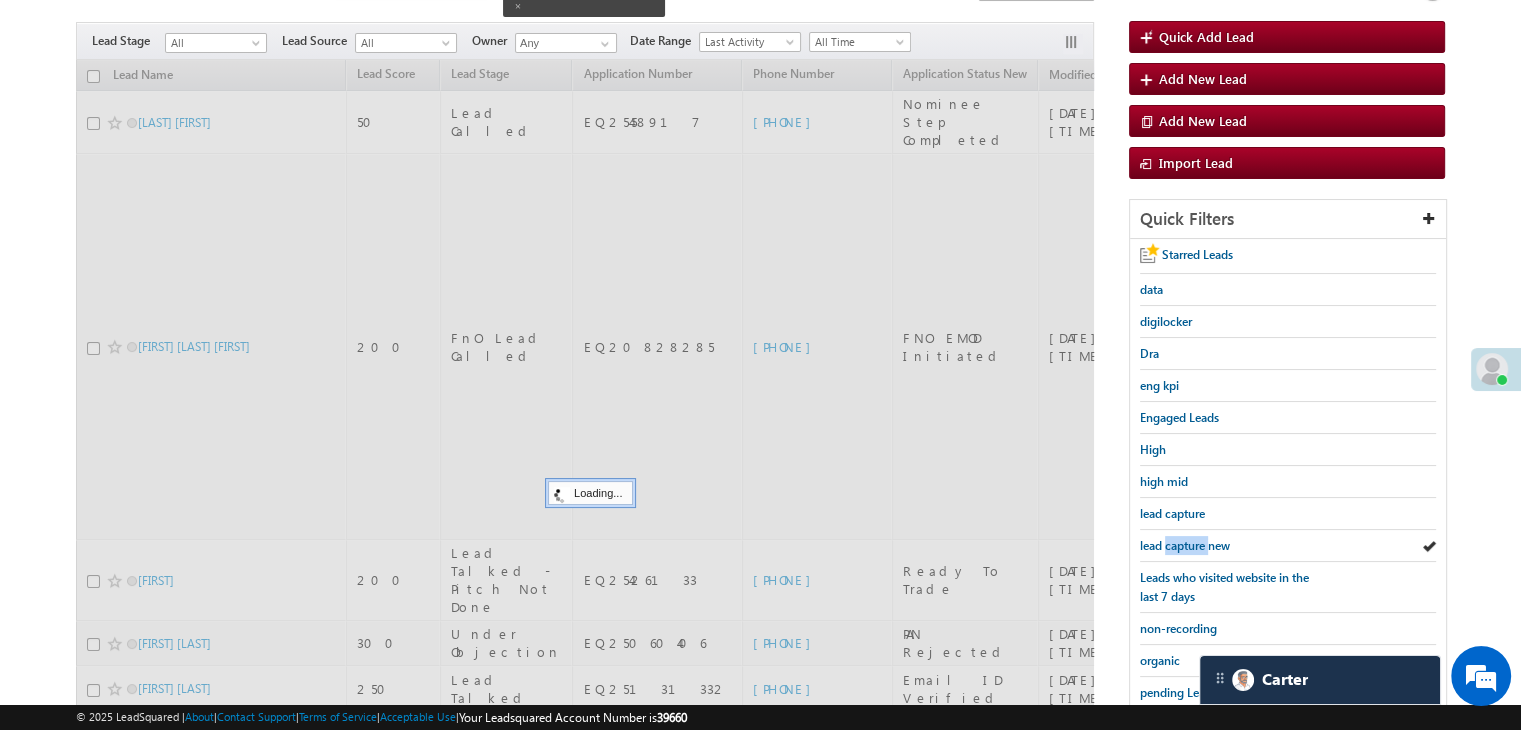 click on "lead capture new" at bounding box center [1185, 545] 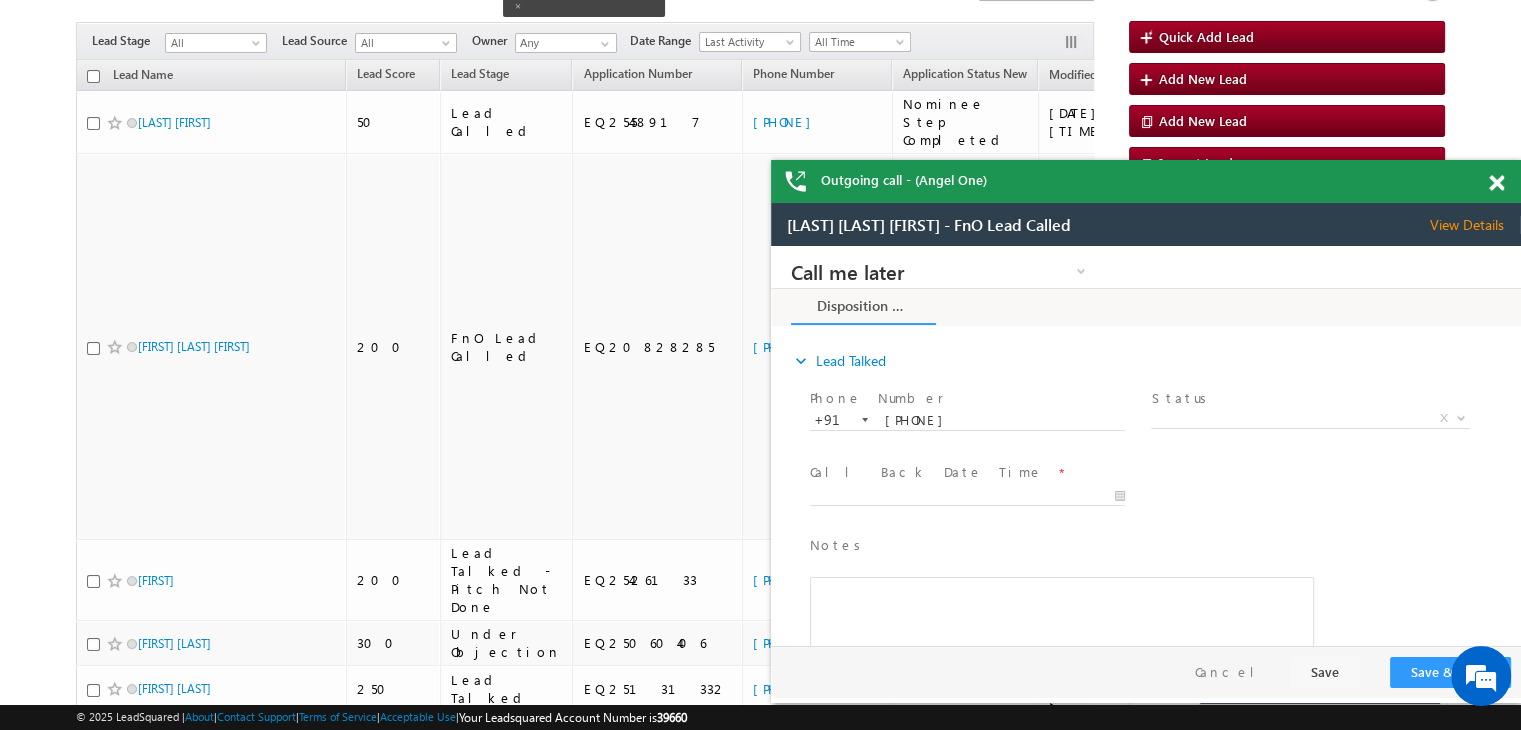 scroll, scrollTop: 0, scrollLeft: 0, axis: both 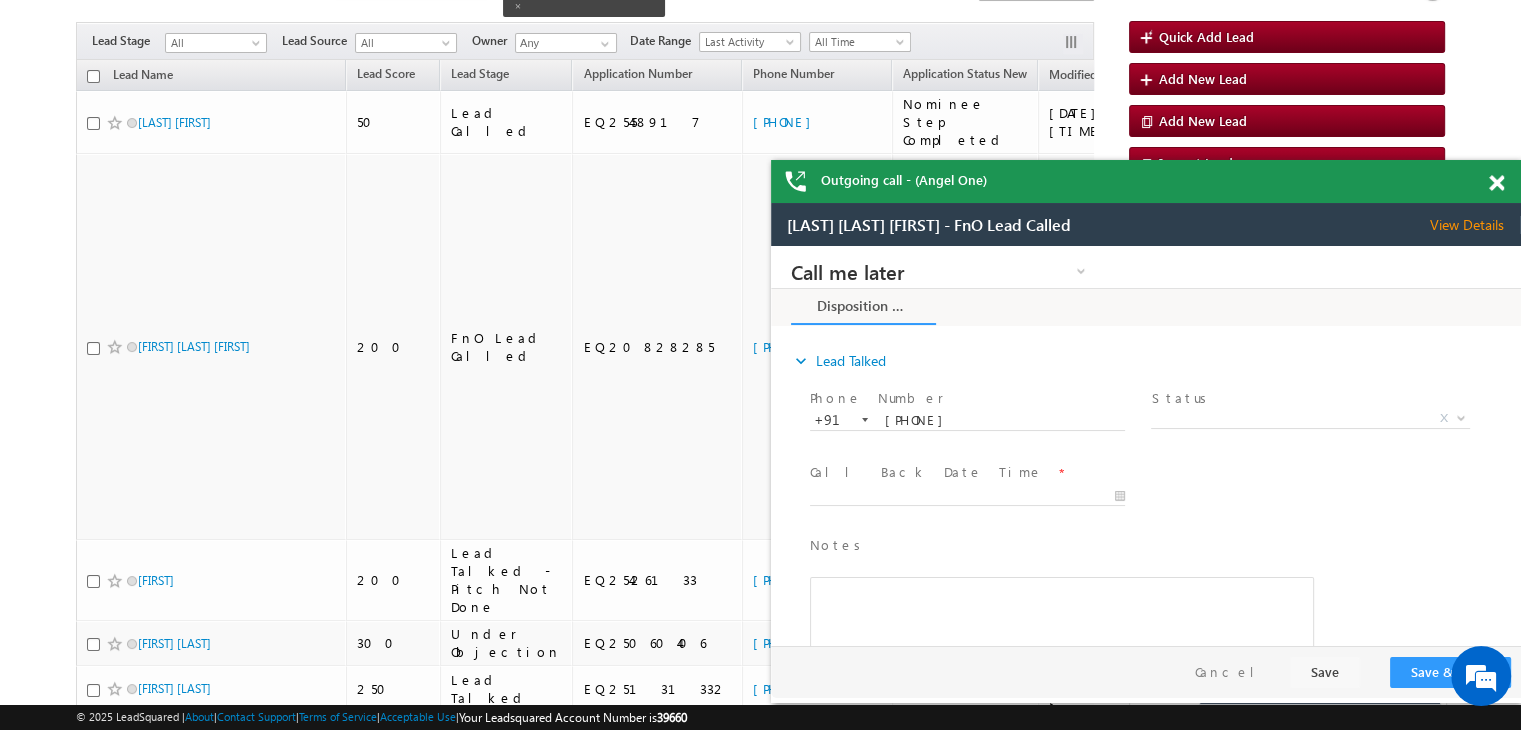 click at bounding box center [1496, 183] 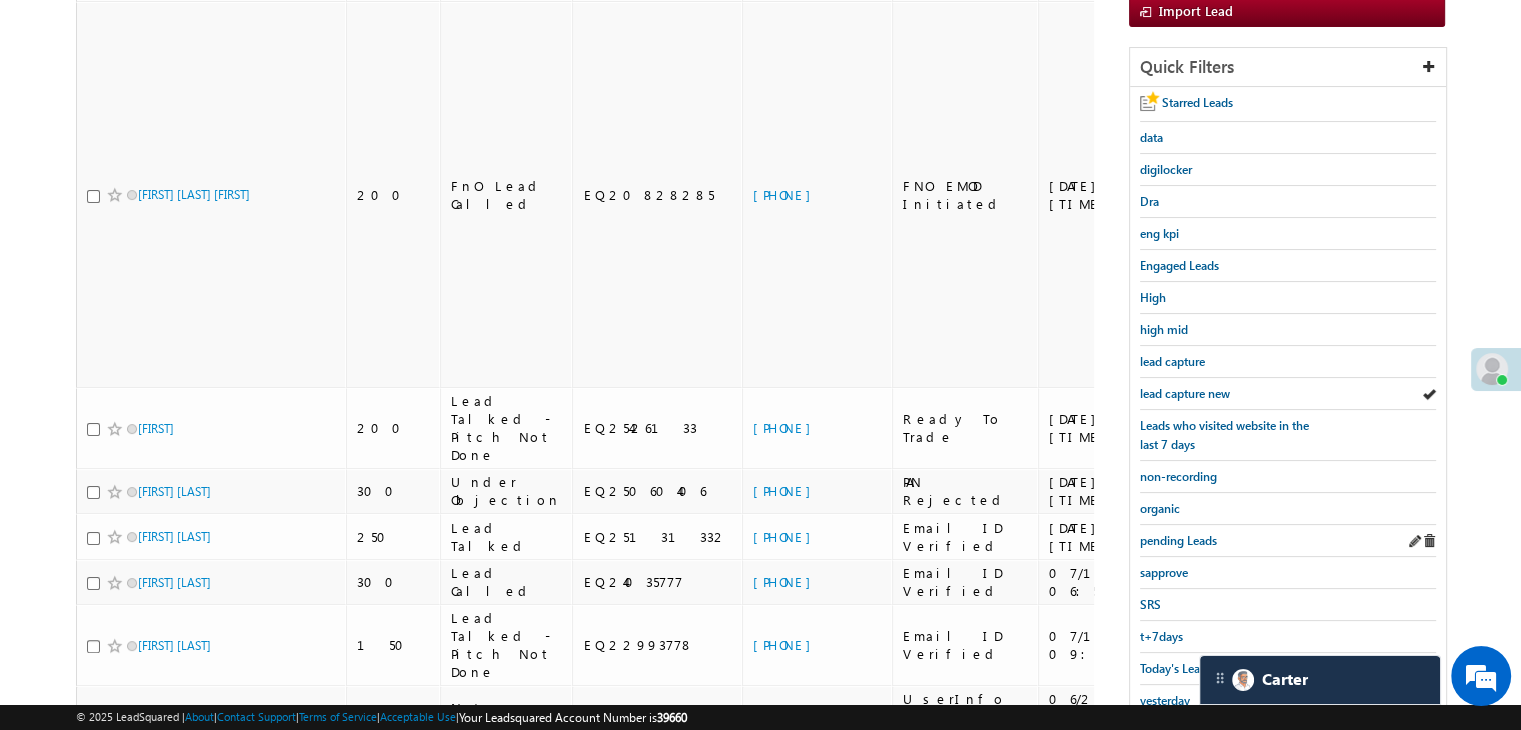 scroll, scrollTop: 313, scrollLeft: 0, axis: vertical 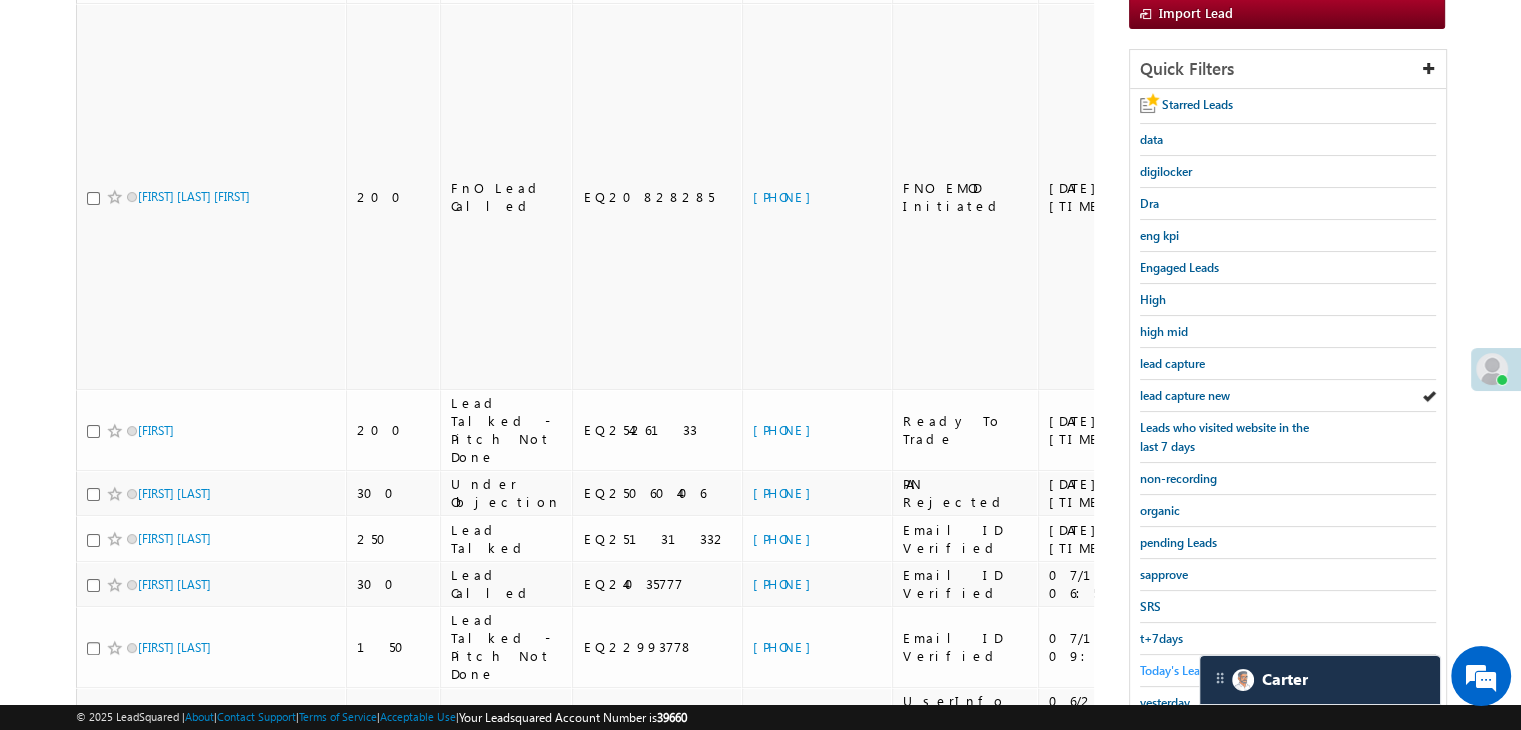 click on "Today's Leads" at bounding box center (1176, 670) 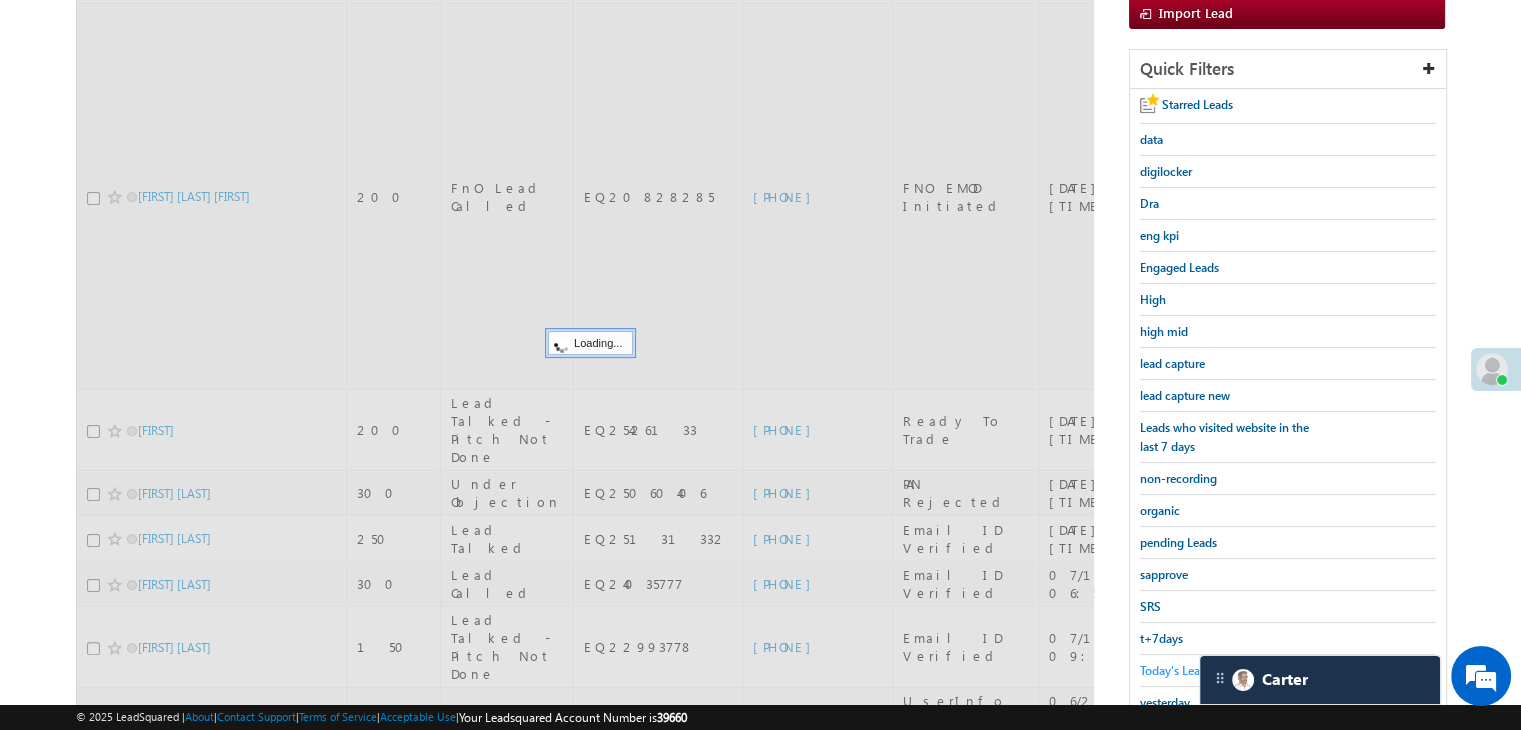 scroll, scrollTop: 113, scrollLeft: 0, axis: vertical 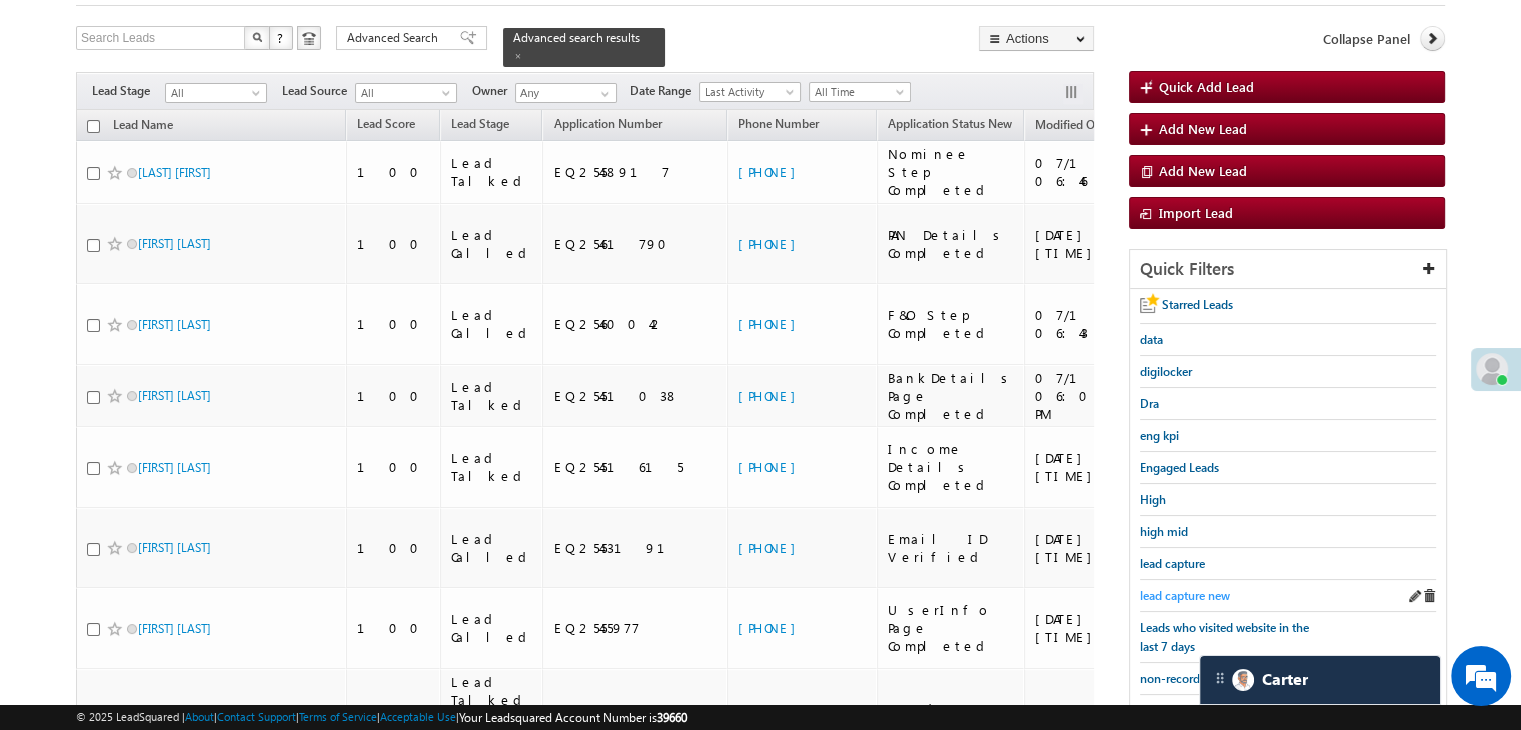 click on "lead capture new" at bounding box center [1185, 595] 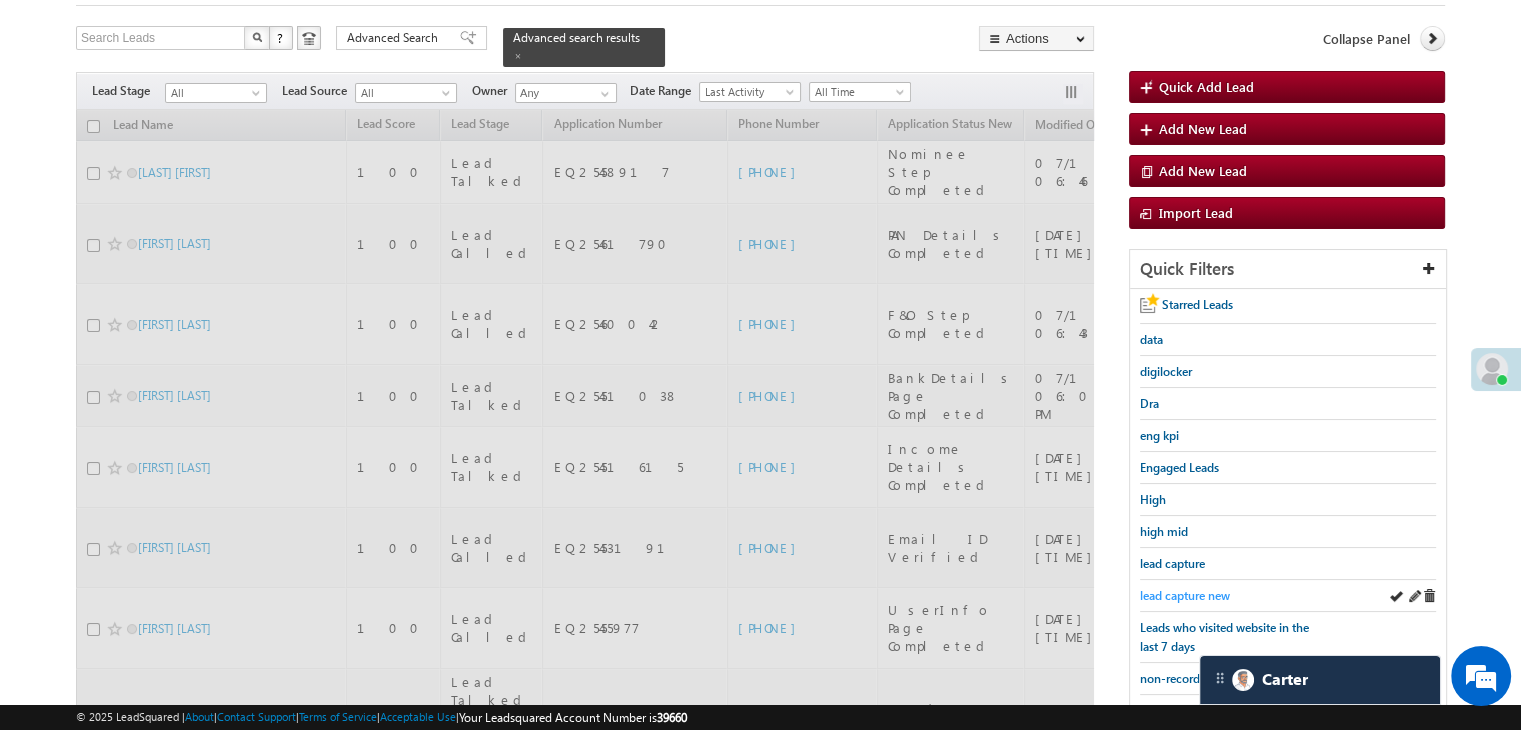 click on "lead capture new" at bounding box center [1185, 595] 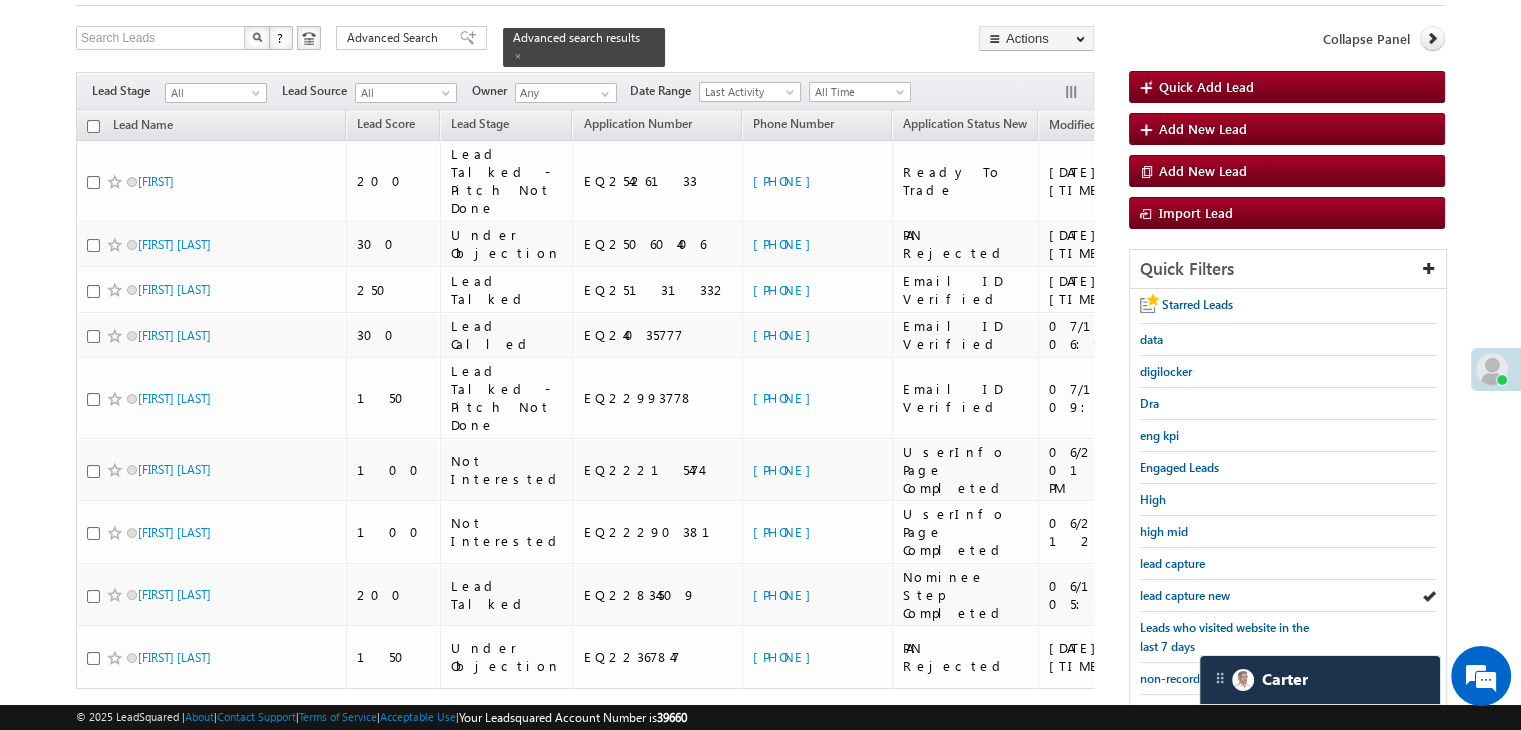 click on "lead capture new" at bounding box center [1185, 595] 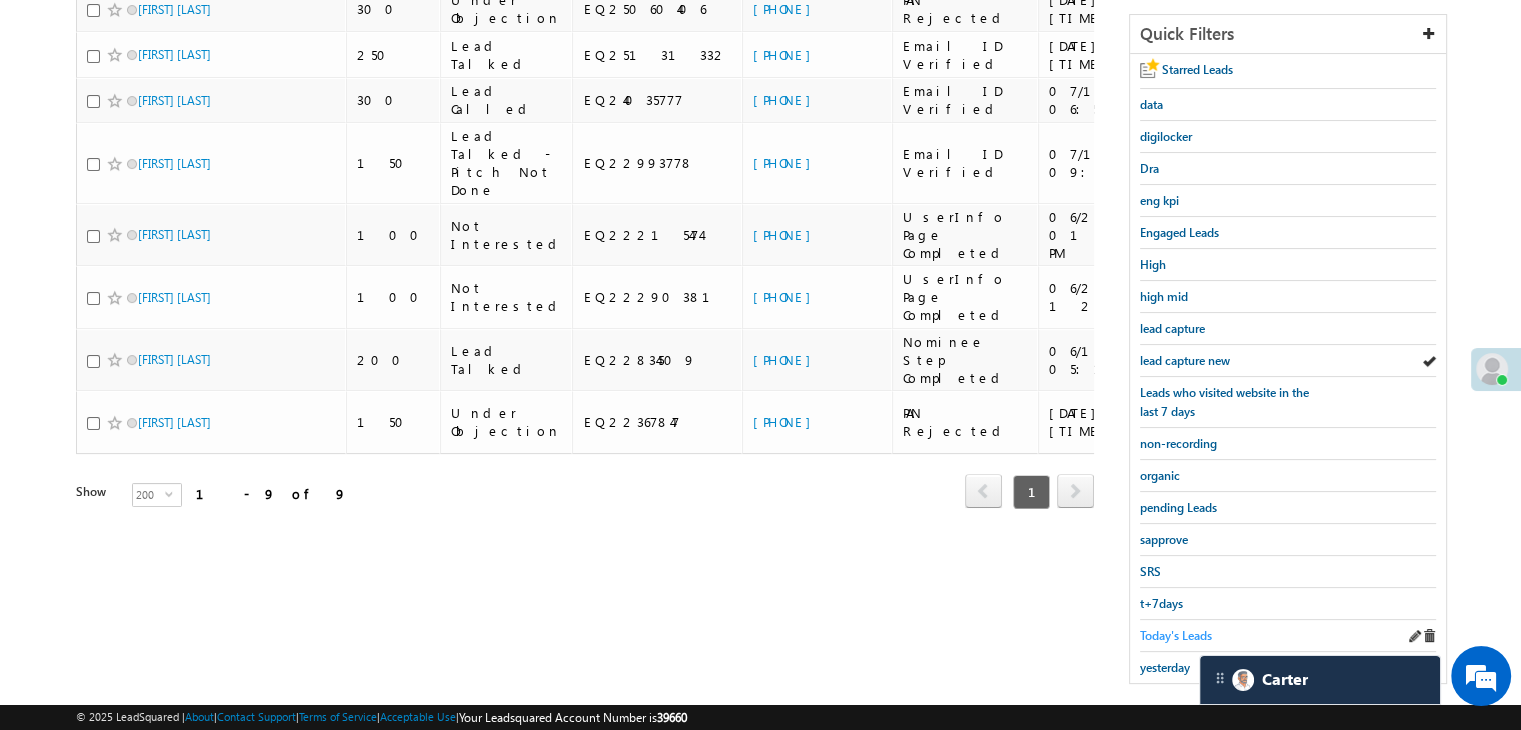 scroll, scrollTop: 363, scrollLeft: 0, axis: vertical 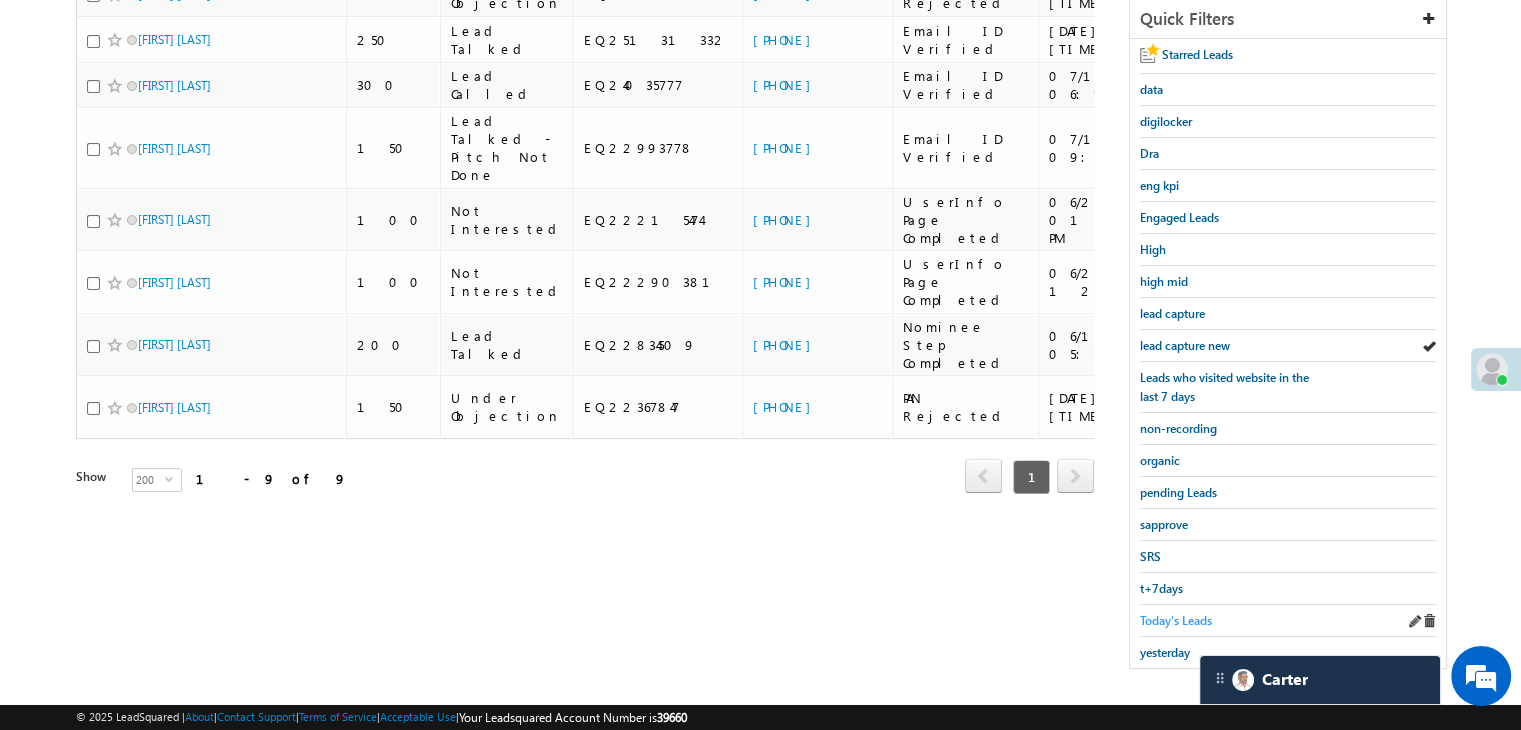 click on "Today's Leads" at bounding box center [1176, 620] 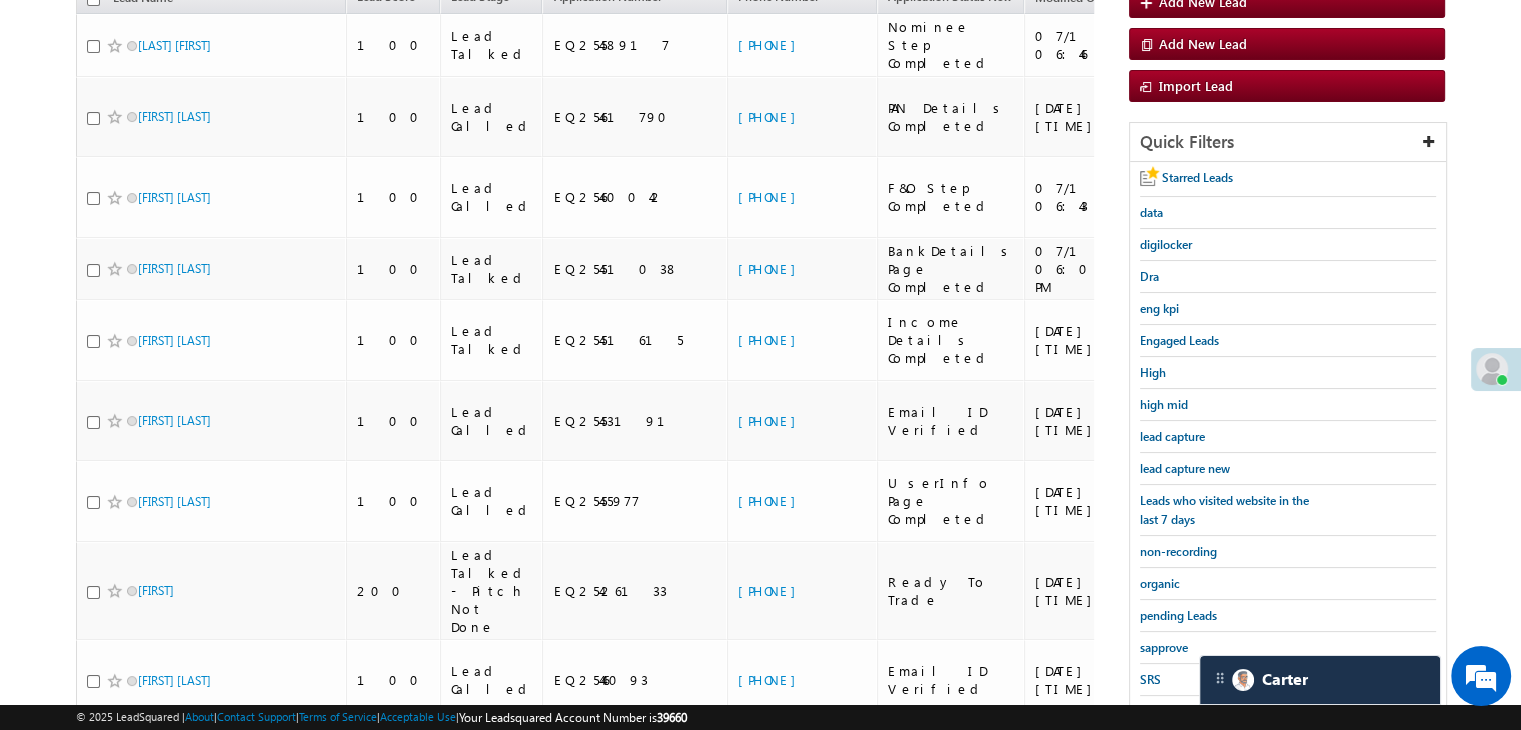 scroll, scrollTop: 163, scrollLeft: 0, axis: vertical 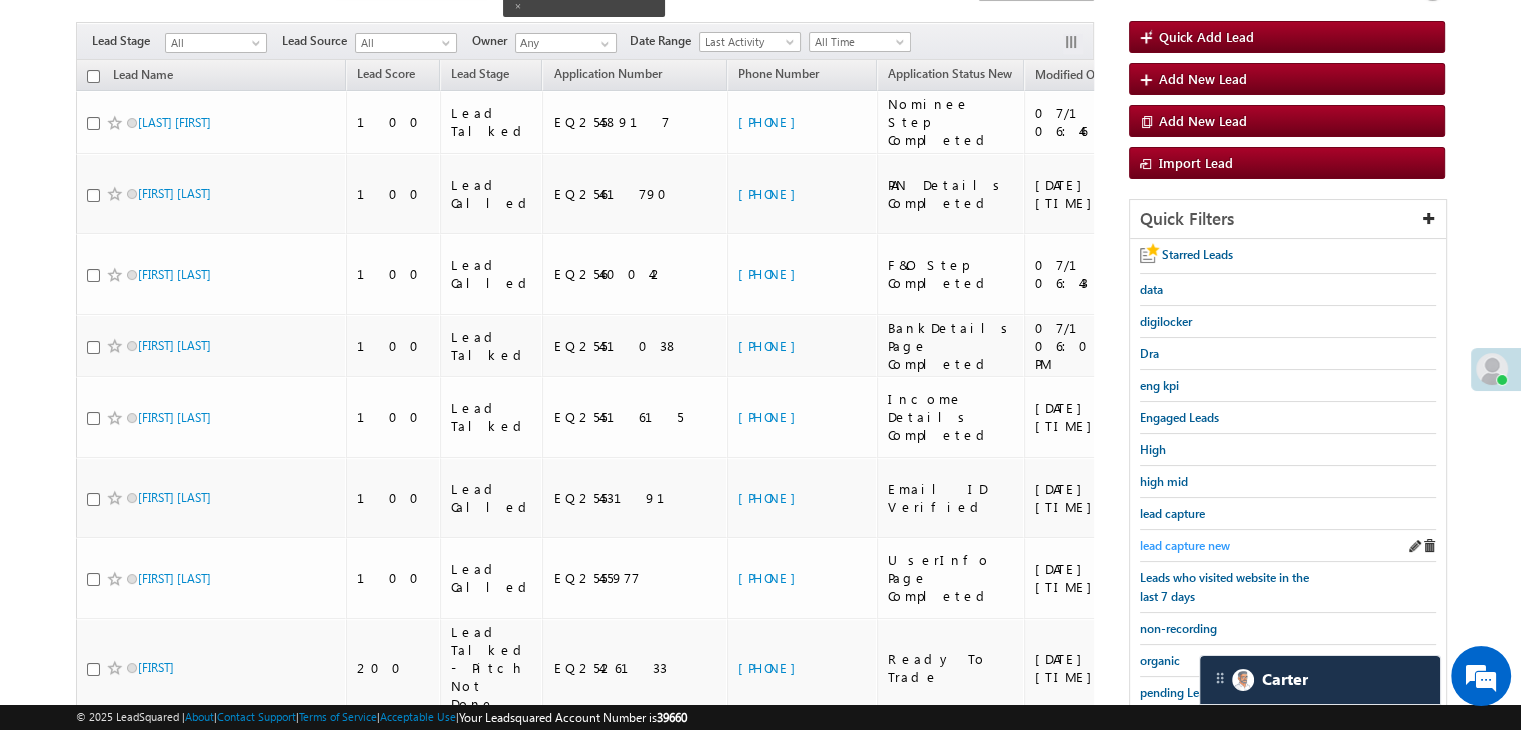 click on "lead capture new" at bounding box center [1185, 545] 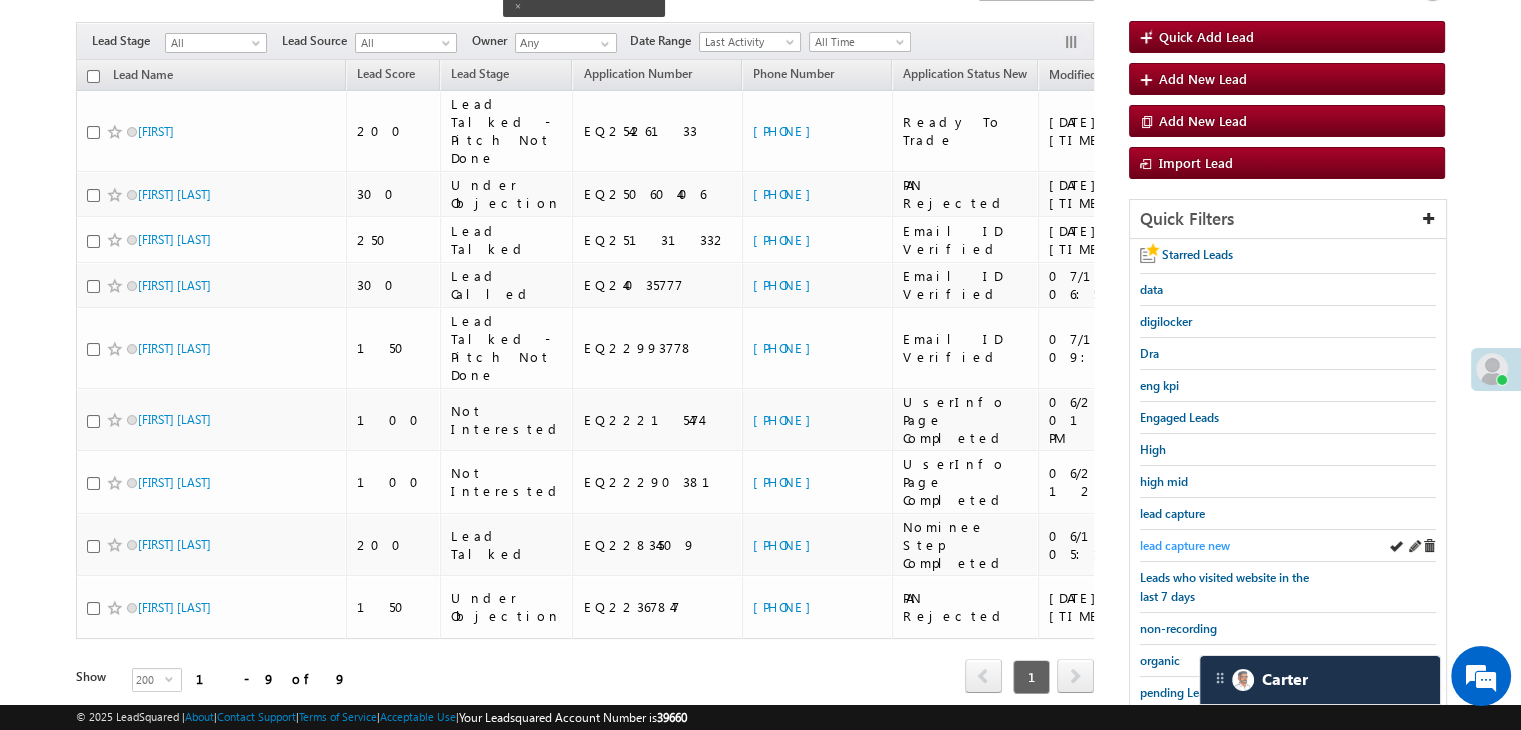 click on "lead capture new" at bounding box center (1185, 545) 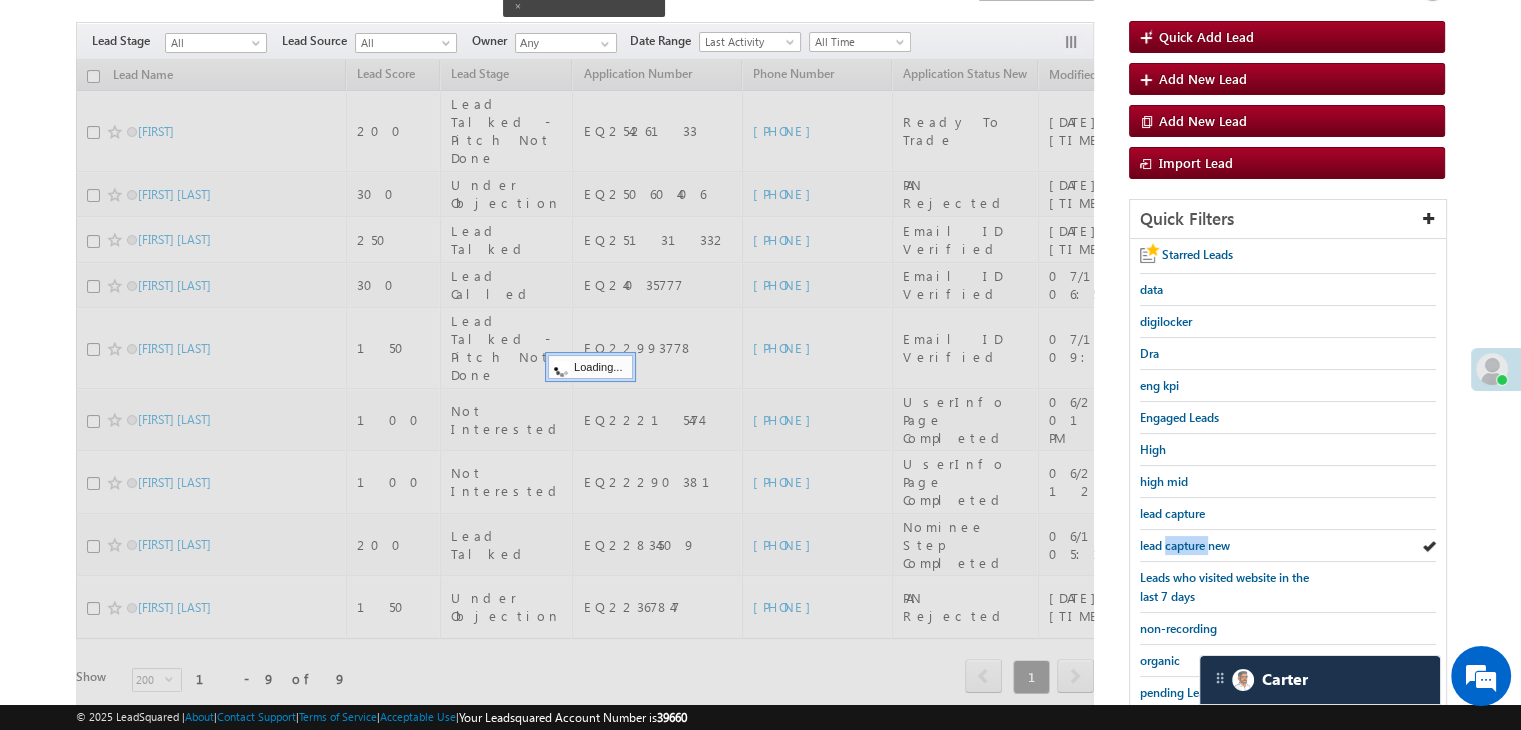 click on "lead capture new" at bounding box center [1185, 545] 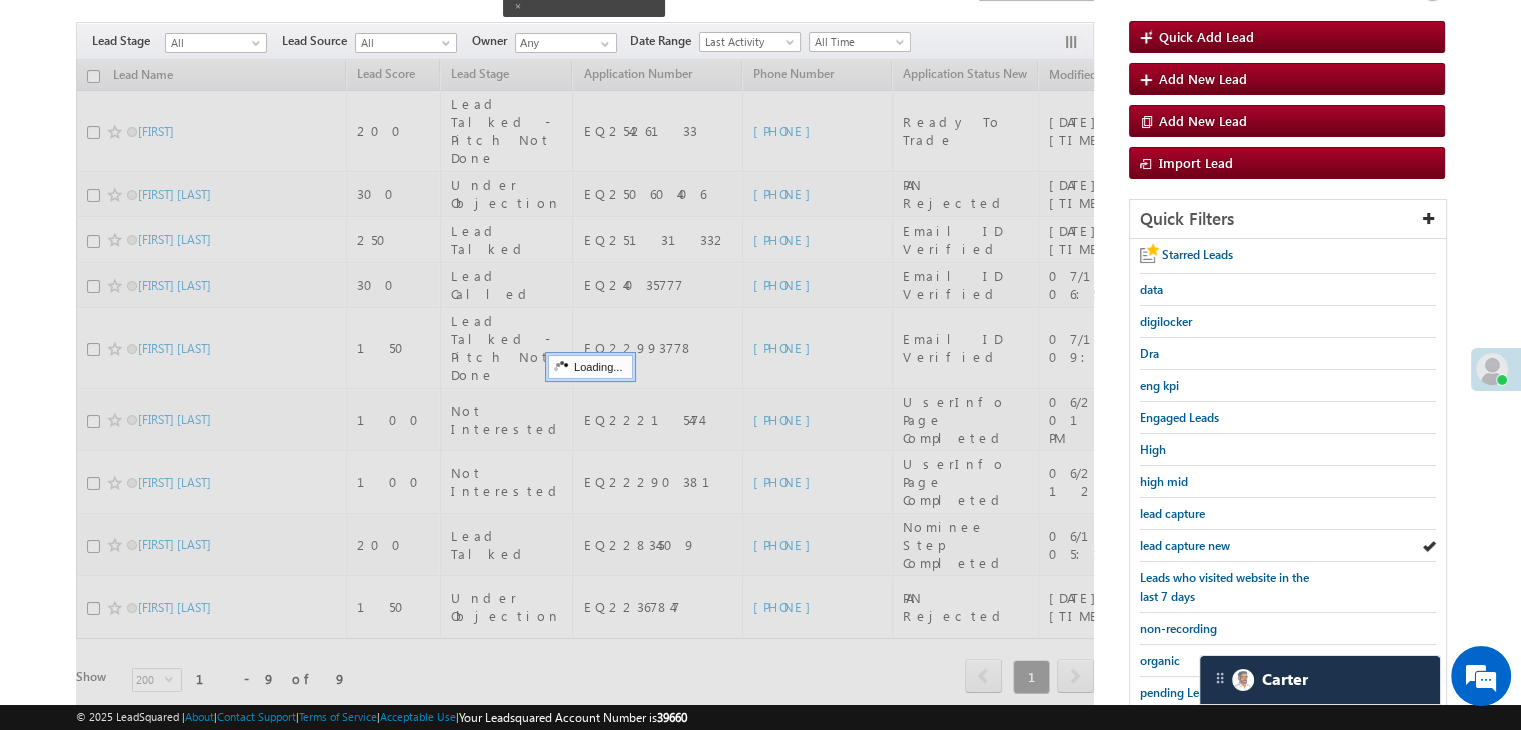 click on "lead capture new" at bounding box center [1185, 545] 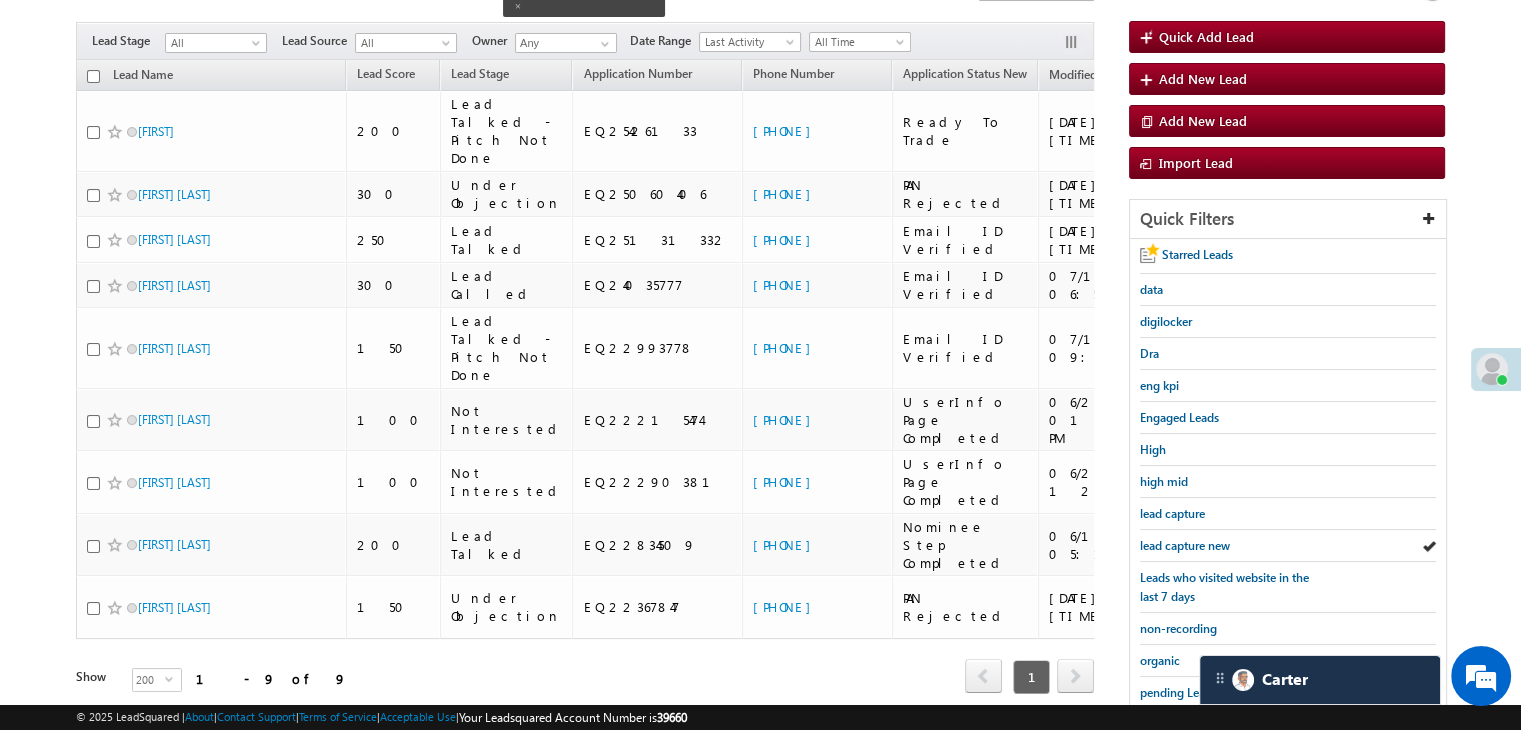 click on "lead capture new" at bounding box center (1185, 545) 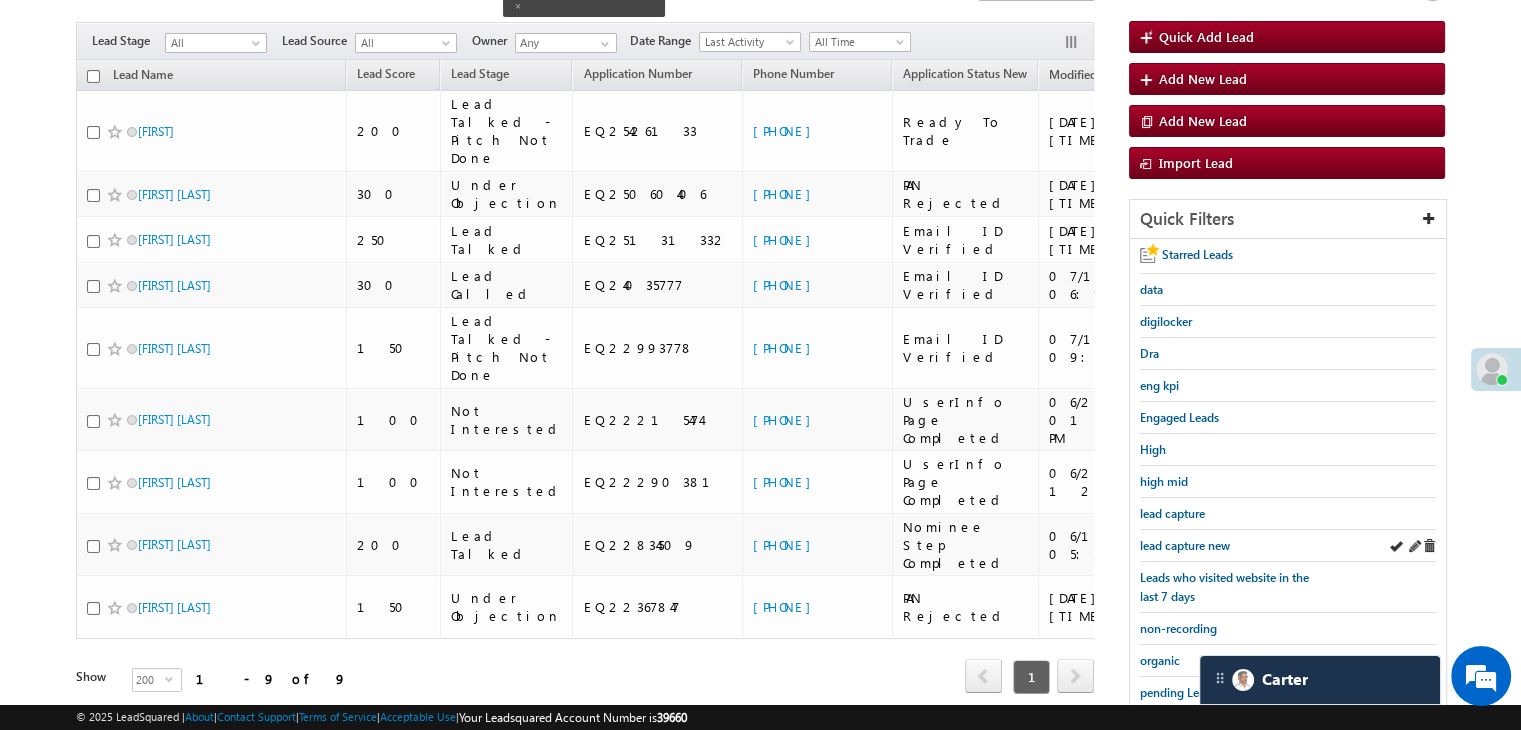 click on "lead capture new" at bounding box center [1288, 546] 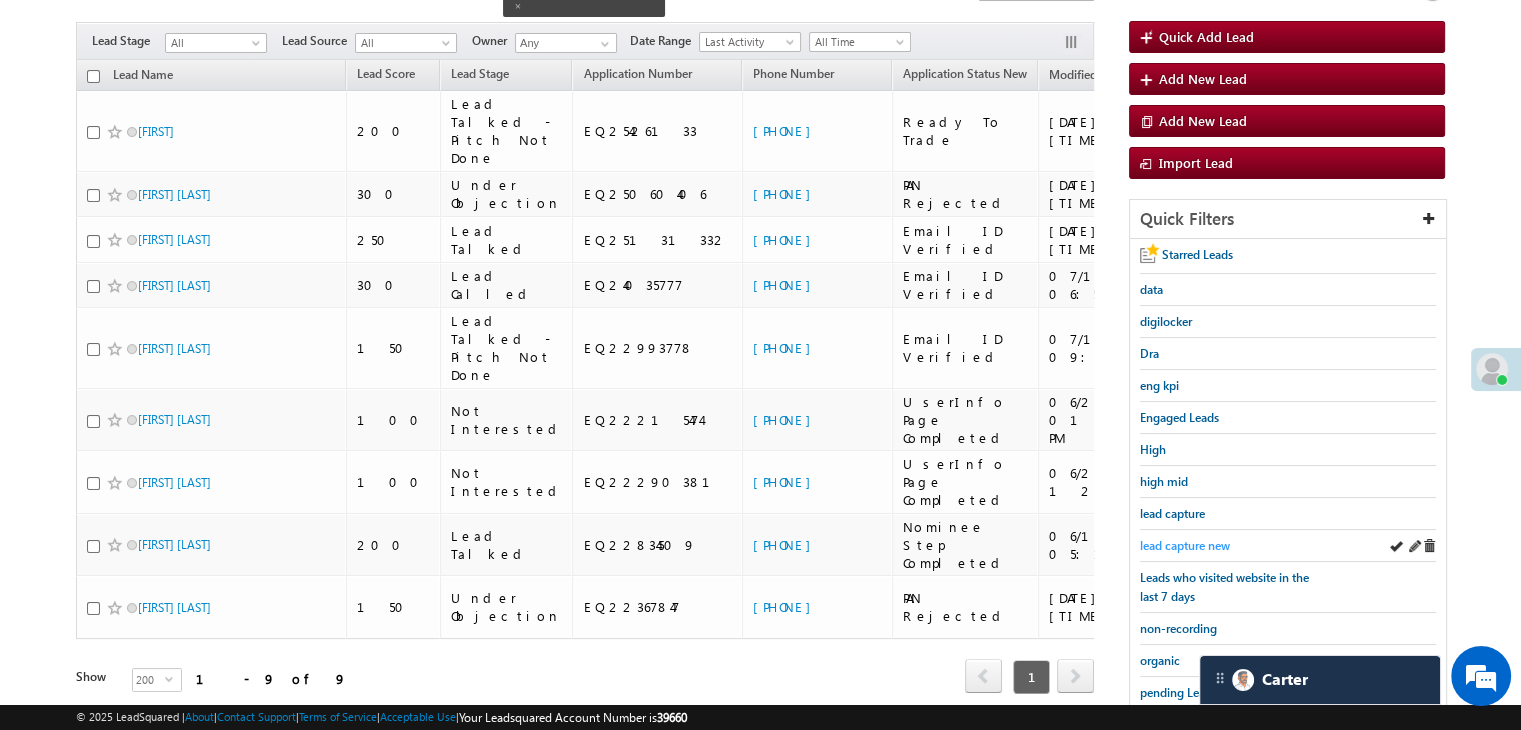 click on "lead capture new" at bounding box center (1185, 545) 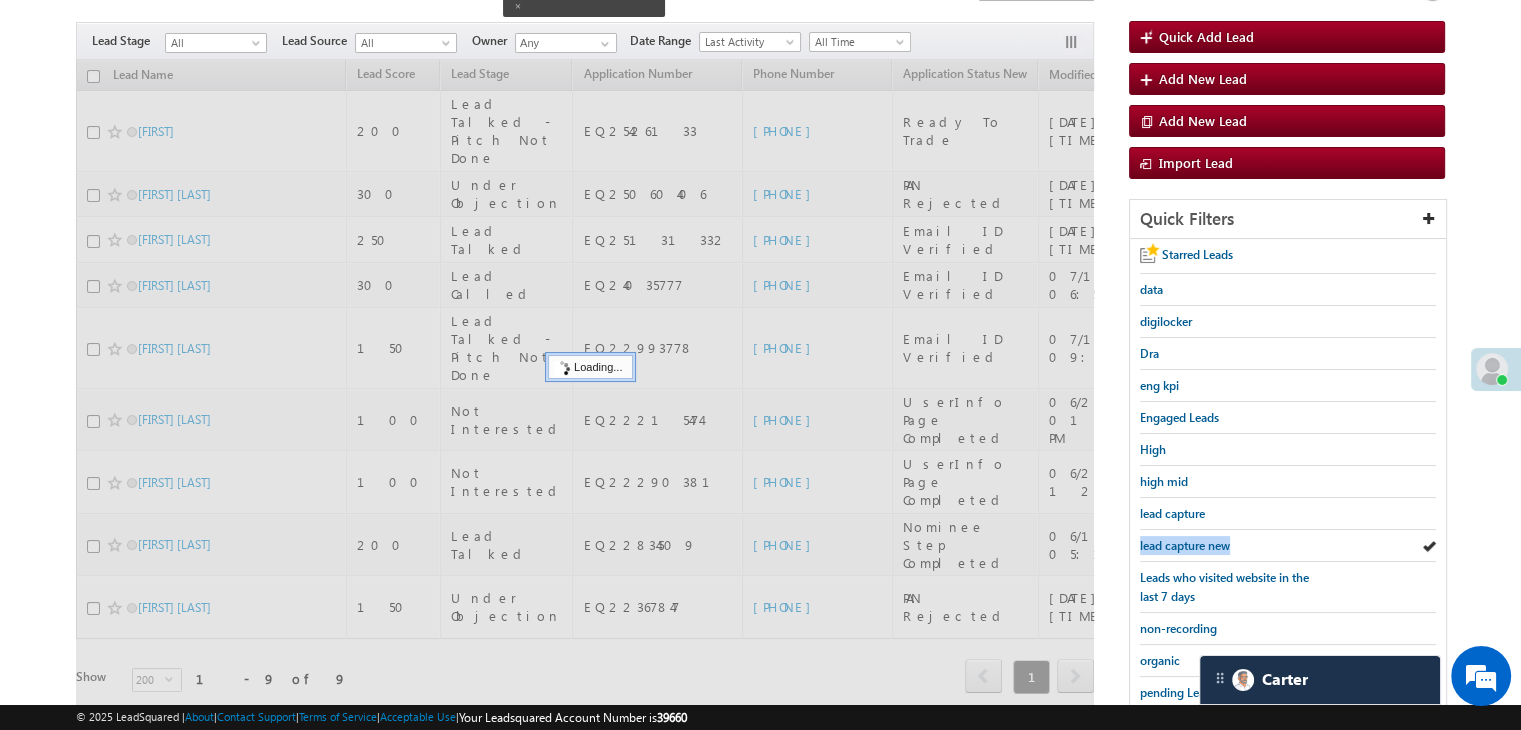 click on "lead capture new" at bounding box center (1185, 545) 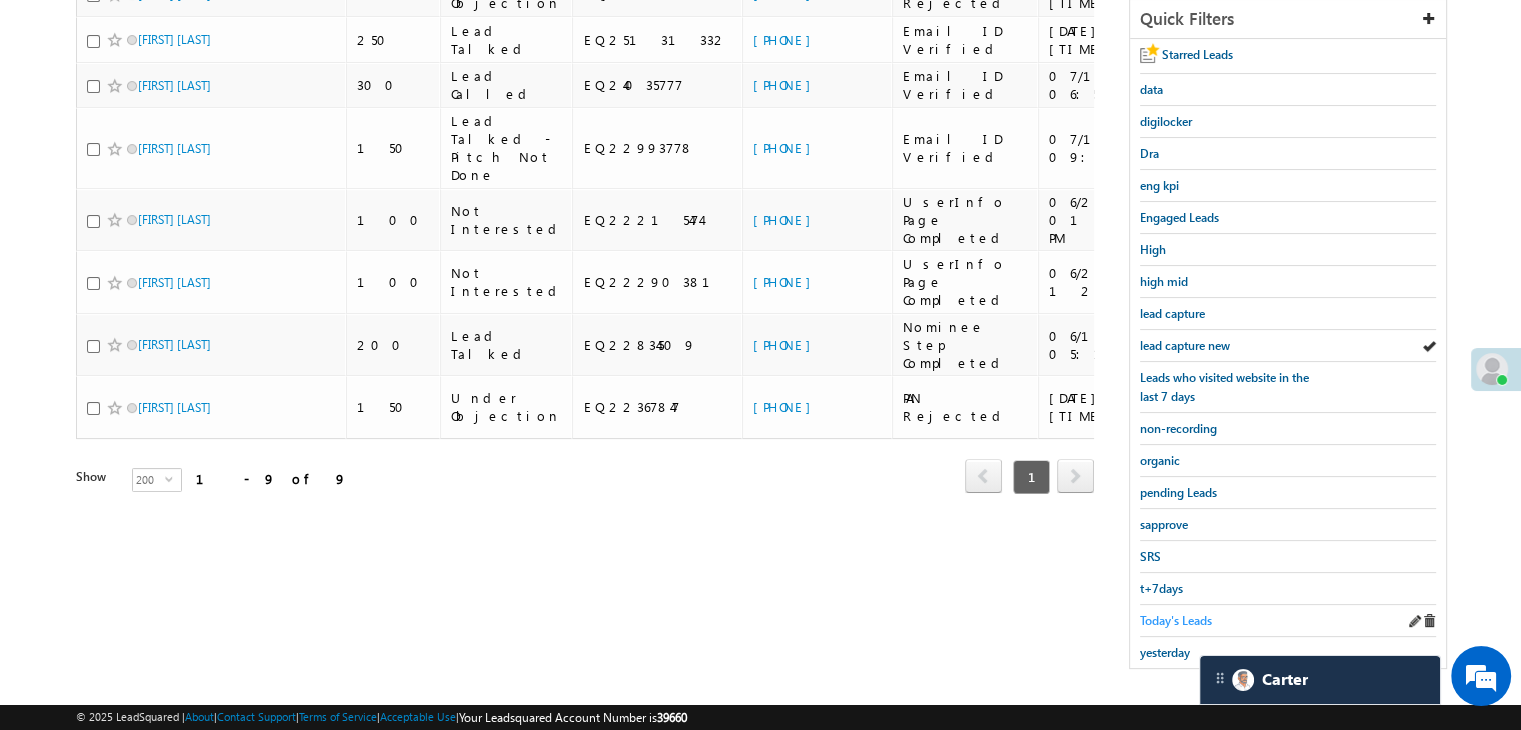 click on "Today's Leads" at bounding box center [1176, 620] 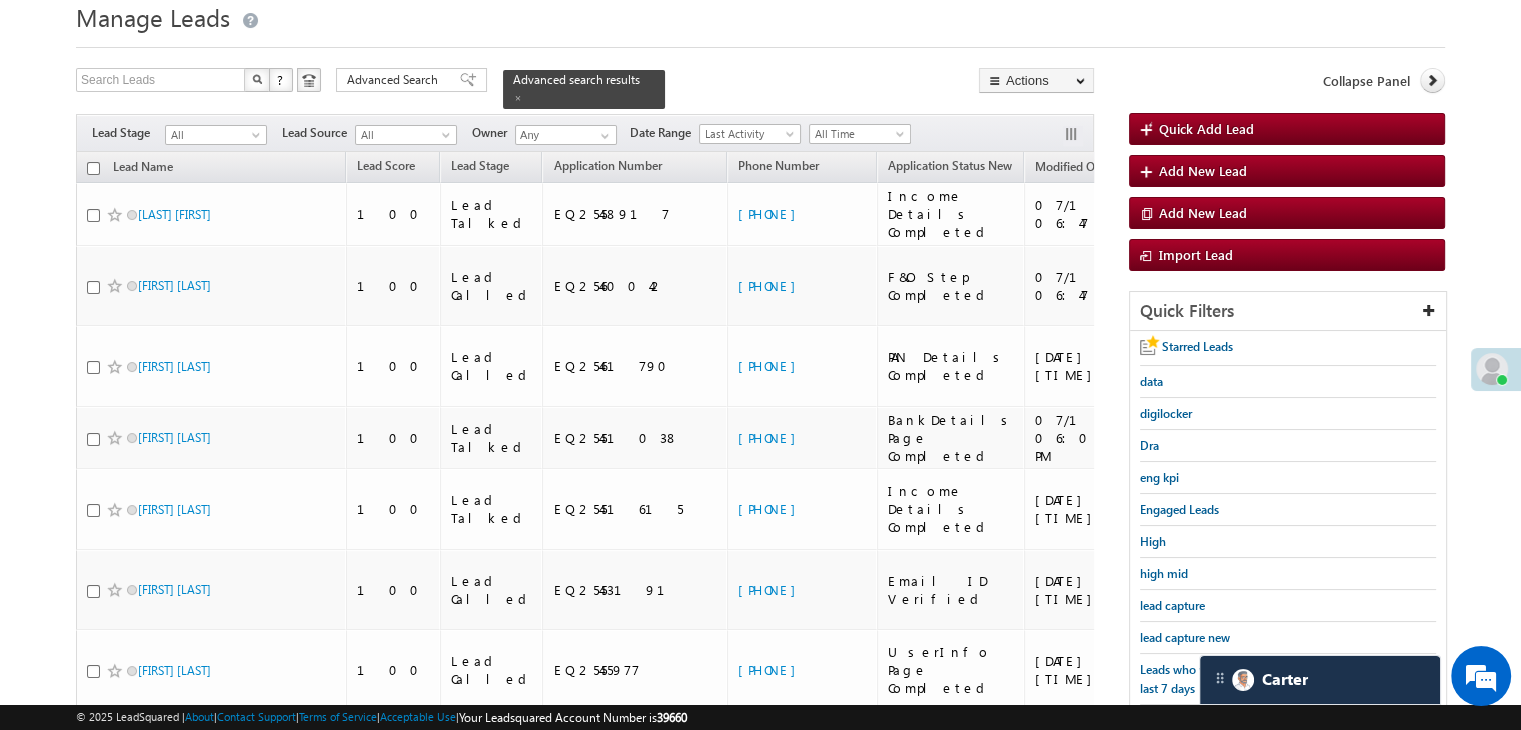 scroll, scrollTop: 63, scrollLeft: 0, axis: vertical 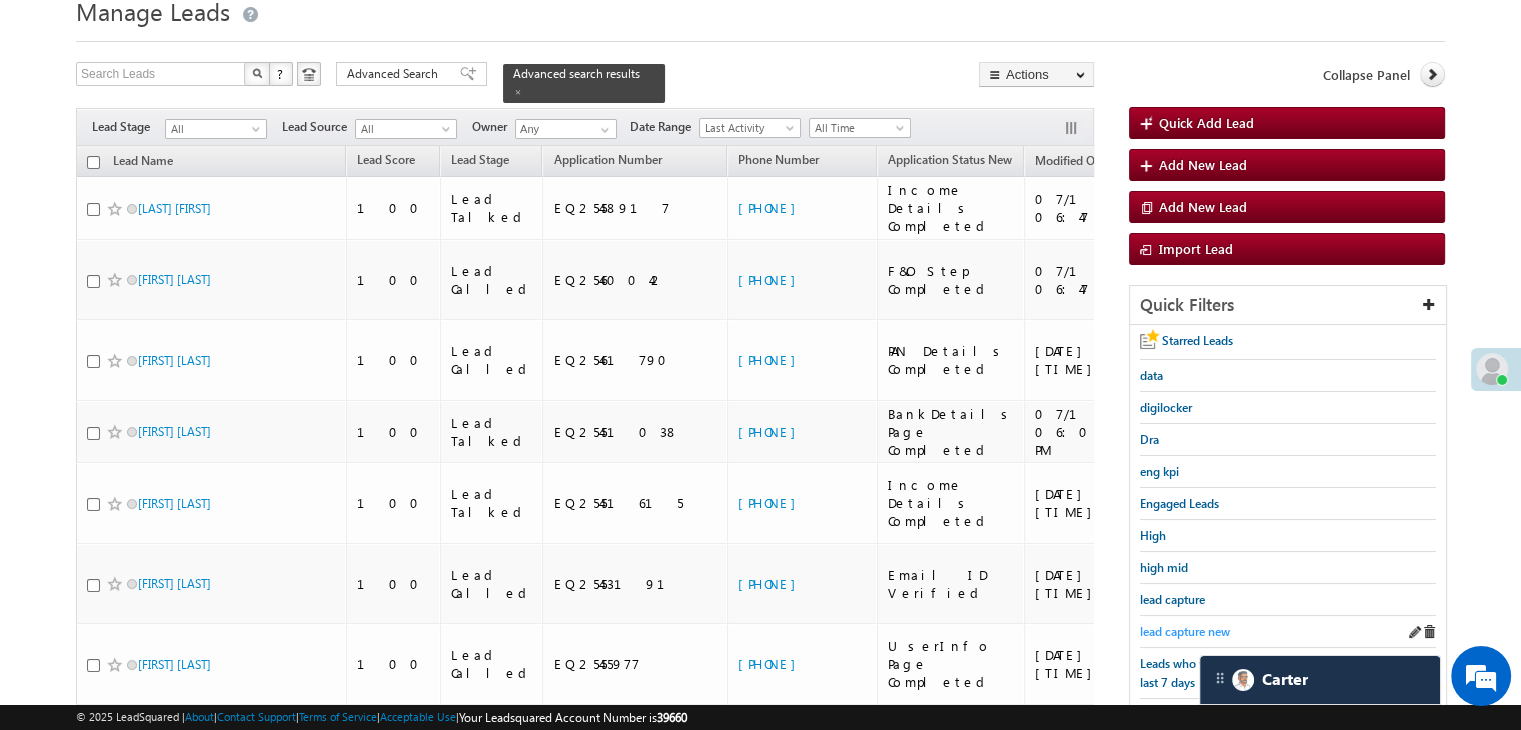 click on "lead capture new" at bounding box center [1185, 631] 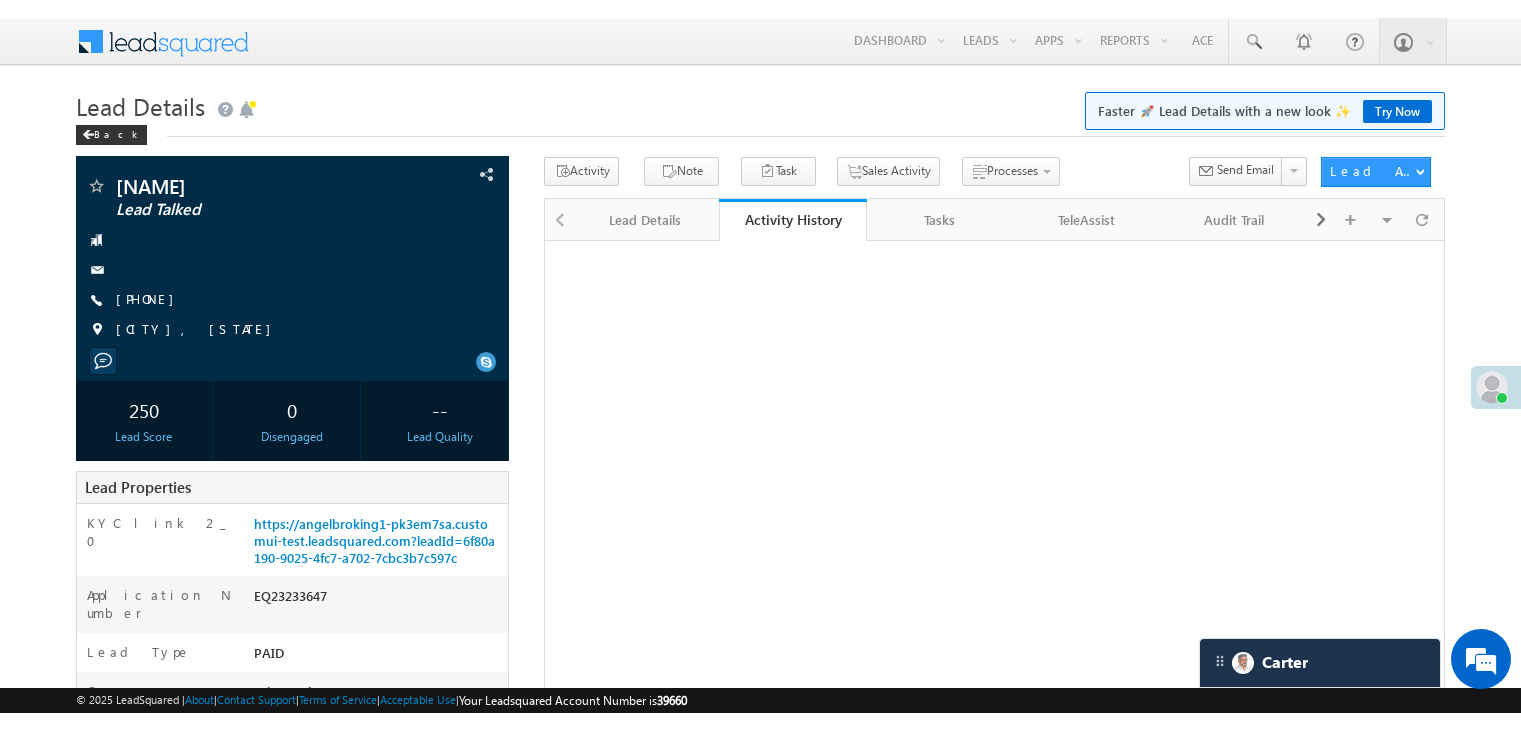 scroll, scrollTop: 0, scrollLeft: 0, axis: both 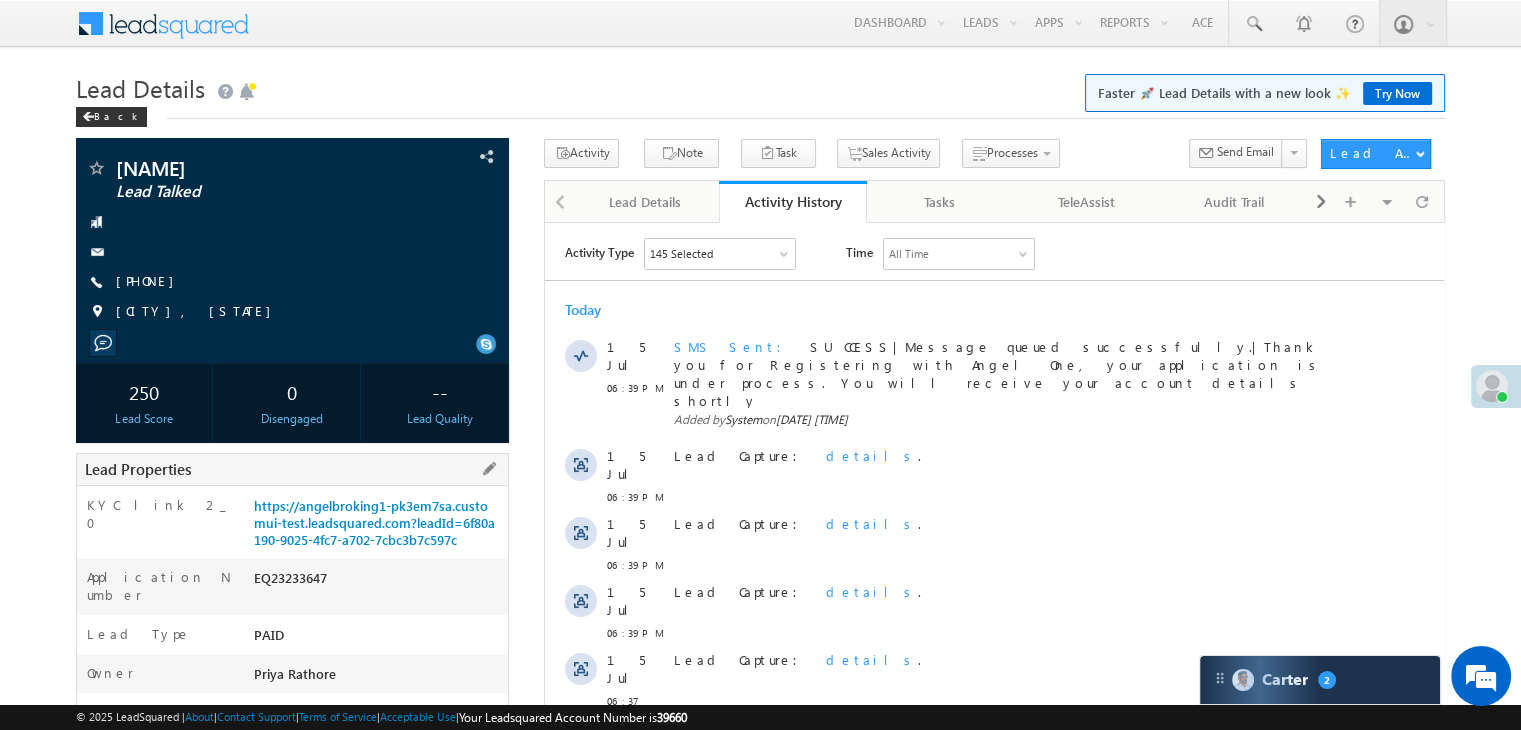click on "https://angelbroking1-pk3em7sa.customui-test.leadsquared.com?leadId=6f80a190-9025-4fc7-a702-7cbc3b7c597c" at bounding box center (378, 527) 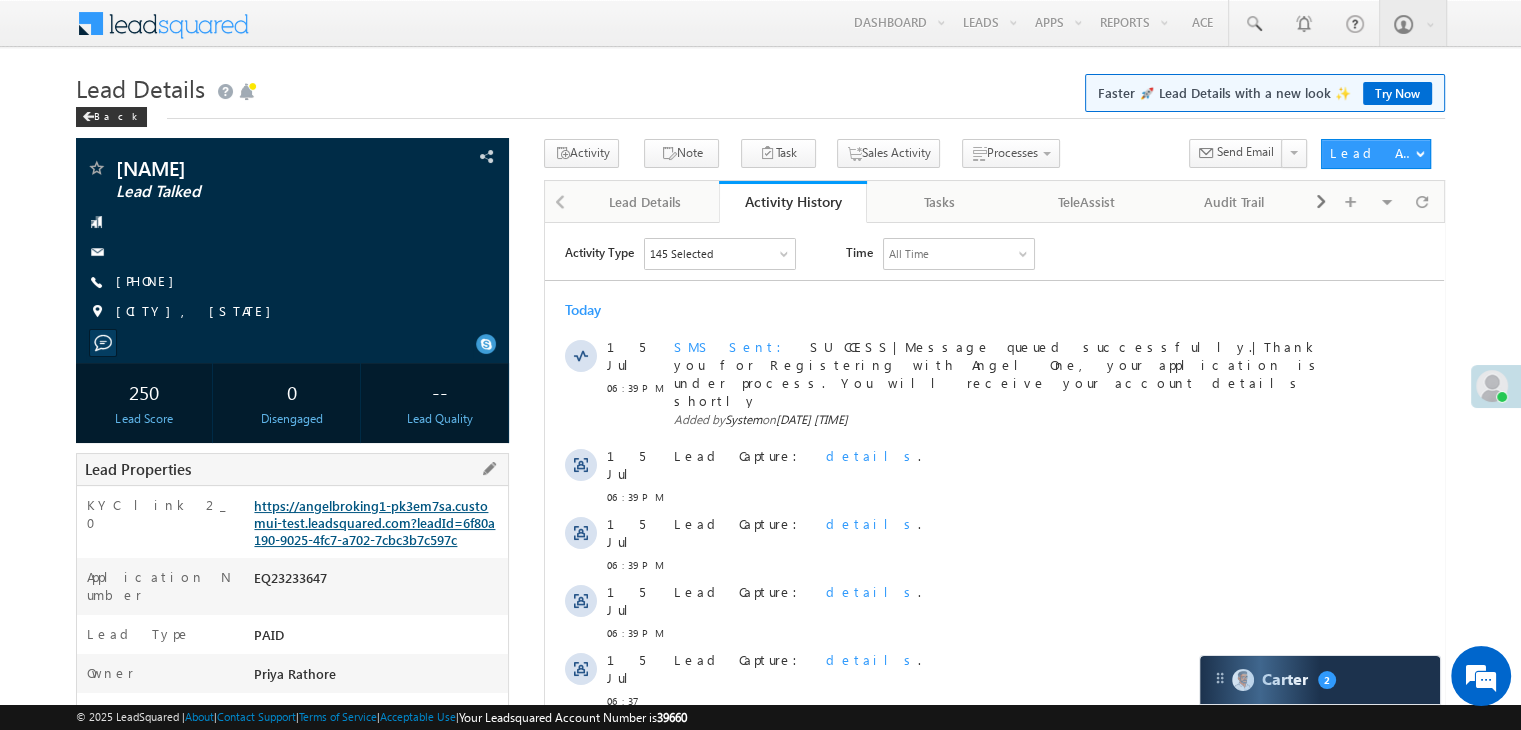 click on "https://angelbroking1-pk3em7sa.customui-test.leadsquared.com?leadId=6f80a190-9025-4fc7-a702-7cbc3b7c597c" at bounding box center (374, 522) 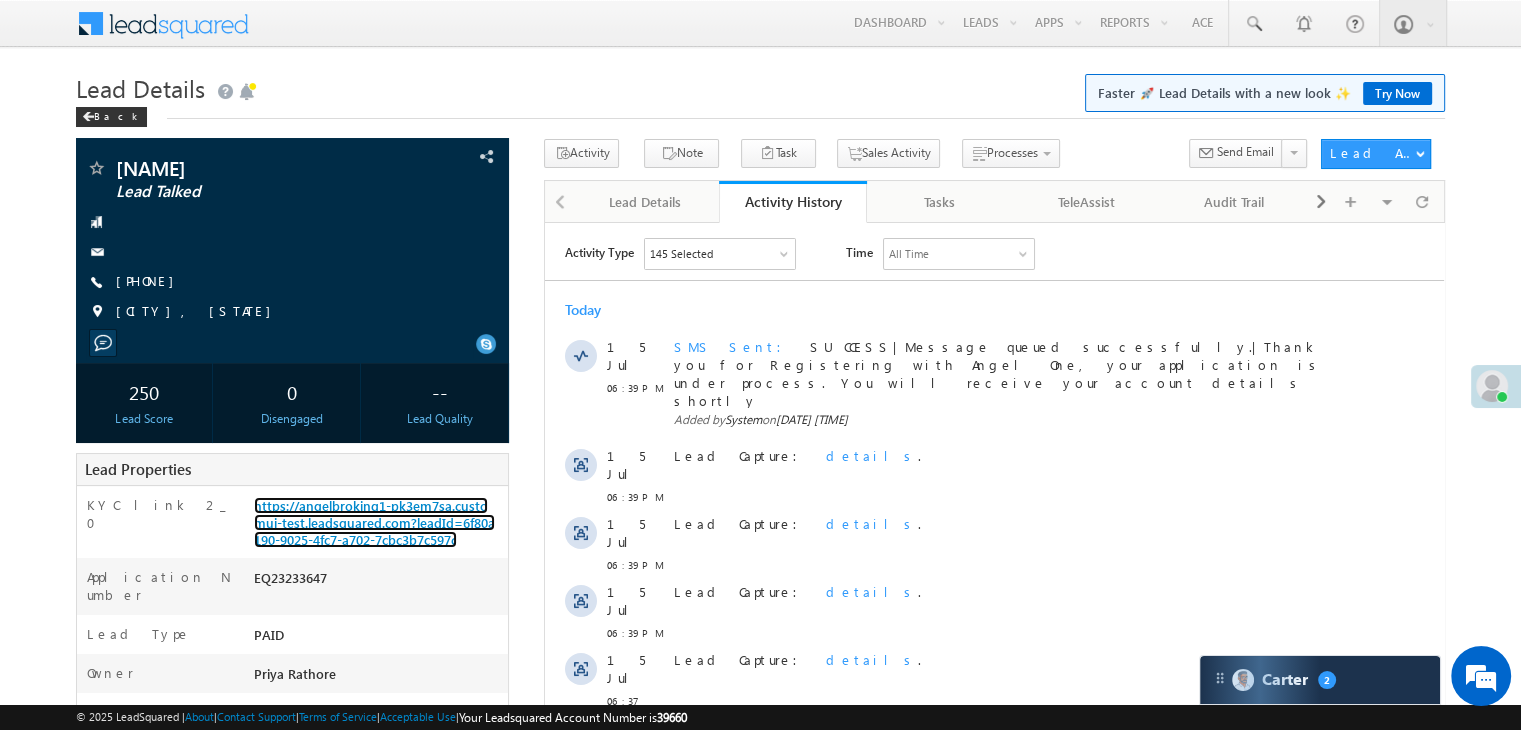scroll, scrollTop: 8852, scrollLeft: 0, axis: vertical 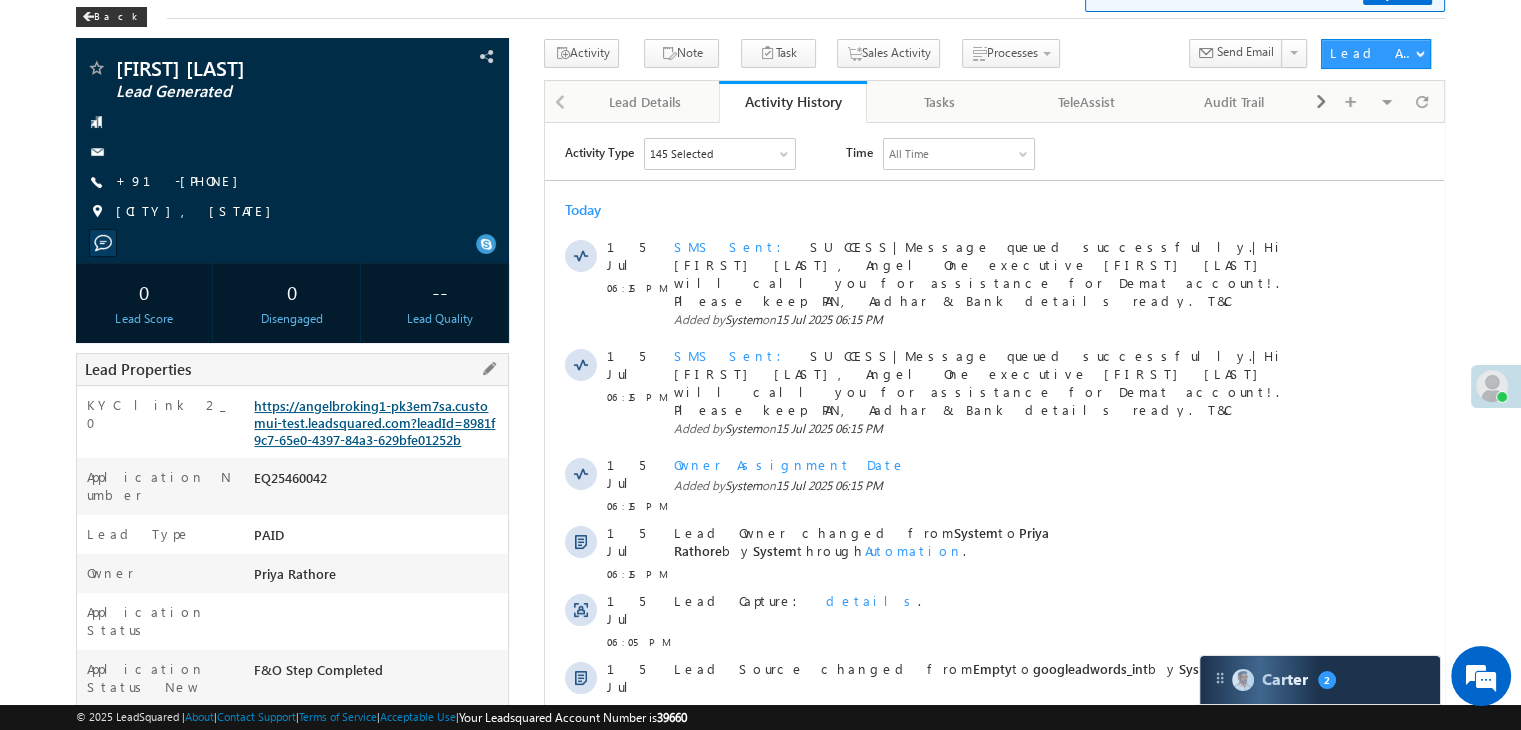 click on "https://angelbroking1-pk3em7sa.customui-test.leadsquared.com?leadId=8981f9c7-65e0-4397-84a3-629bfe01252b" at bounding box center (374, 422) 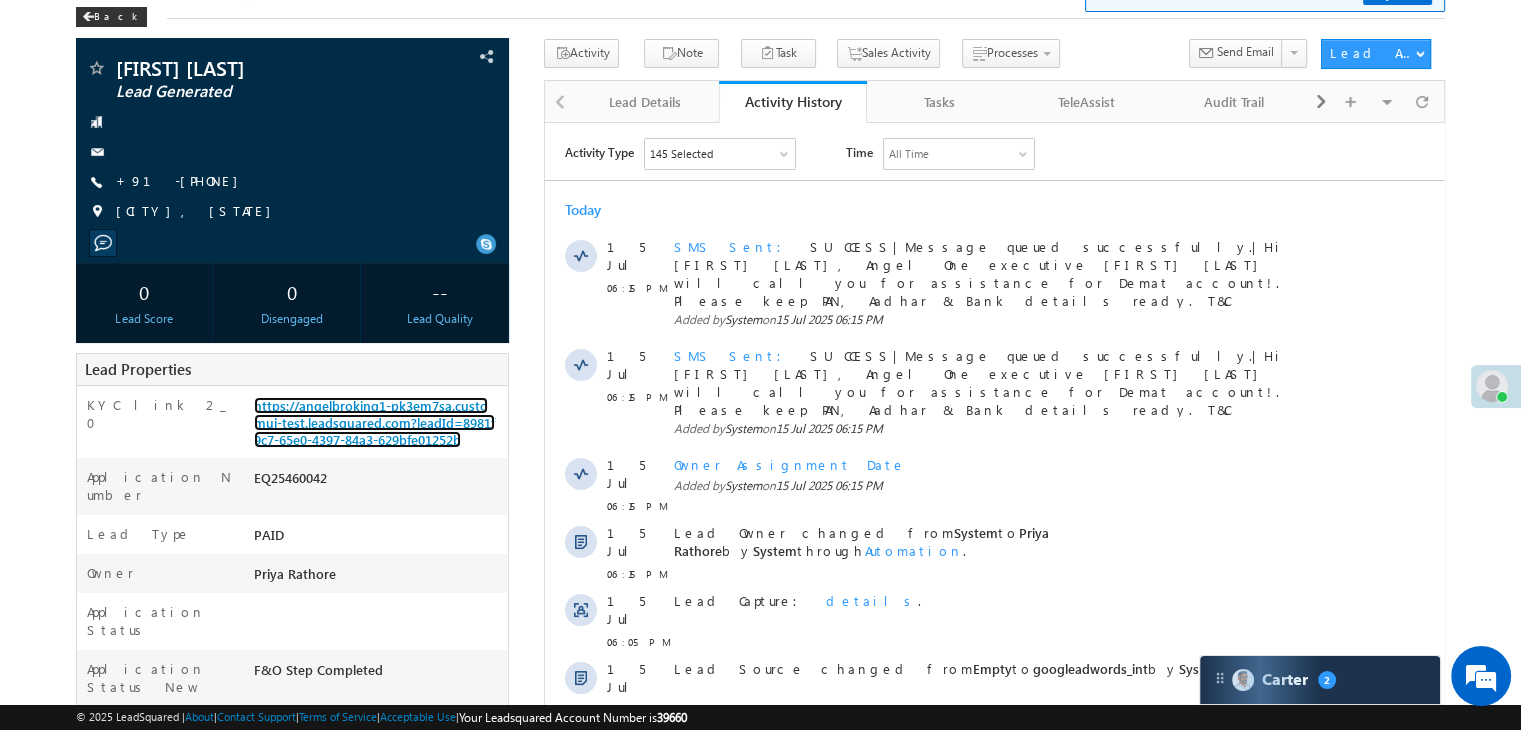 scroll, scrollTop: 0, scrollLeft: 0, axis: both 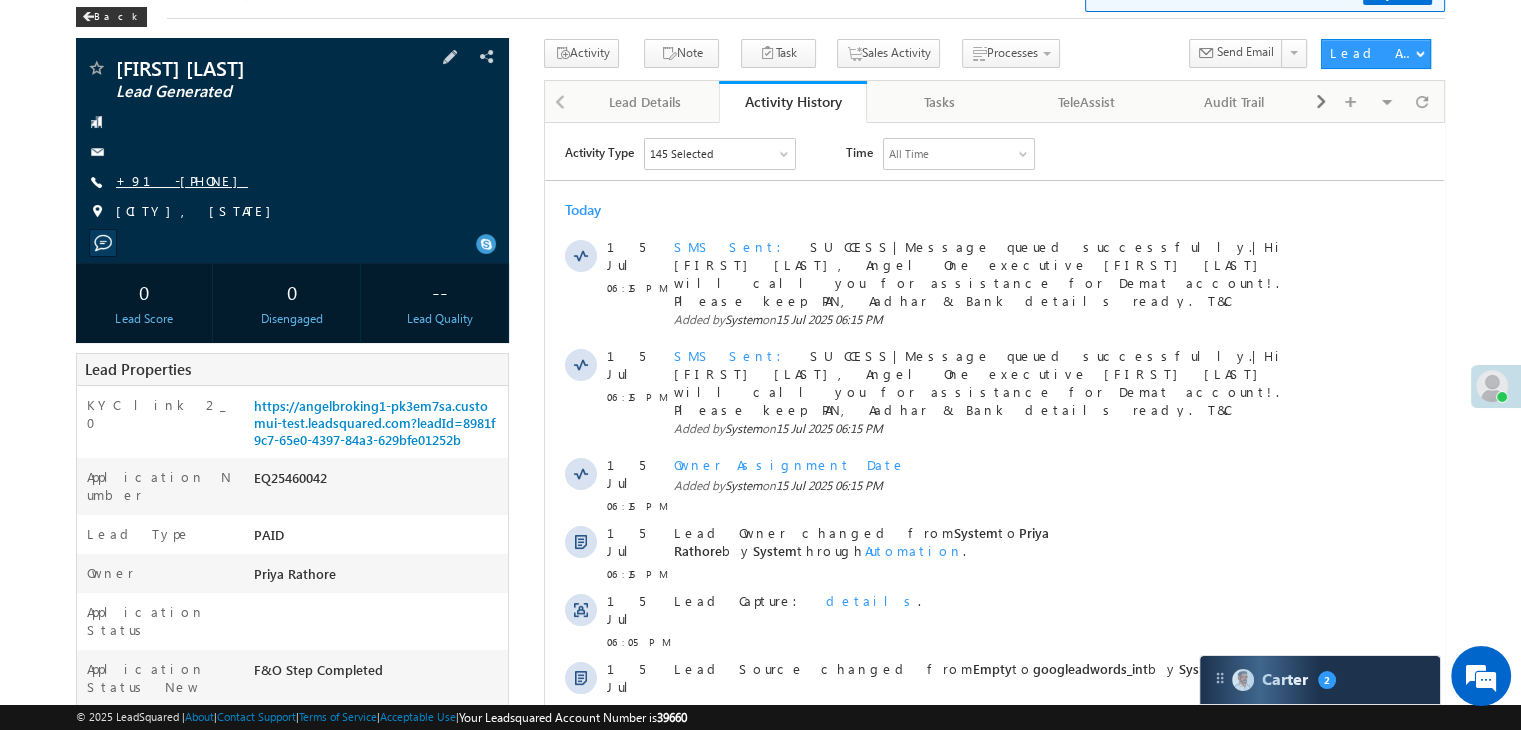 click on "+91-9599406216" at bounding box center [182, 180] 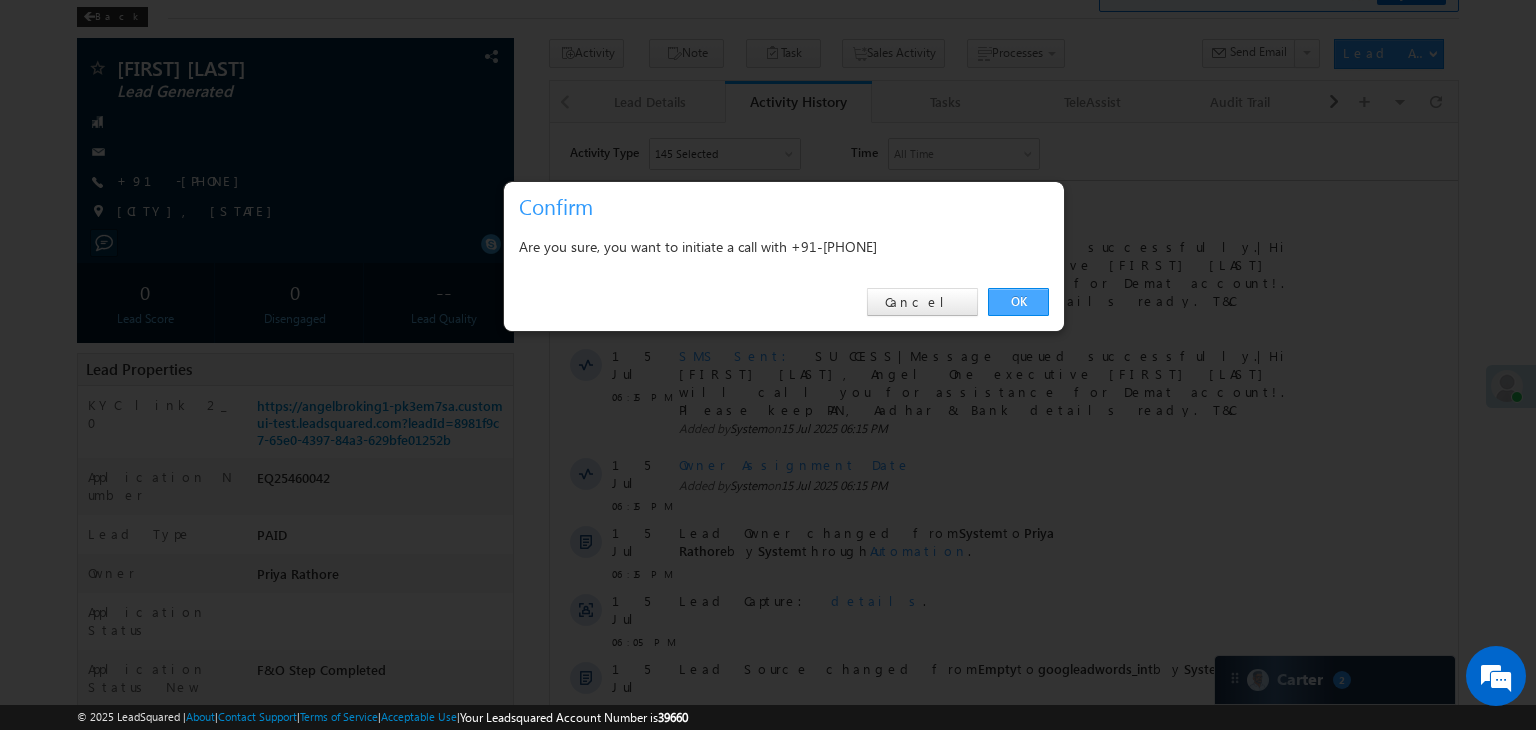 click on "OK" at bounding box center (1018, 302) 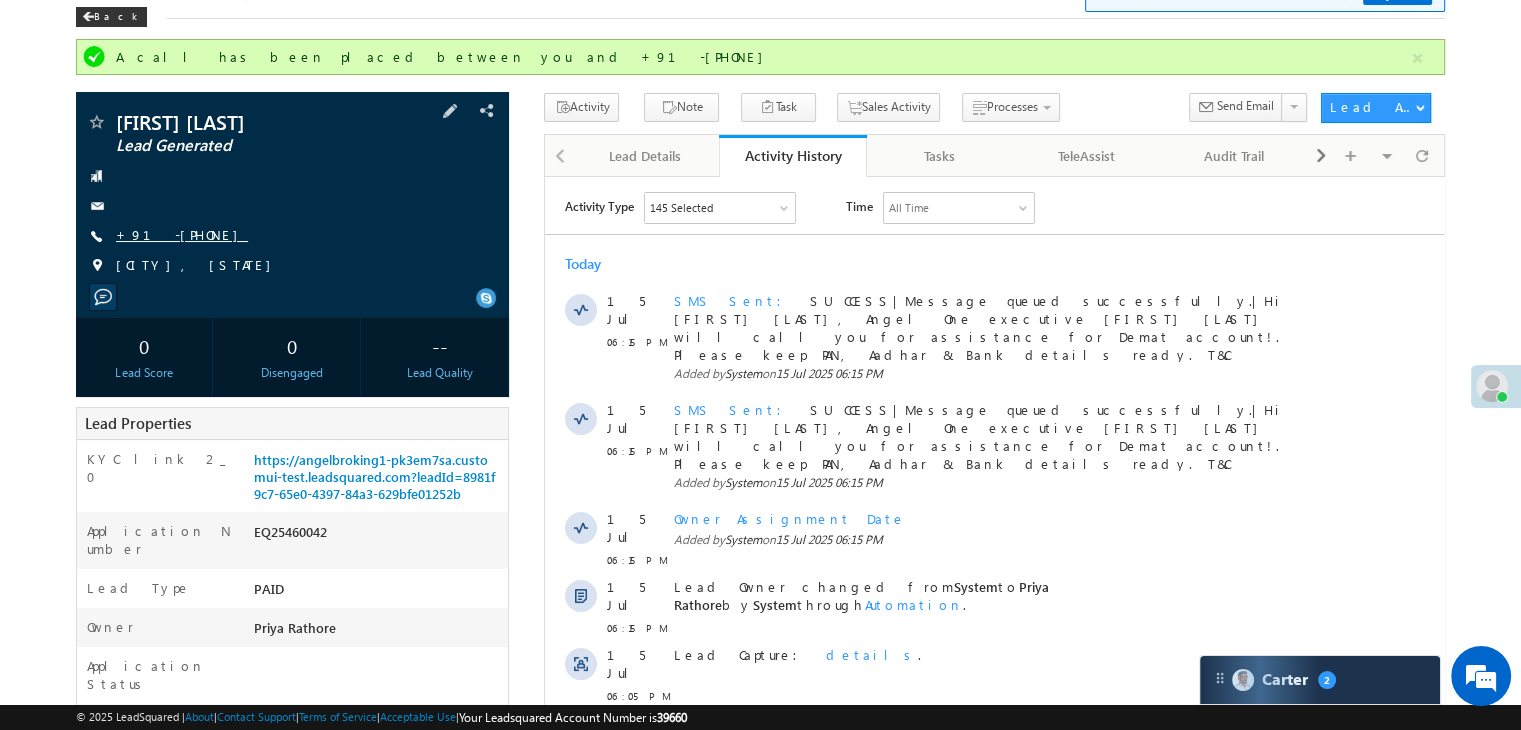 click on "+91-9599406216" at bounding box center (182, 234) 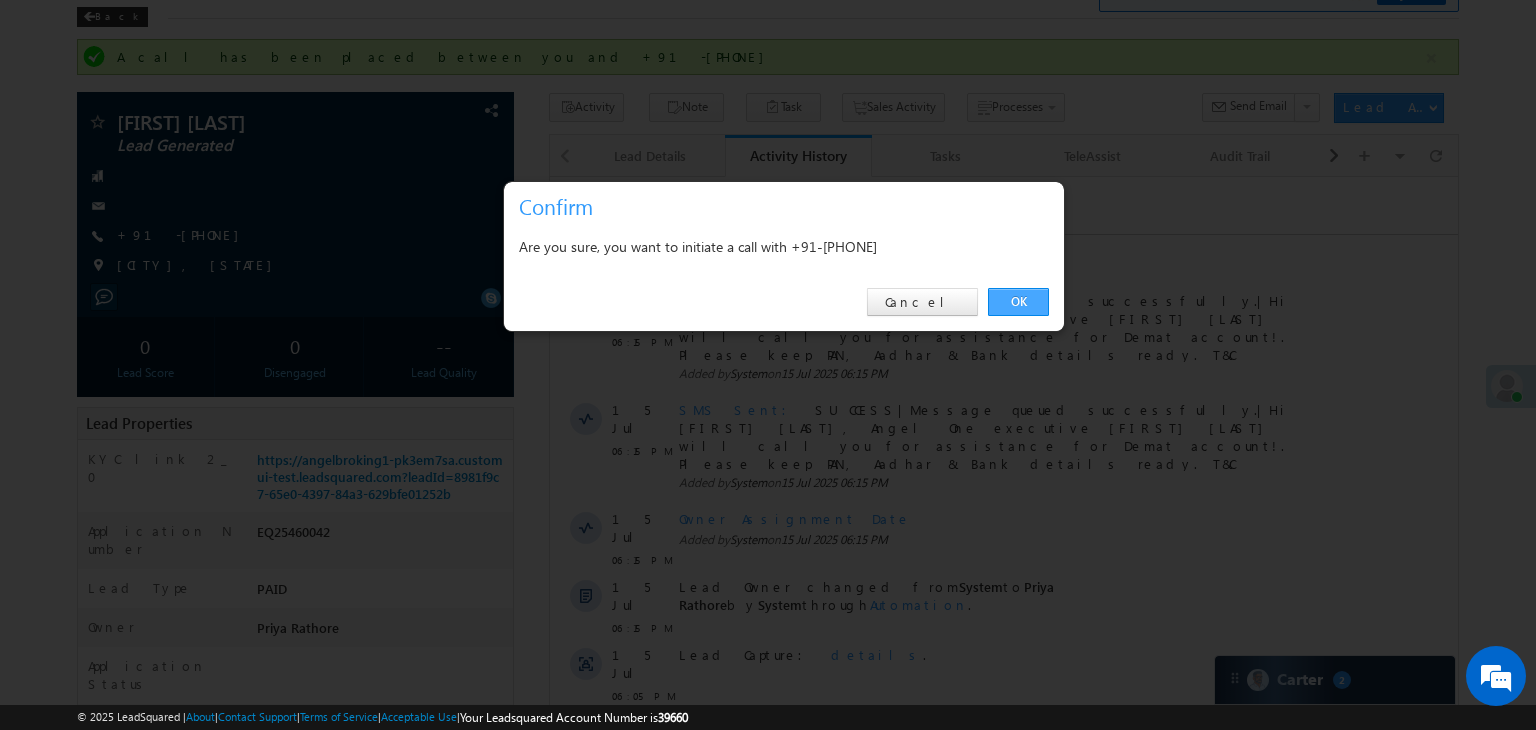 click on "OK" at bounding box center [1018, 302] 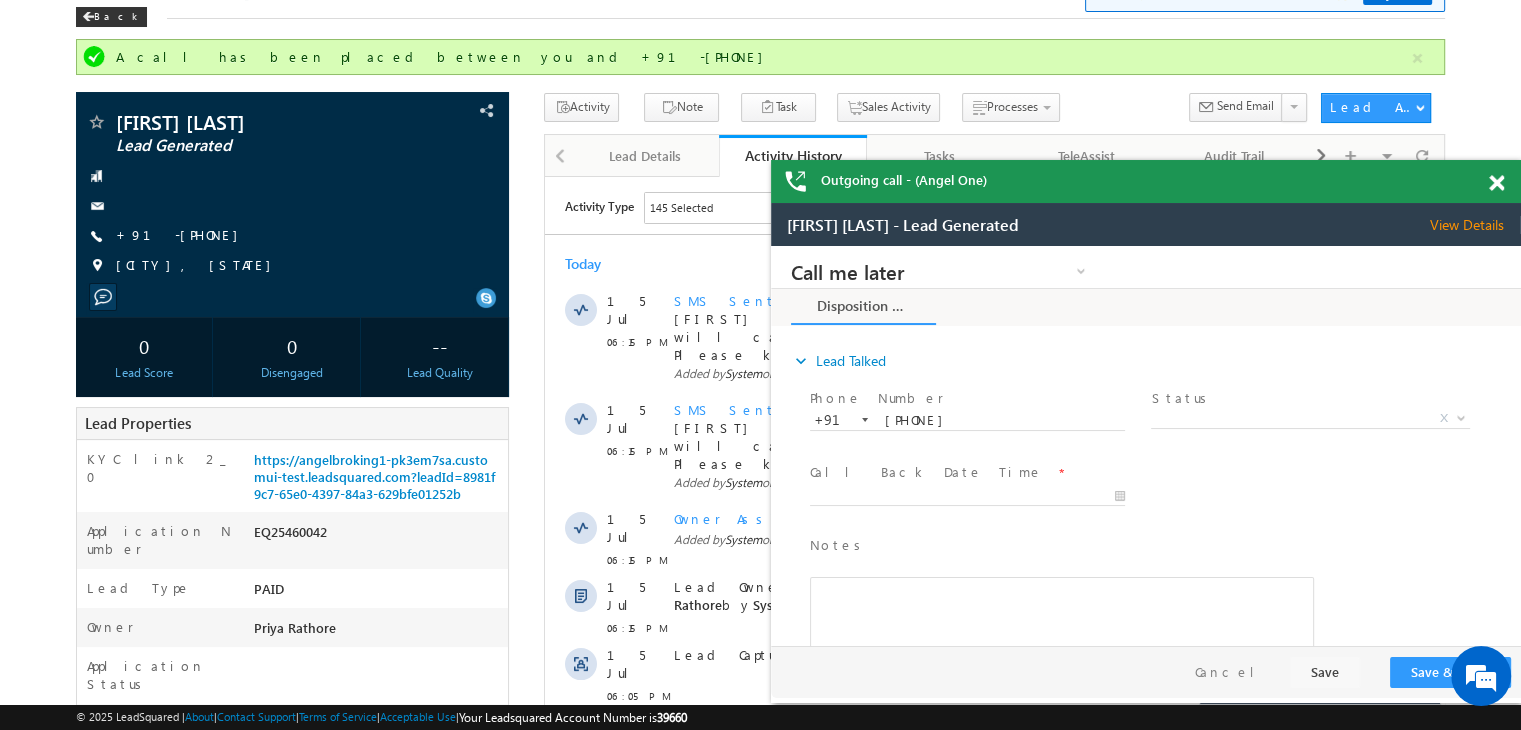 scroll, scrollTop: 0, scrollLeft: 0, axis: both 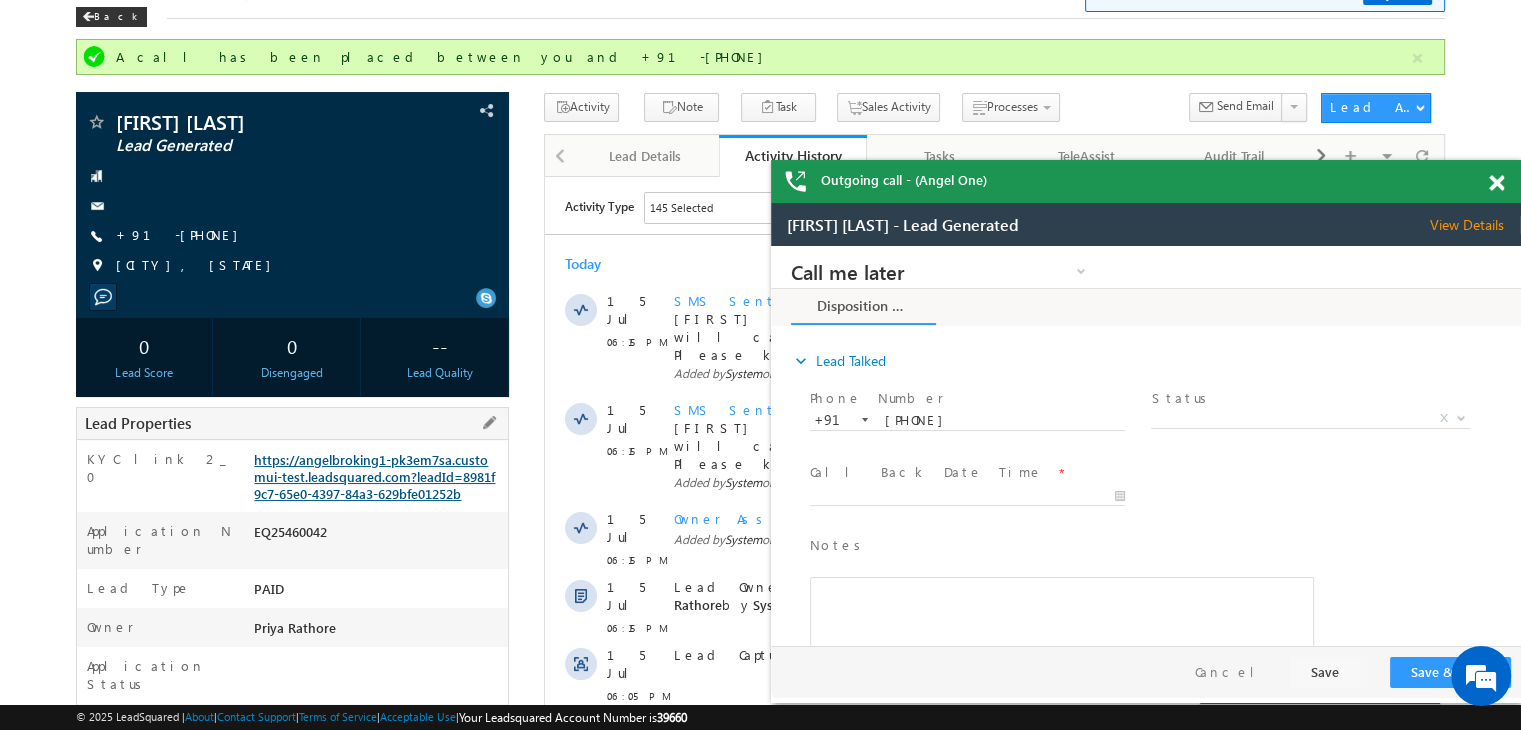 click on "https://angelbroking1-pk3em7sa.customui-test.leadsquared.com?leadId=8981f9c7-65e0-4397-84a3-629bfe01252b" at bounding box center [374, 476] 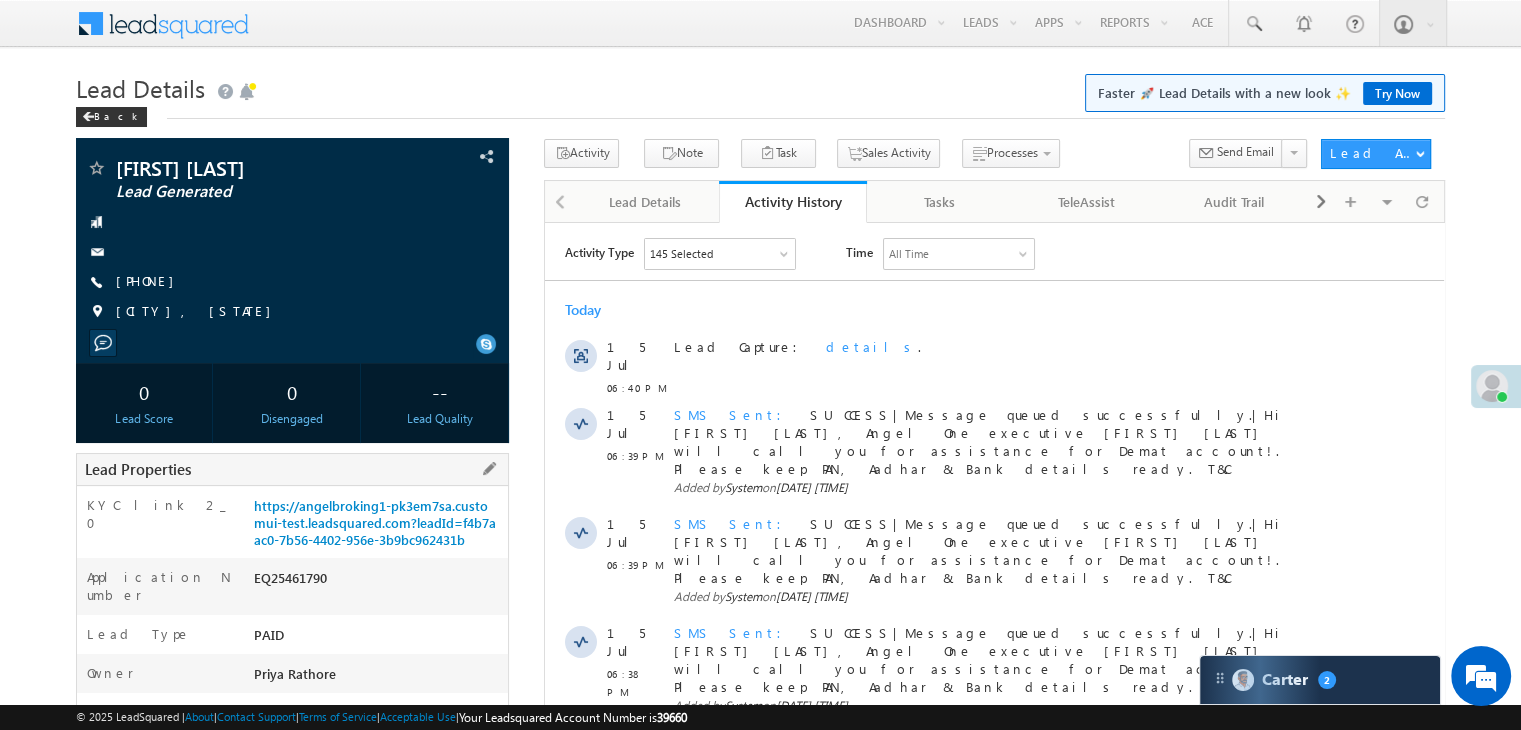scroll, scrollTop: 0, scrollLeft: 0, axis: both 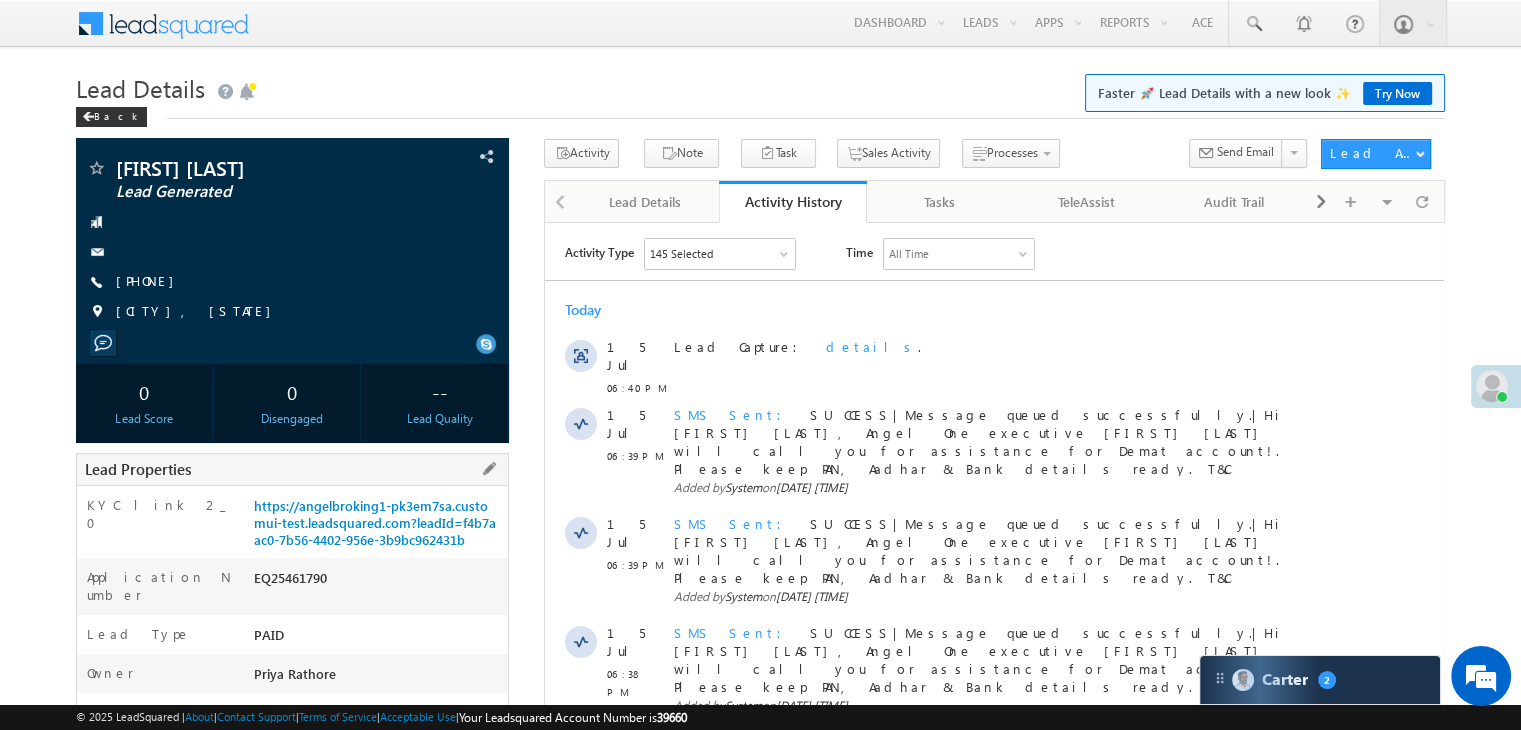 click on "https://angelbroking1-pk3em7sa.customui-test.leadsquared.com?leadId=f4b7aac0-7b56-4402-956e-3b9bc962431b" at bounding box center (378, 527) 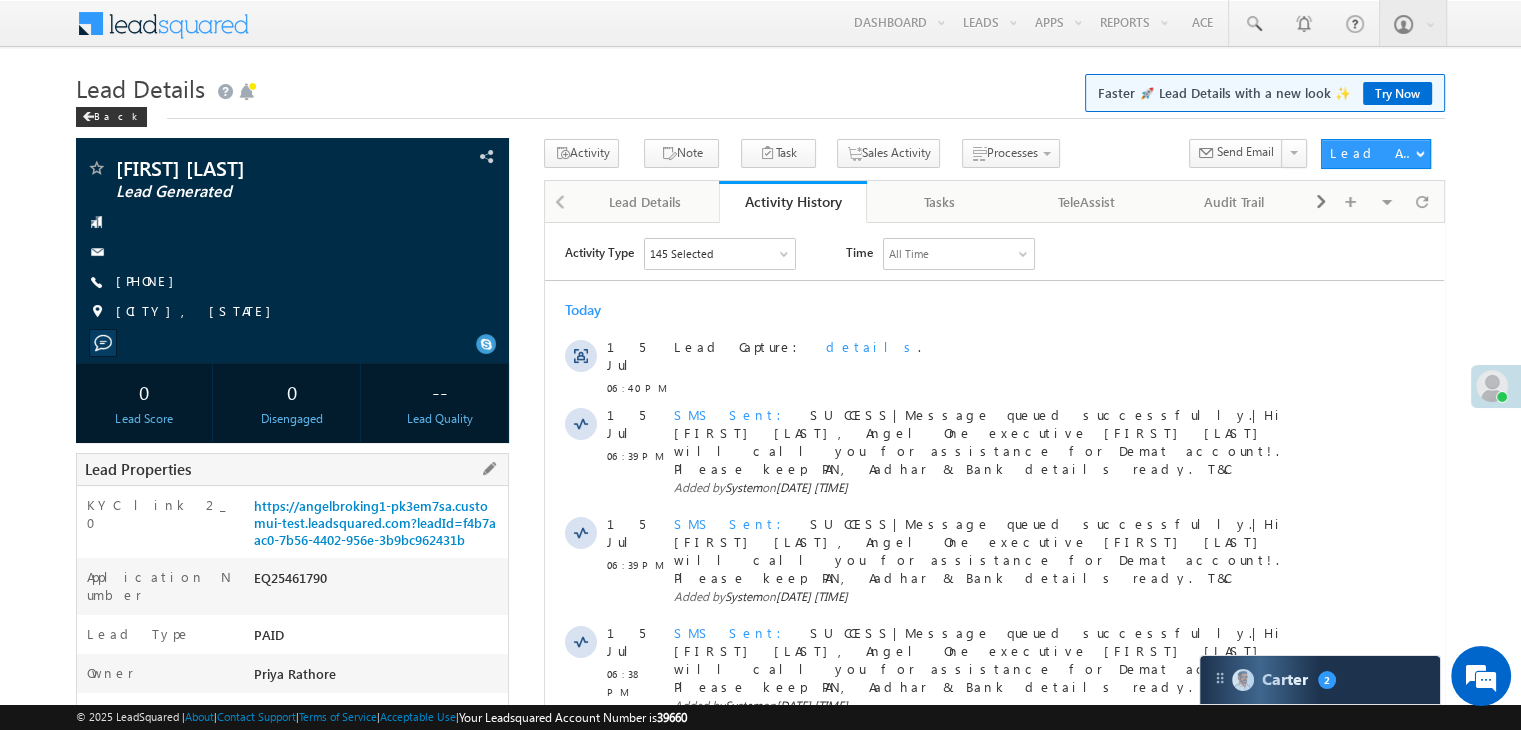 scroll, scrollTop: 8852, scrollLeft: 0, axis: vertical 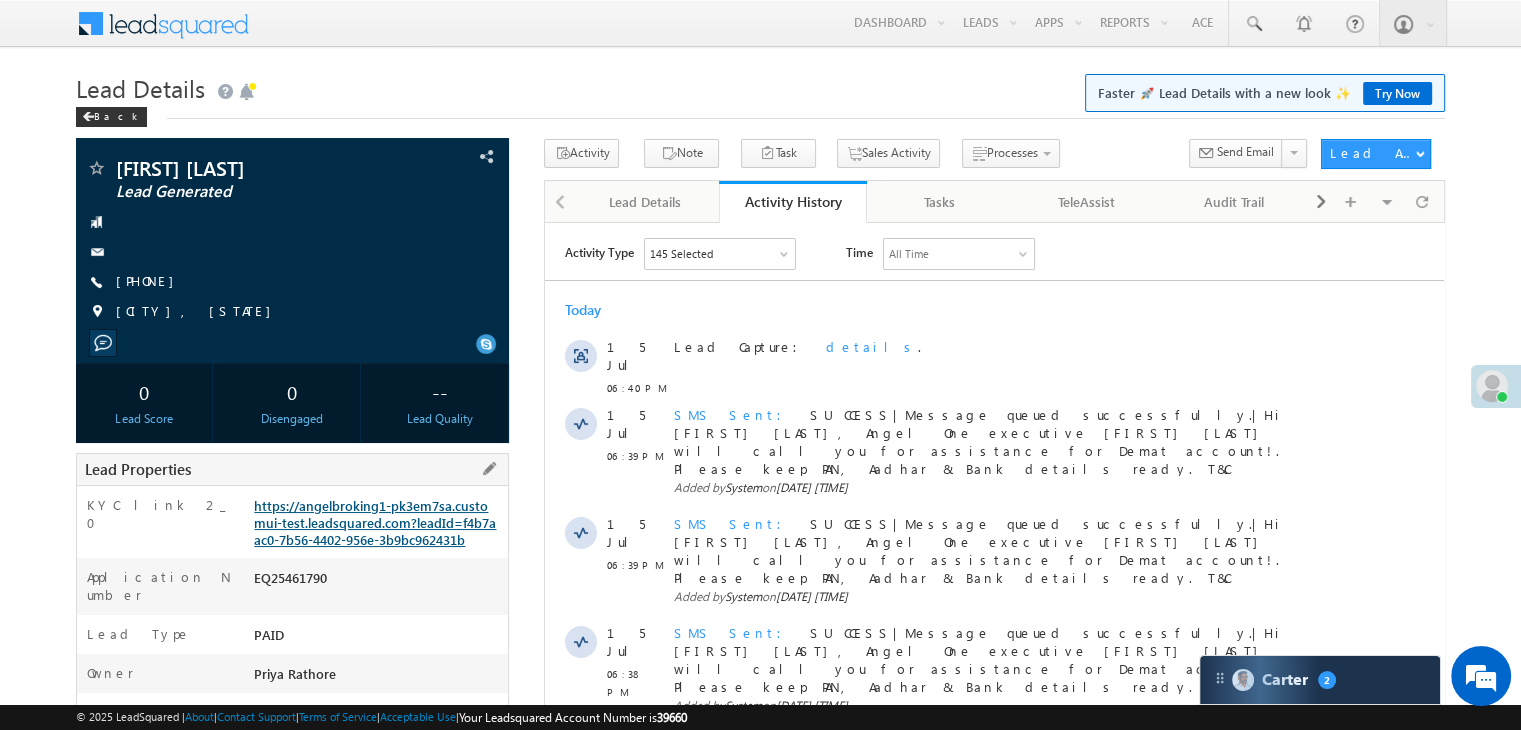 click on "https://angelbroking1-pk3em7sa.customui-test.leadsquared.com?leadId=f4b7aac0-7b56-4402-956e-3b9bc962431b" at bounding box center [375, 522] 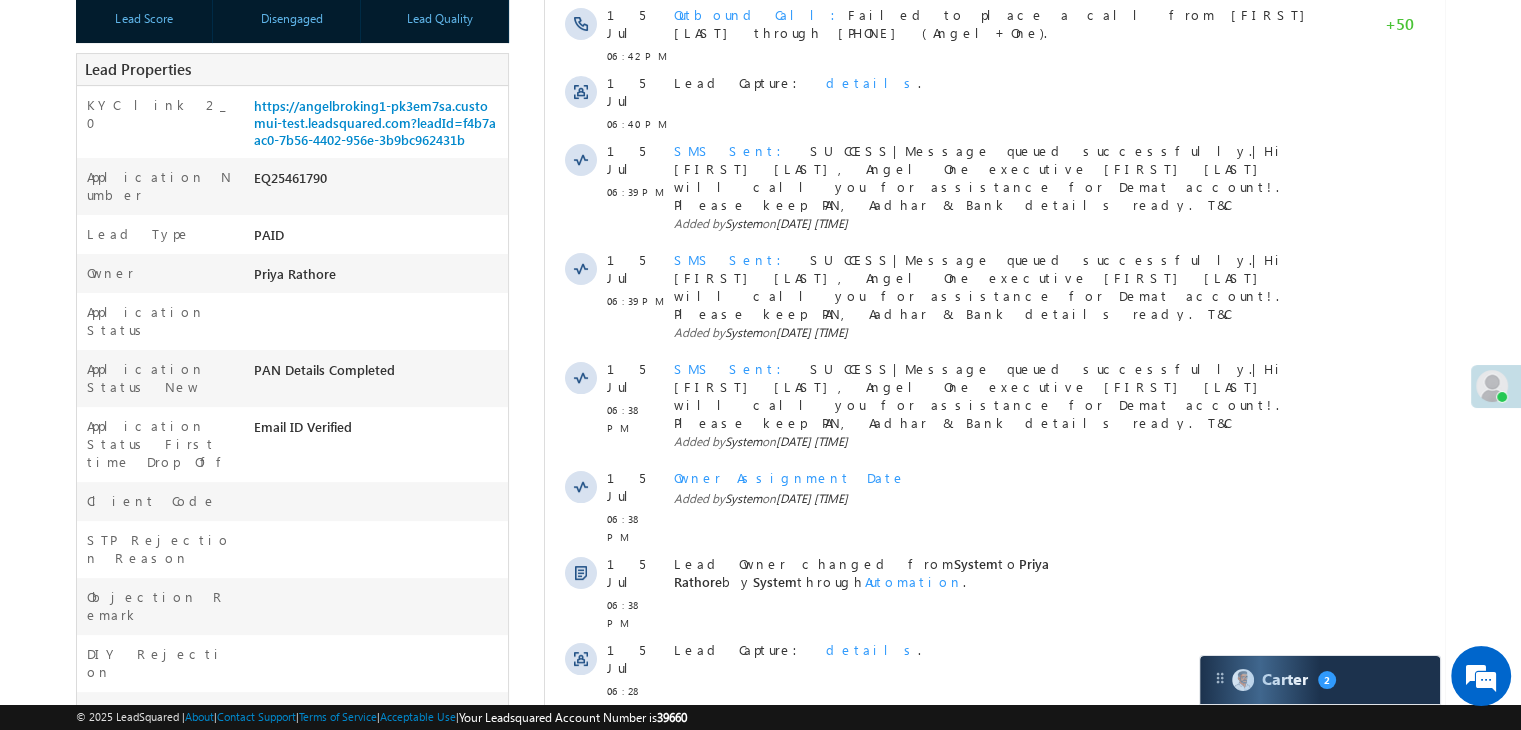 scroll, scrollTop: 100, scrollLeft: 0, axis: vertical 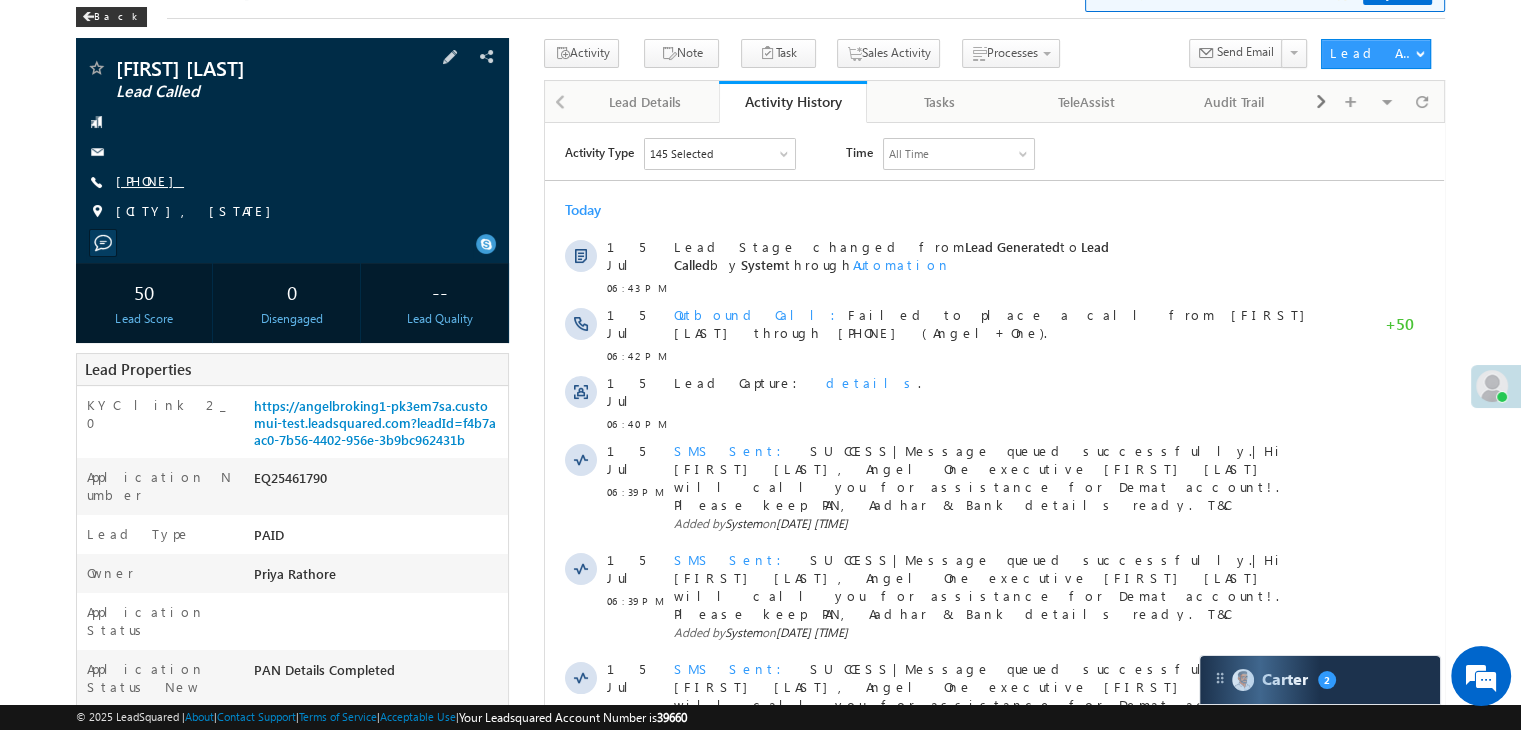 click on "[PHONE]" at bounding box center (150, 180) 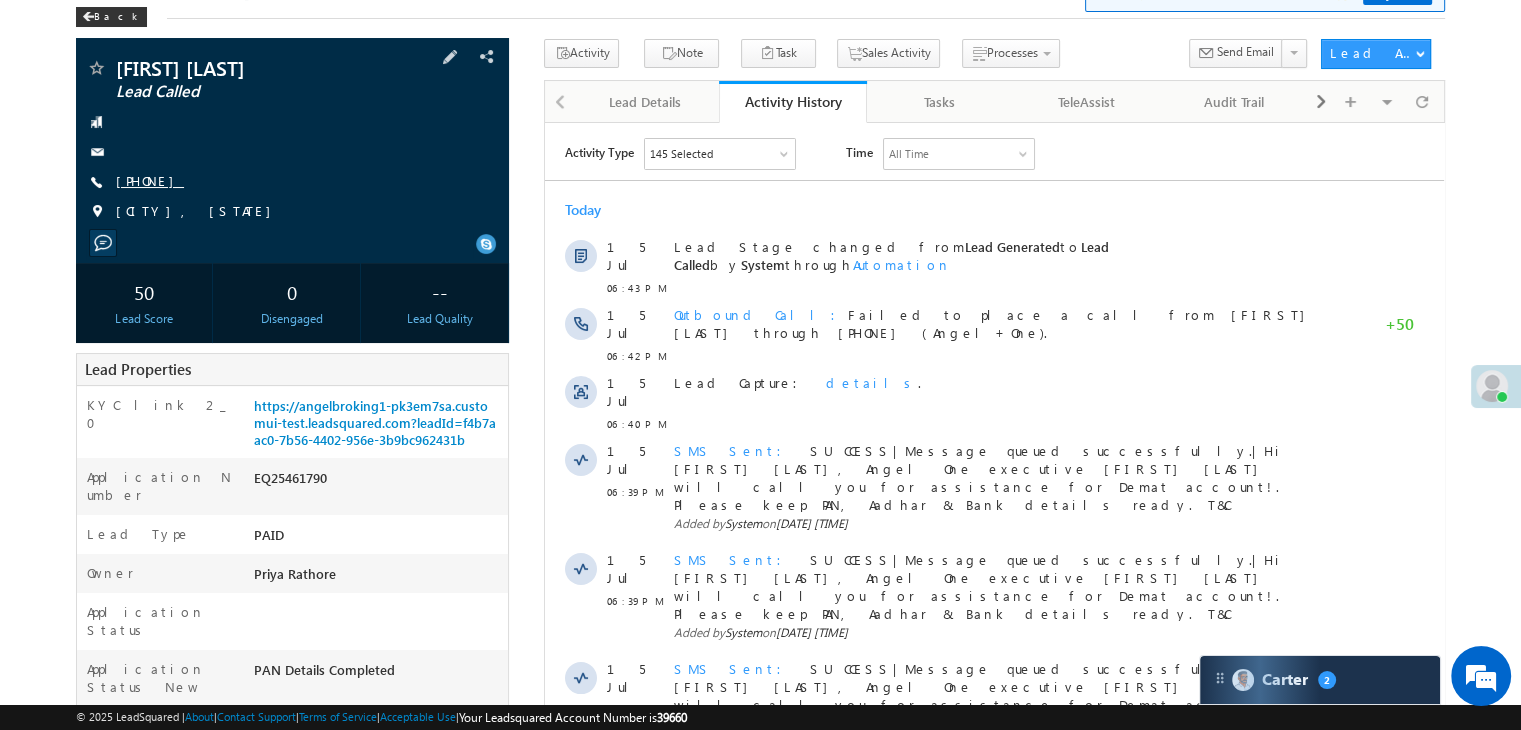 scroll, scrollTop: 8852, scrollLeft: 0, axis: vertical 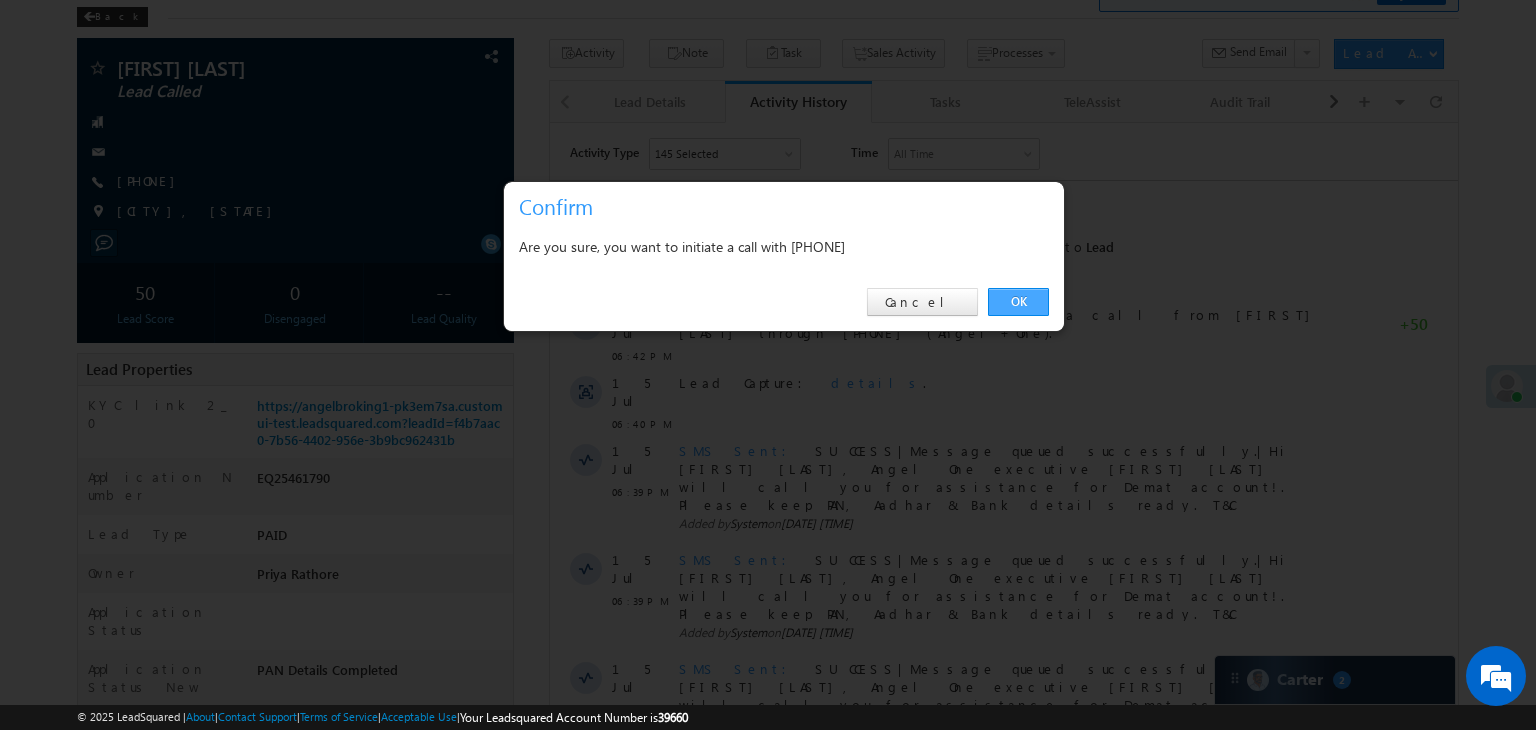 click on "OK" at bounding box center (1018, 302) 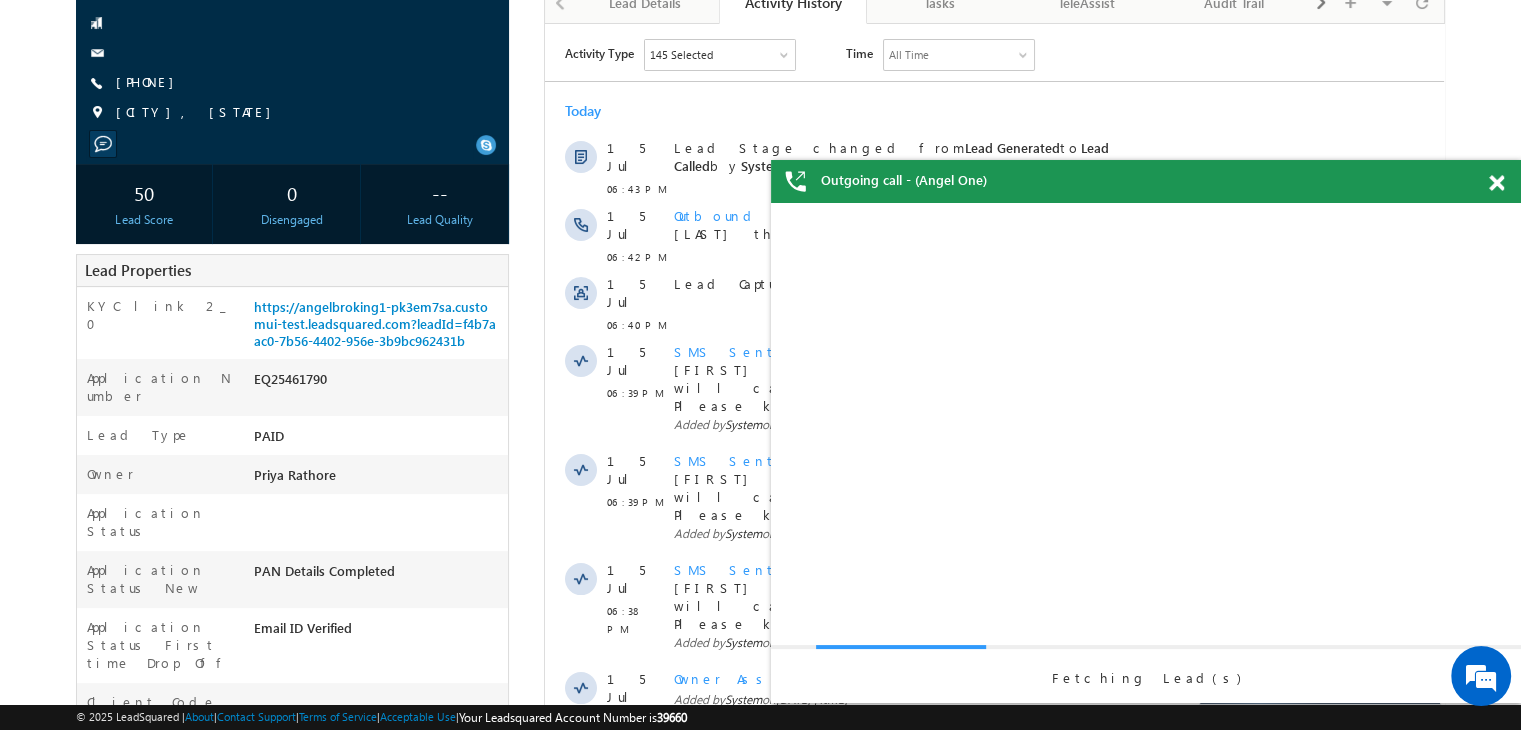 scroll, scrollTop: 0, scrollLeft: 0, axis: both 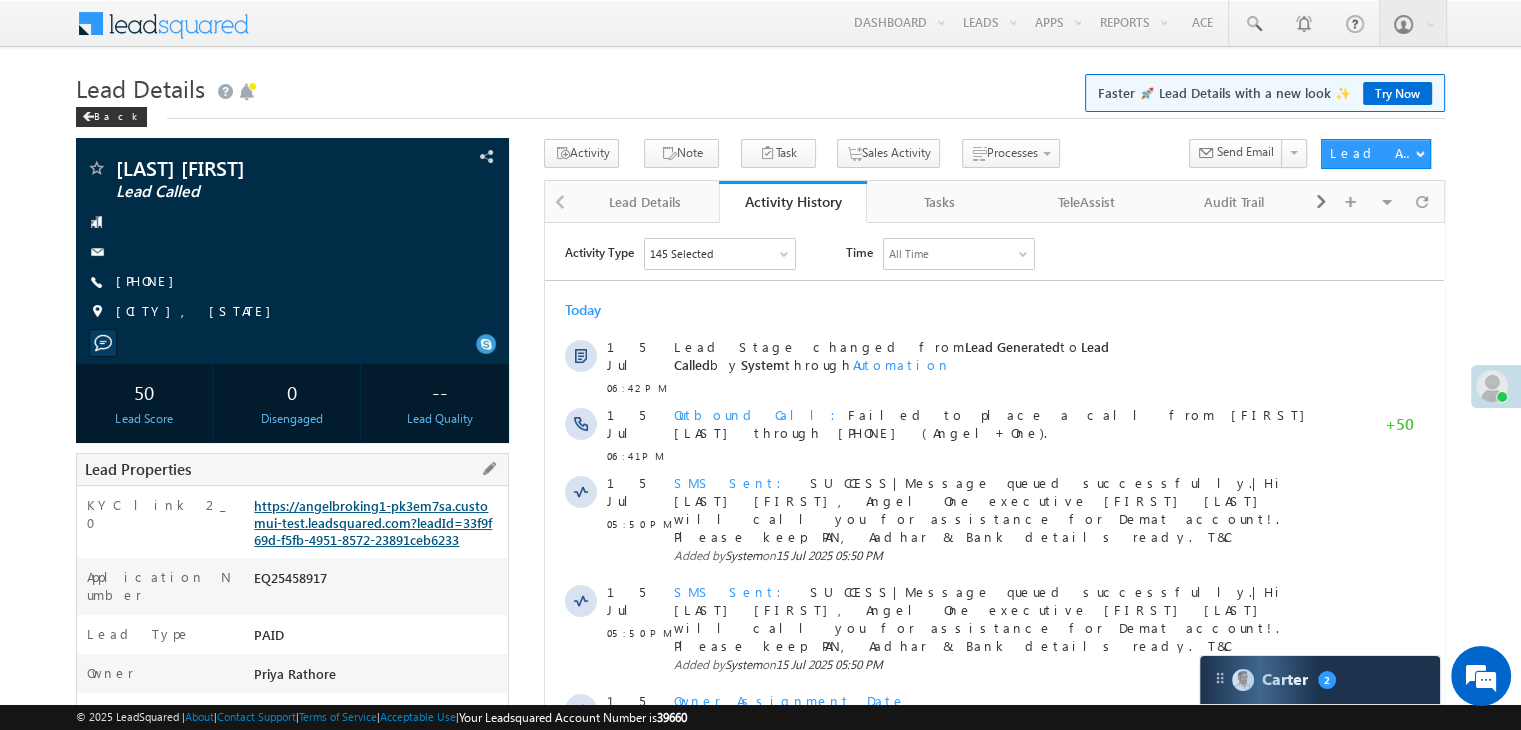 click on "https://angelbroking1-pk3em7sa.customui-test.leadsquared.com?leadId=33f9f69d-f5fb-4951-8572-23891ceb6233" at bounding box center [373, 522] 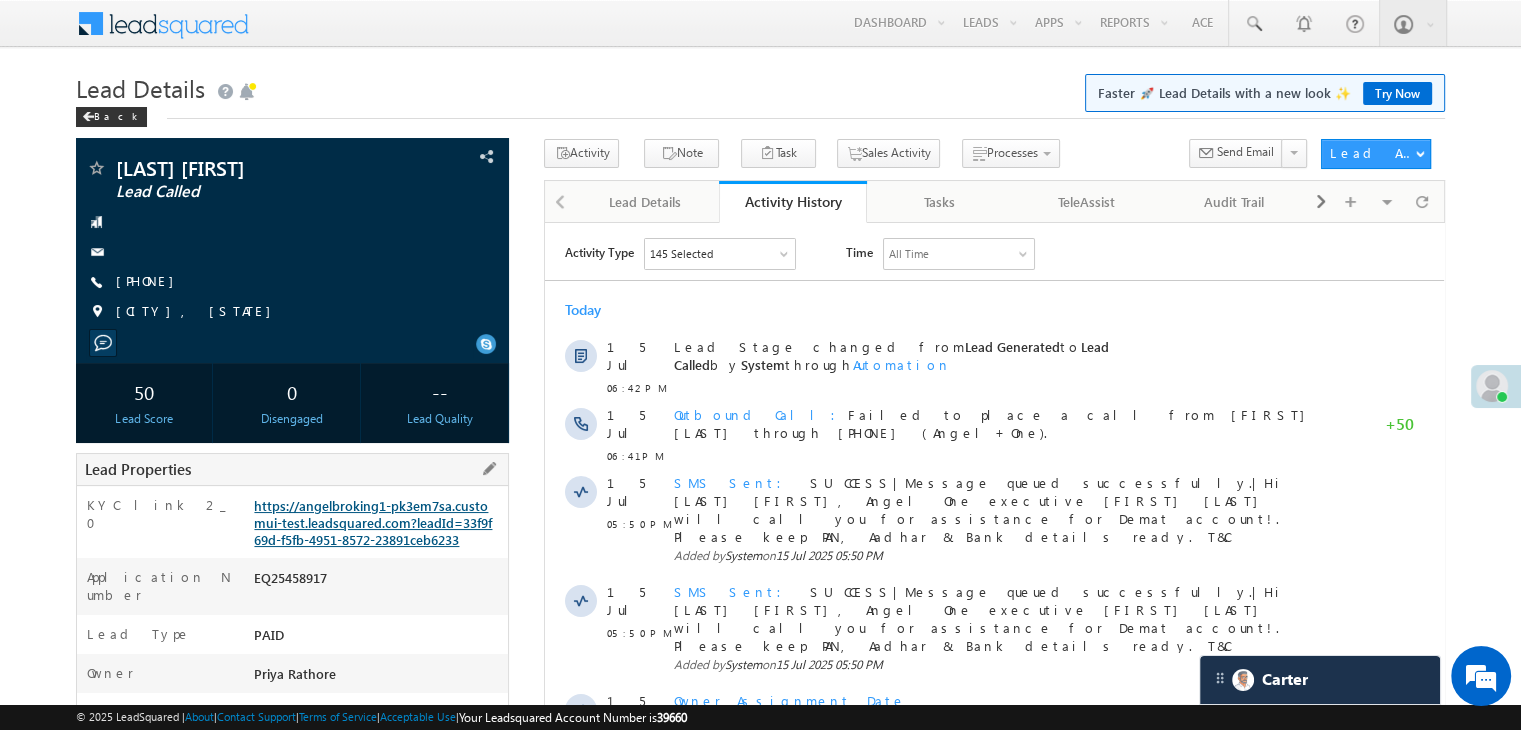 scroll, scrollTop: 0, scrollLeft: 0, axis: both 